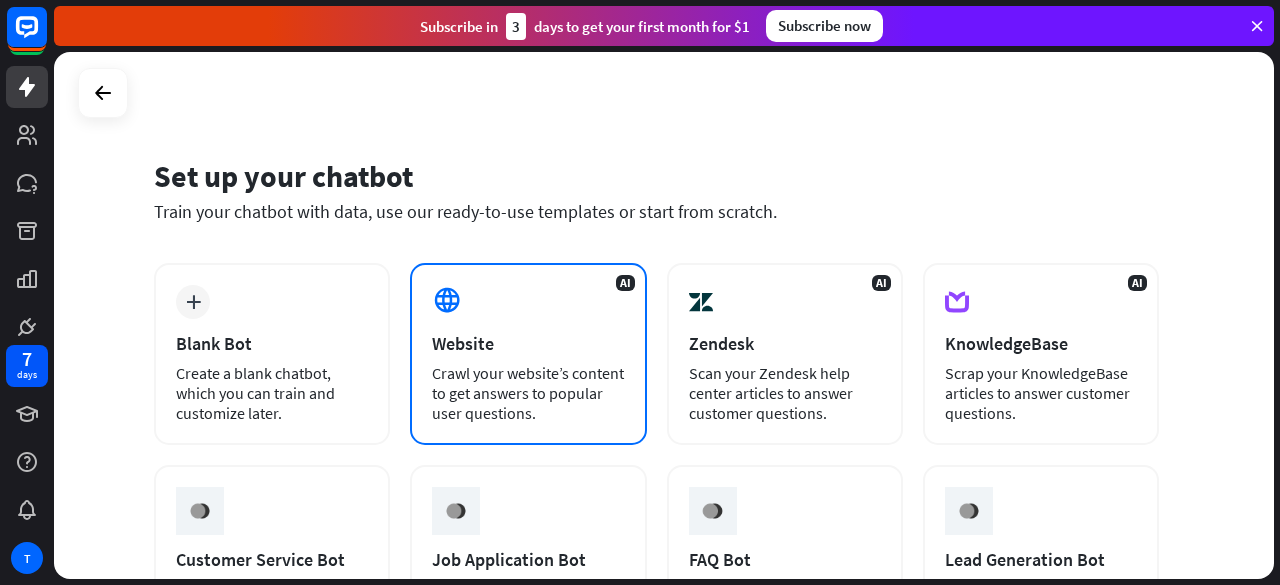 scroll, scrollTop: 0, scrollLeft: 0, axis: both 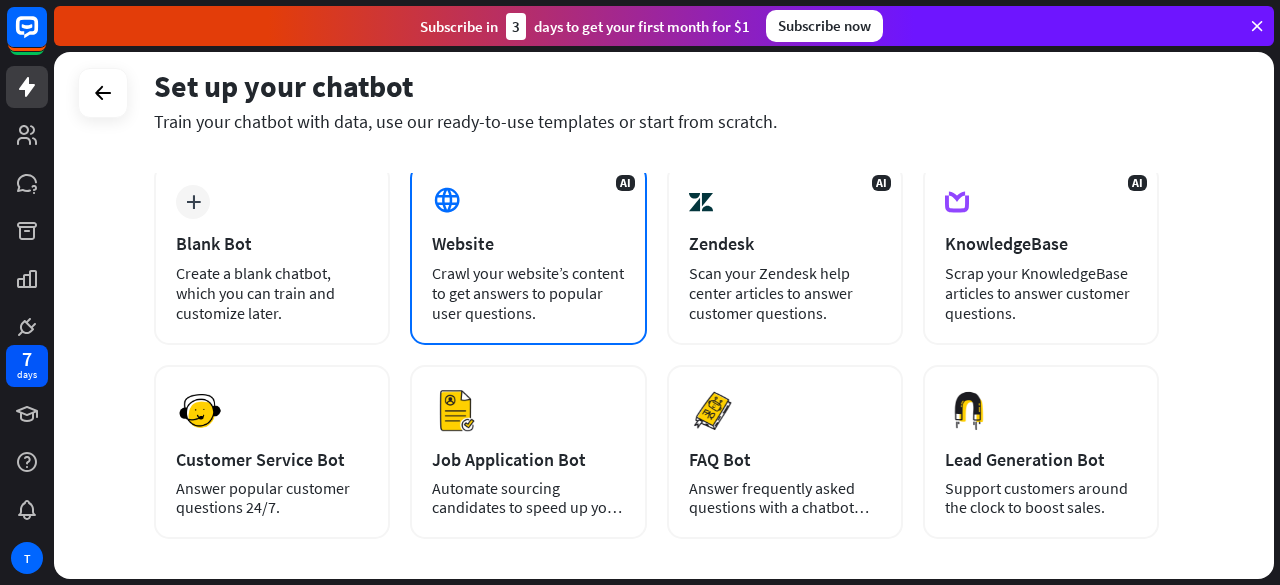 click on "AI     Website
Crawl your website’s content to get answers to
popular user questions." at bounding box center (528, 254) 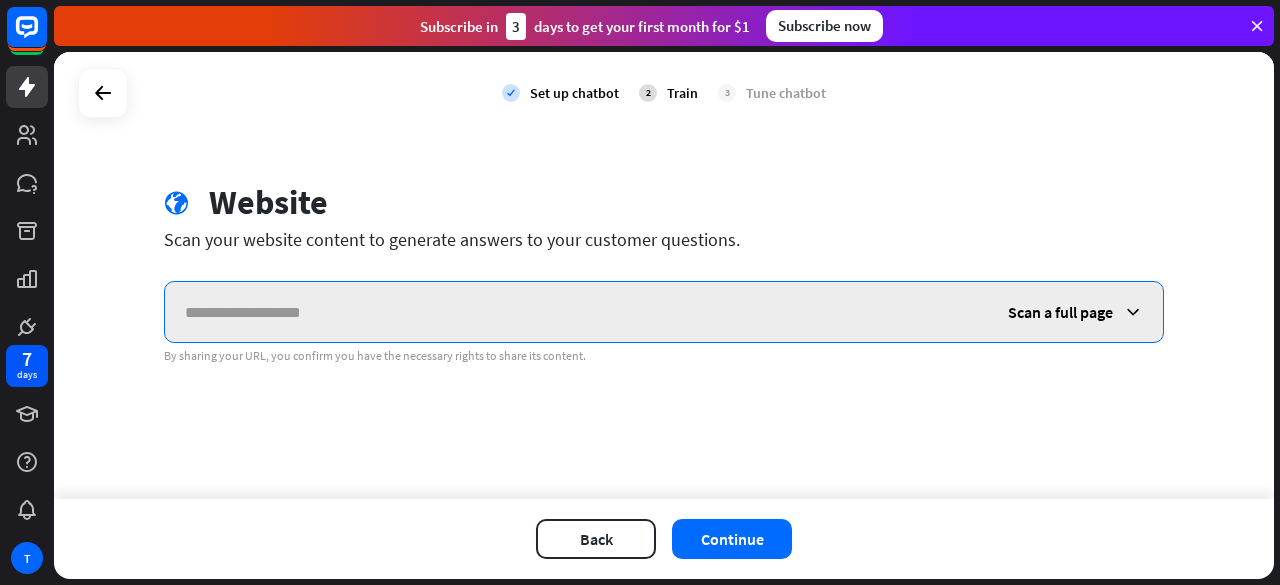 paste on "**********" 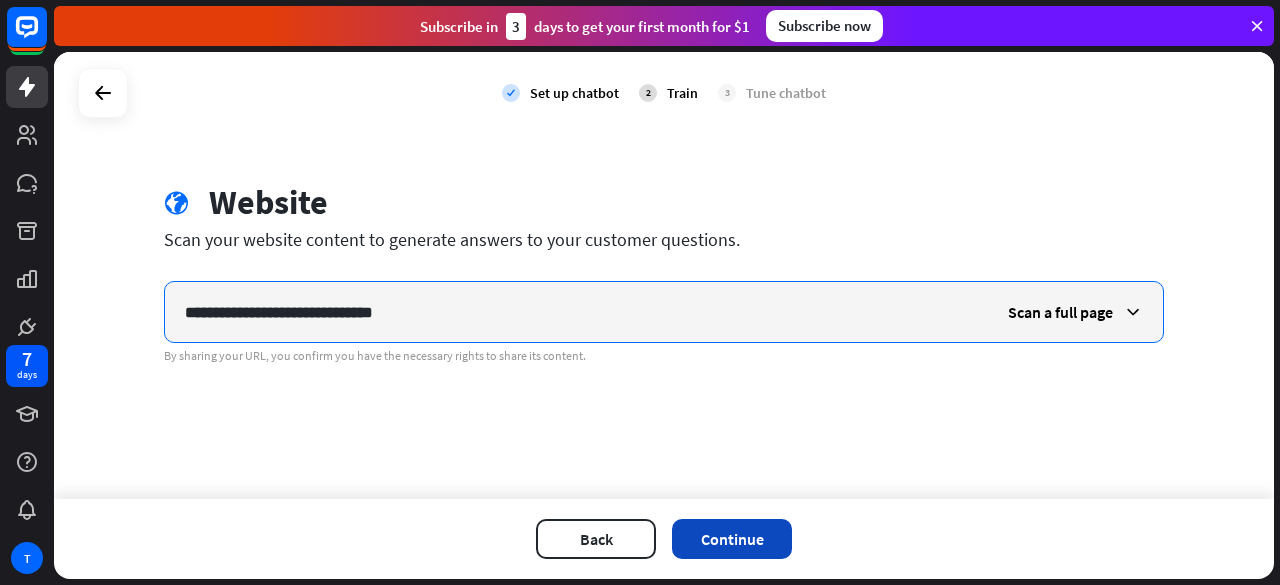 type on "**********" 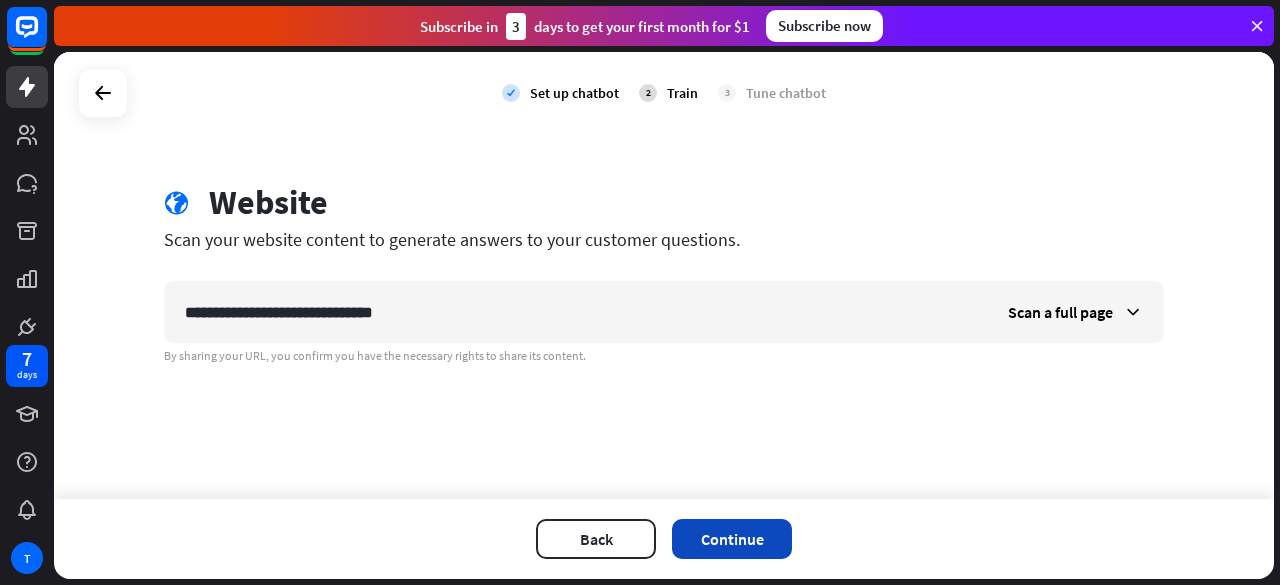 click on "Continue" at bounding box center [732, 539] 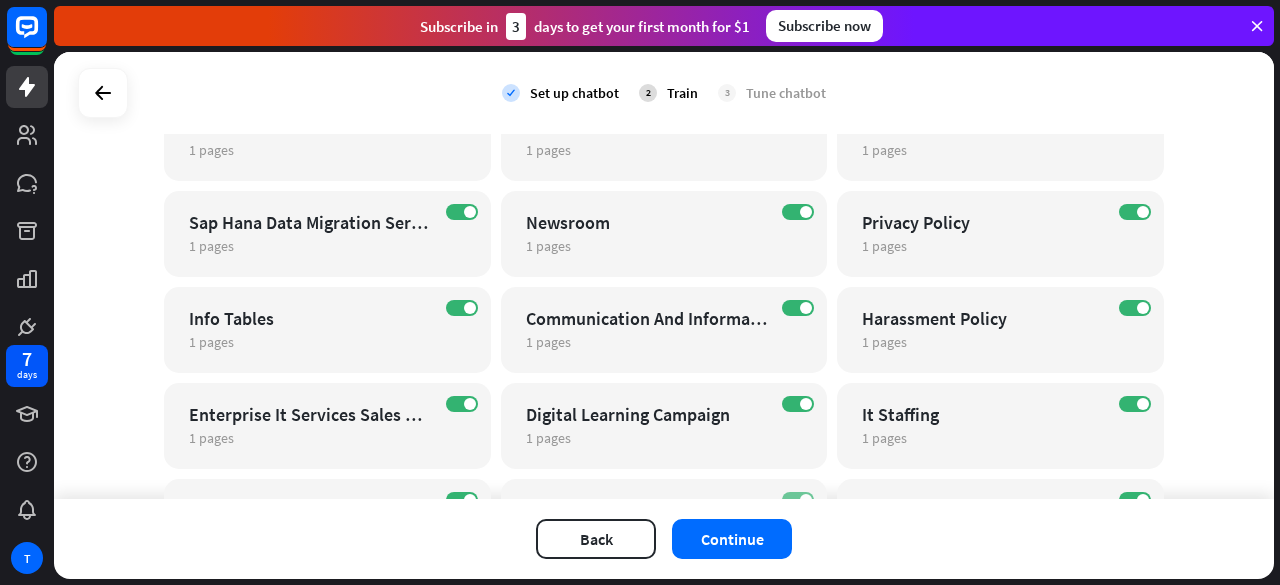 scroll, scrollTop: 1200, scrollLeft: 0, axis: vertical 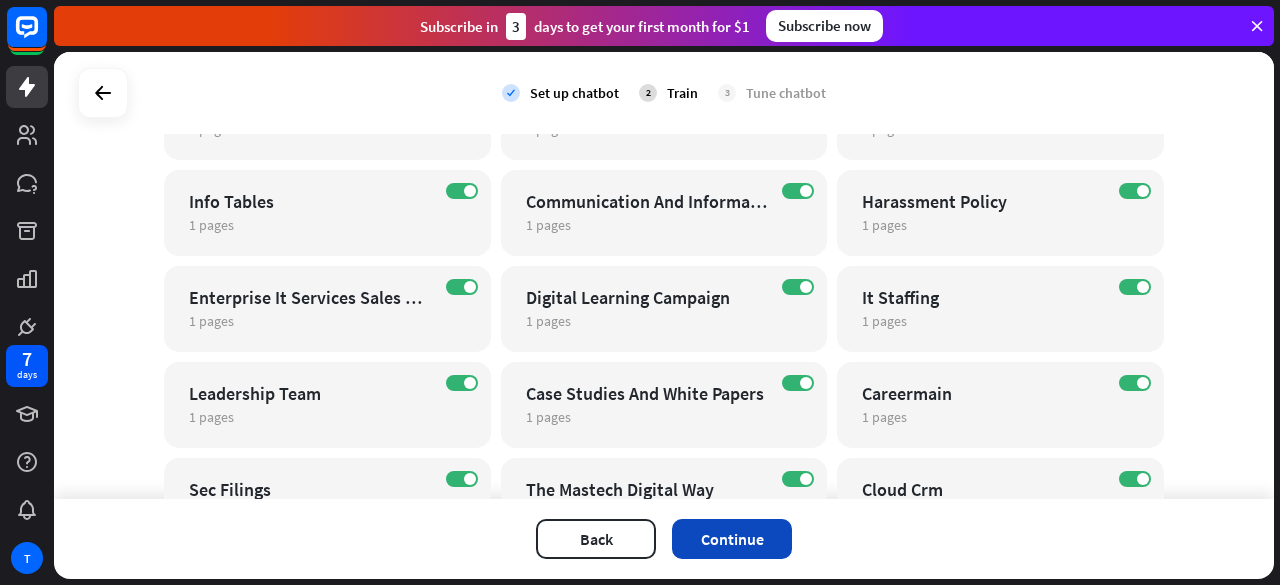 click on "Continue" at bounding box center (732, 539) 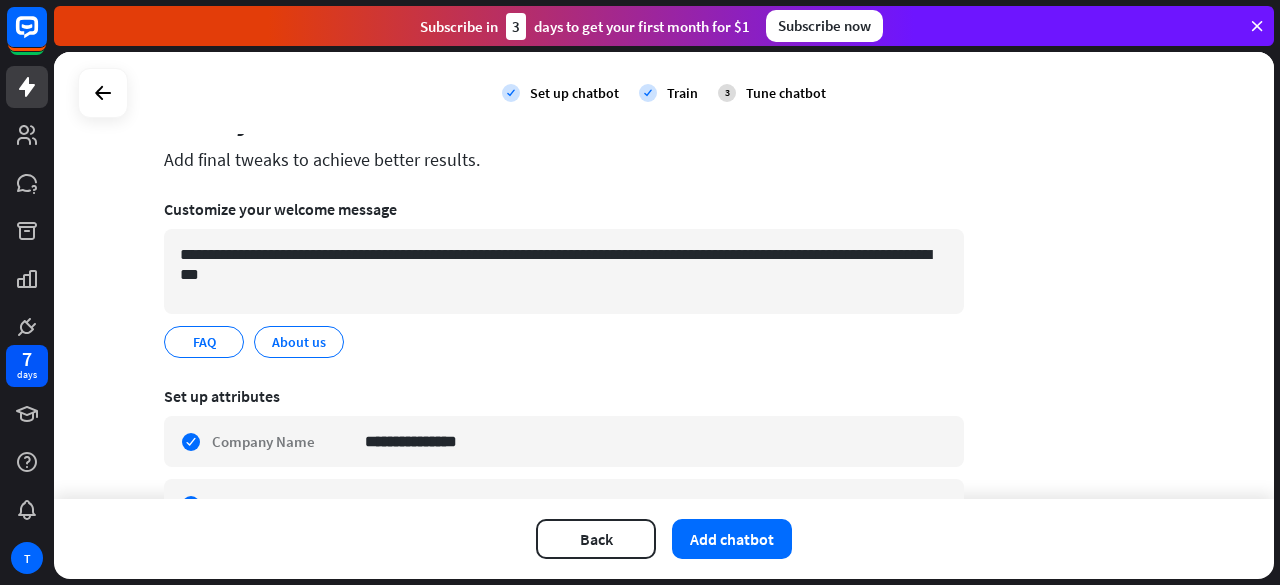 scroll, scrollTop: 0, scrollLeft: 0, axis: both 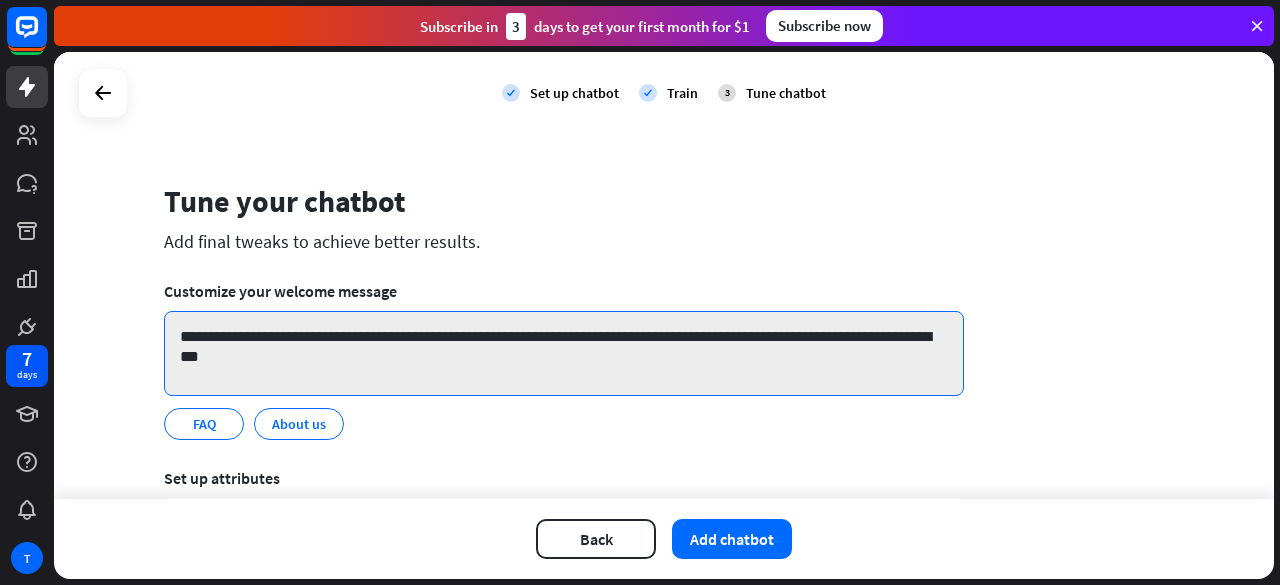 click on "**********" at bounding box center (564, 353) 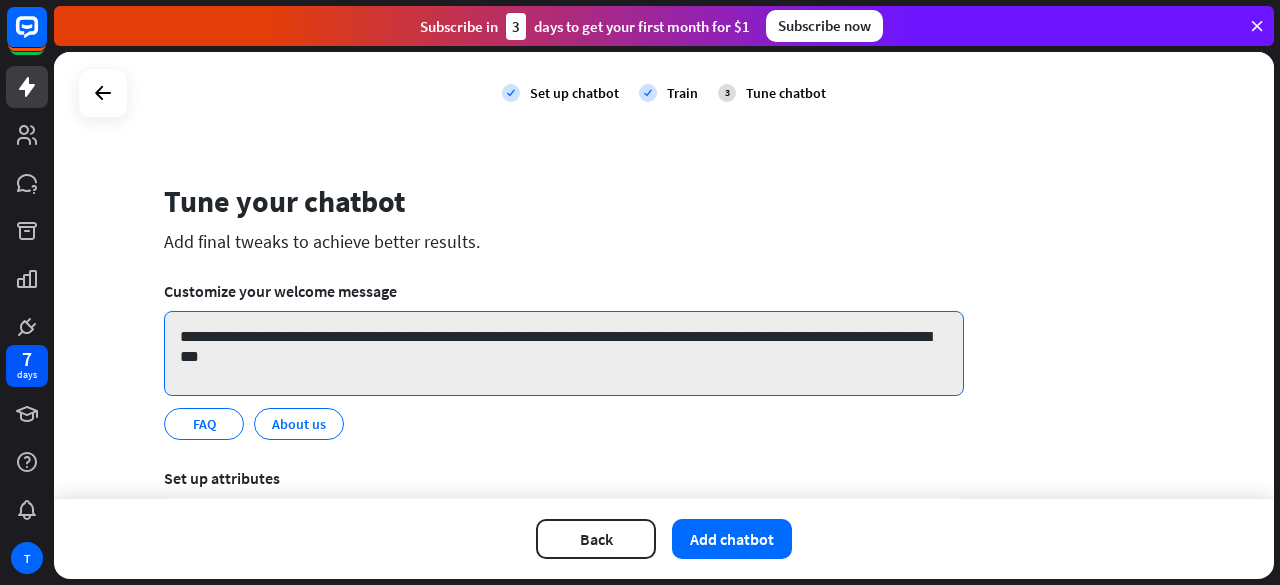 click on "**********" at bounding box center [564, 353] 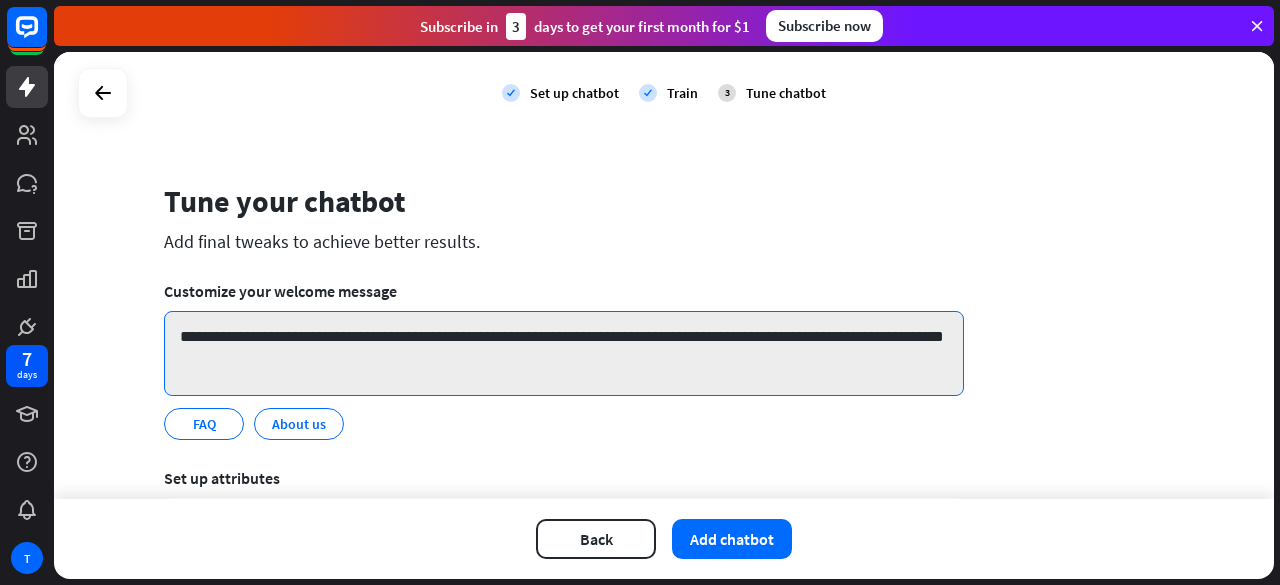 click on "**********" at bounding box center [564, 353] 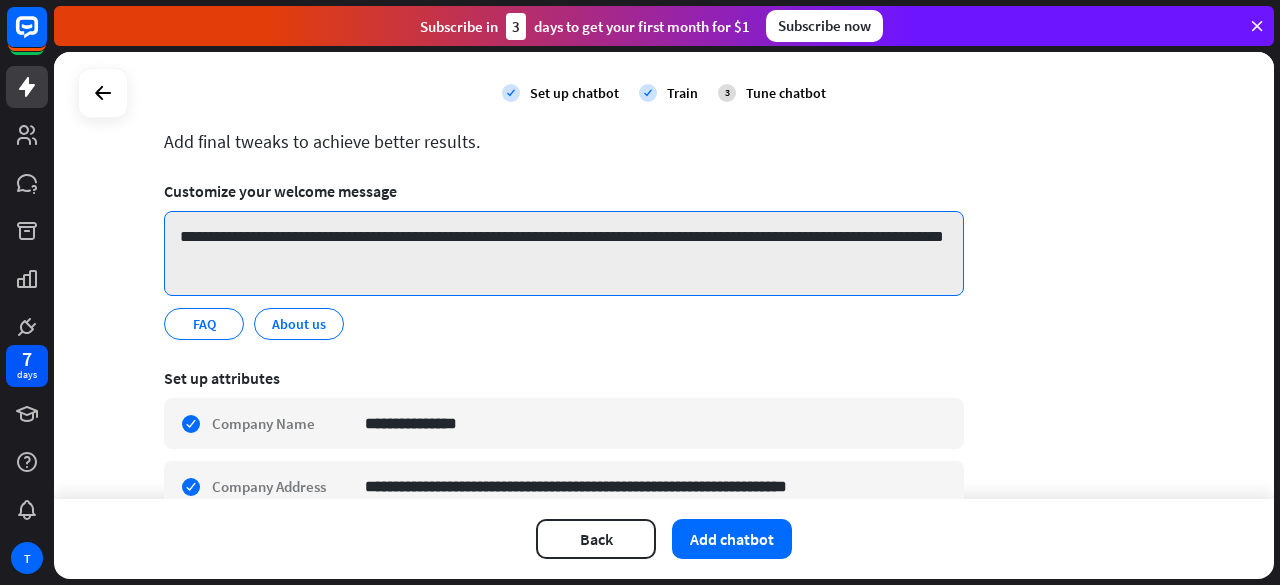 scroll, scrollTop: 0, scrollLeft: 0, axis: both 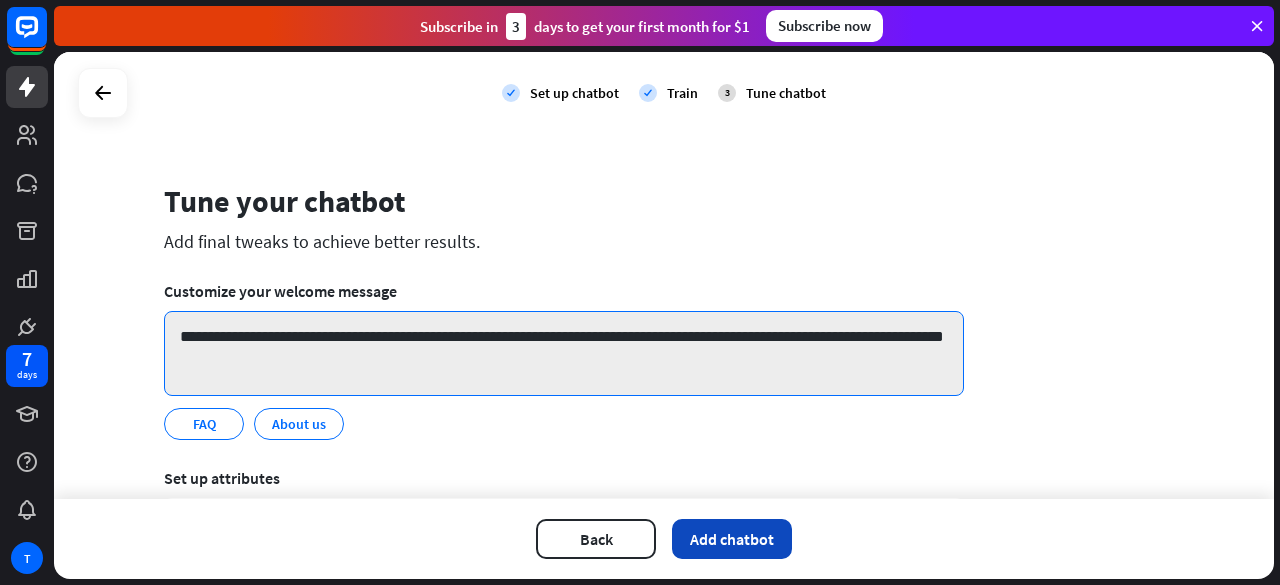 type on "**********" 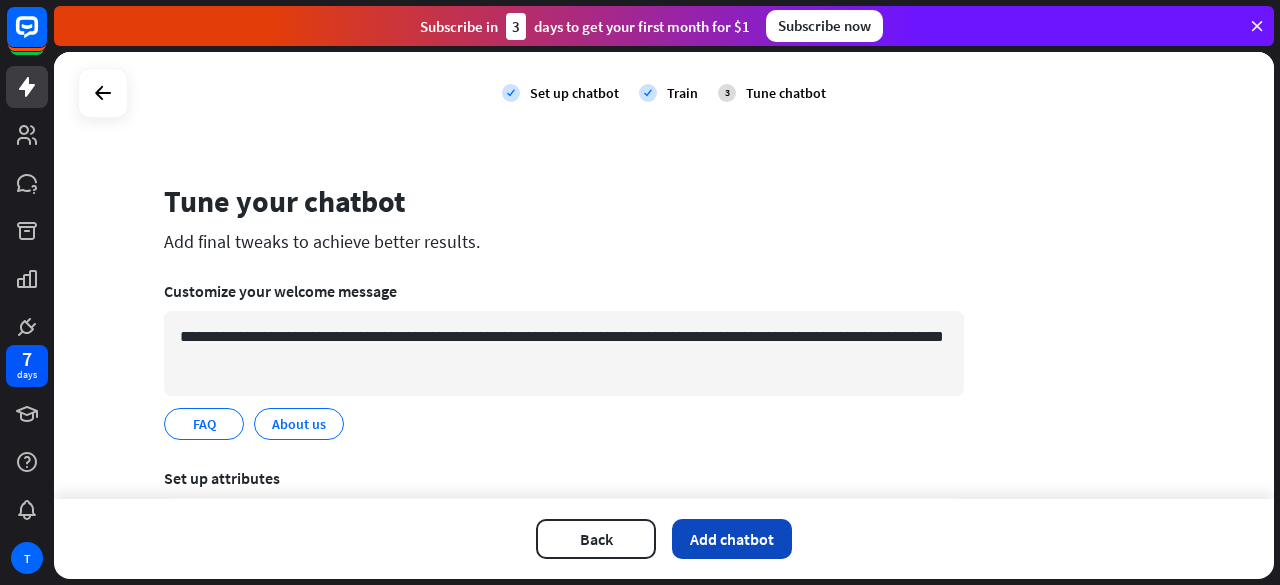 click on "Add chatbot" at bounding box center (732, 539) 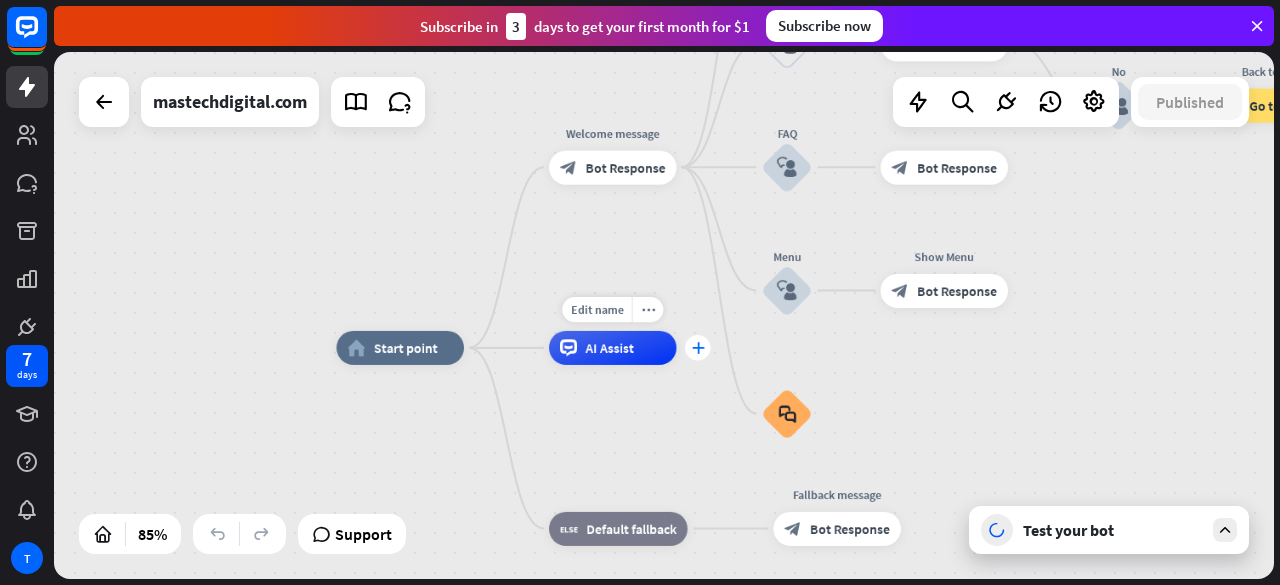 drag, startPoint x: 732, startPoint y: 343, endPoint x: 706, endPoint y: 358, distance: 30.016663 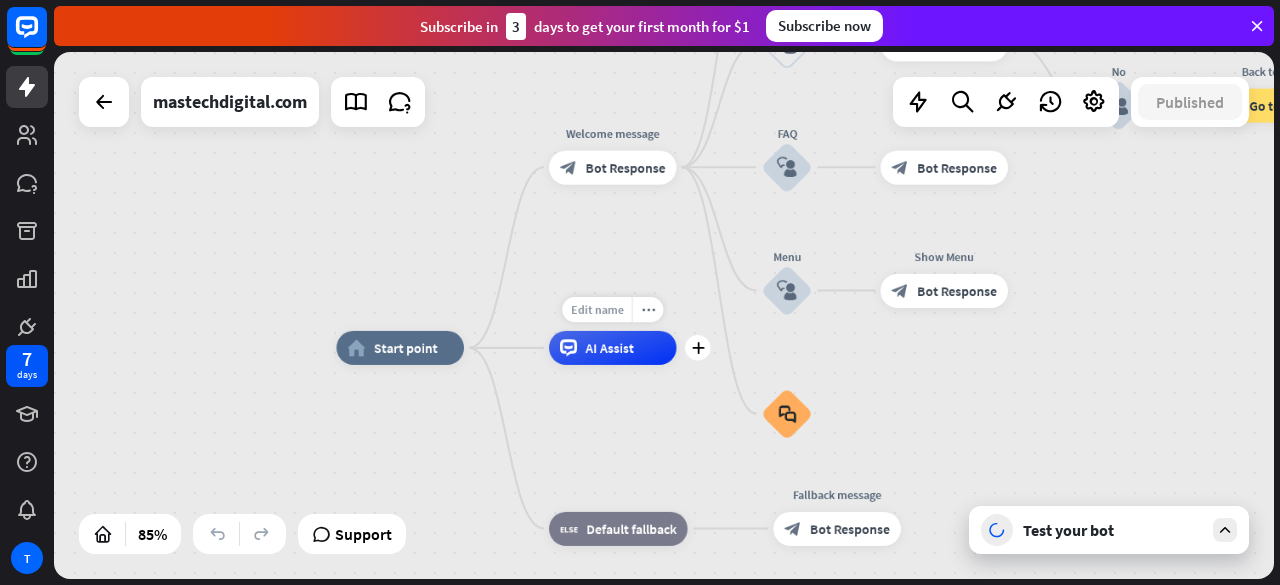 click on "Edit name" at bounding box center (597, 309) 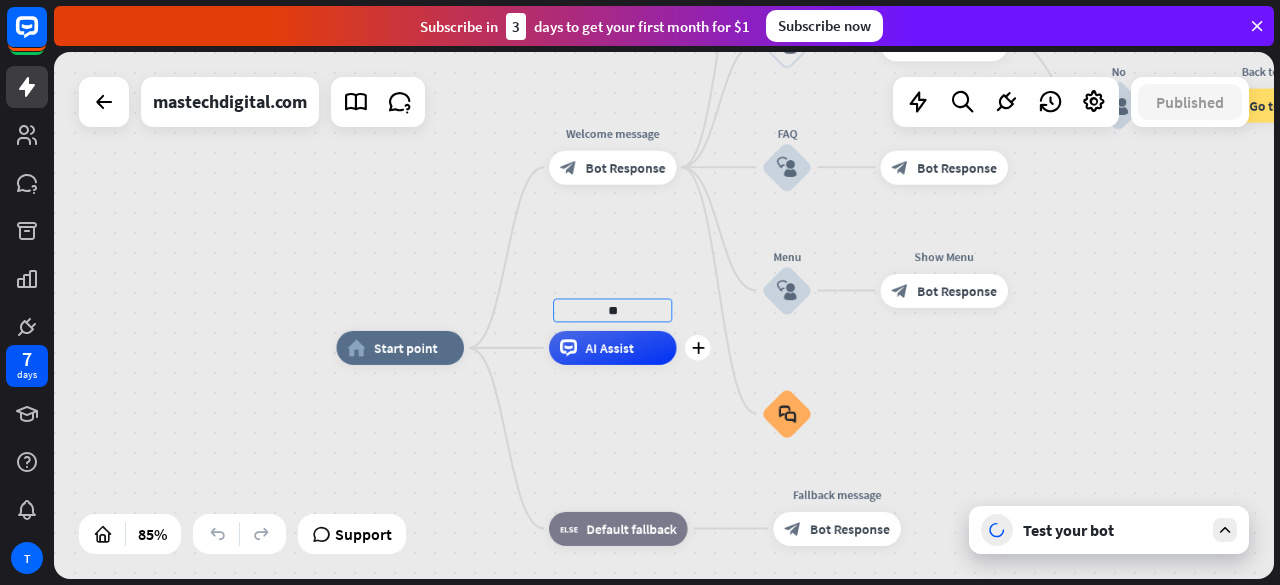 type on "*" 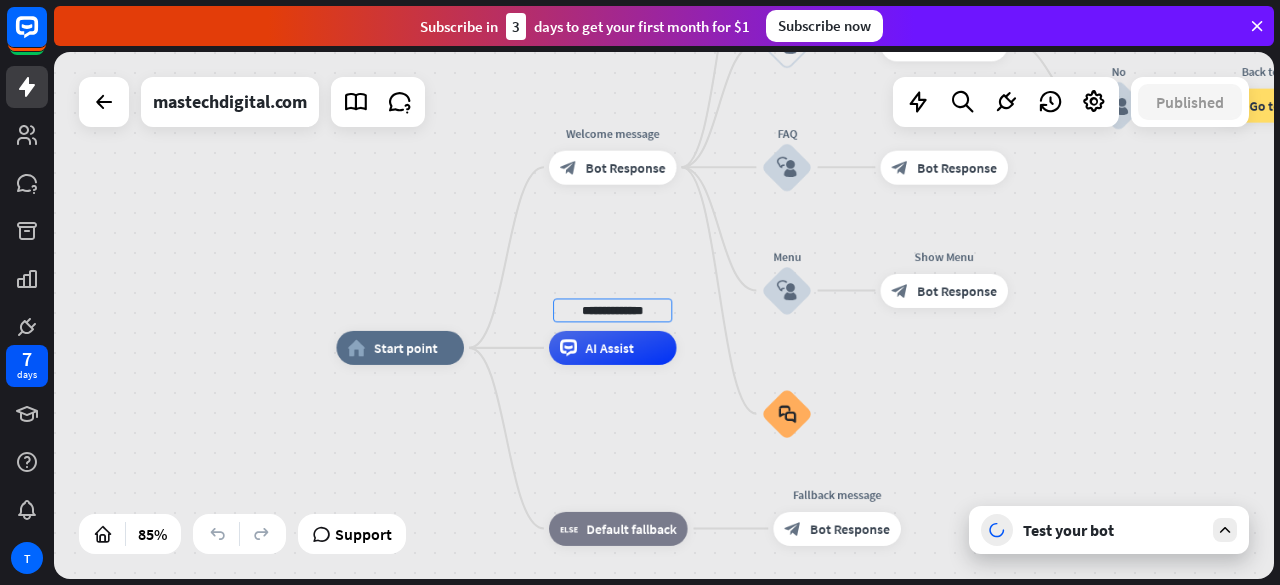 type on "**********" 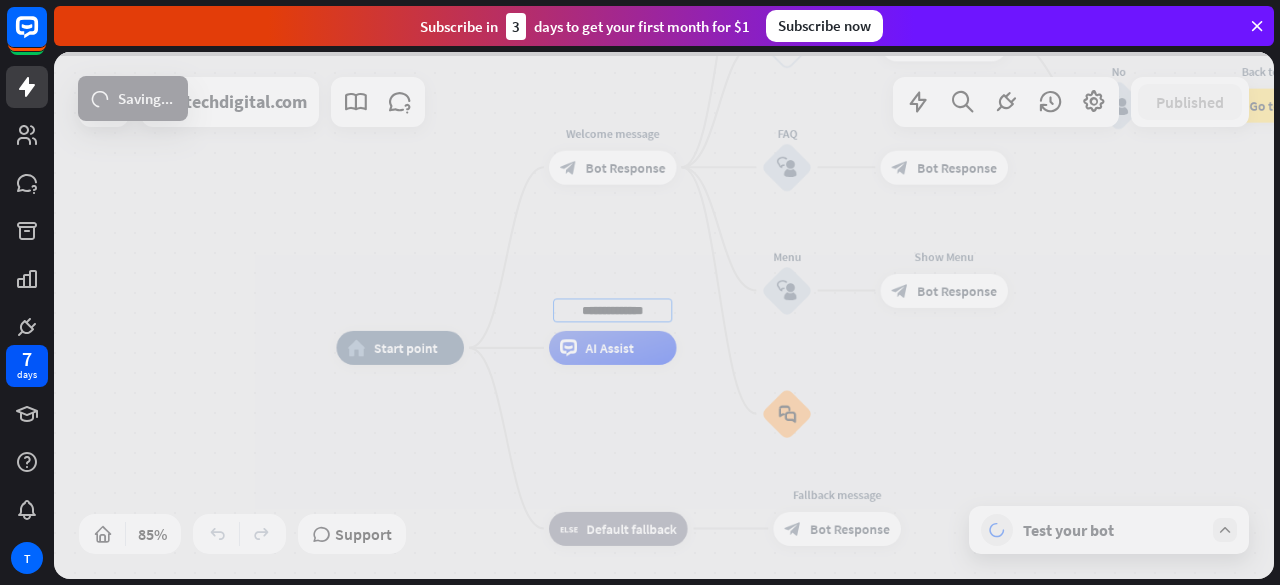 click on "**********" at bounding box center (664, 315) 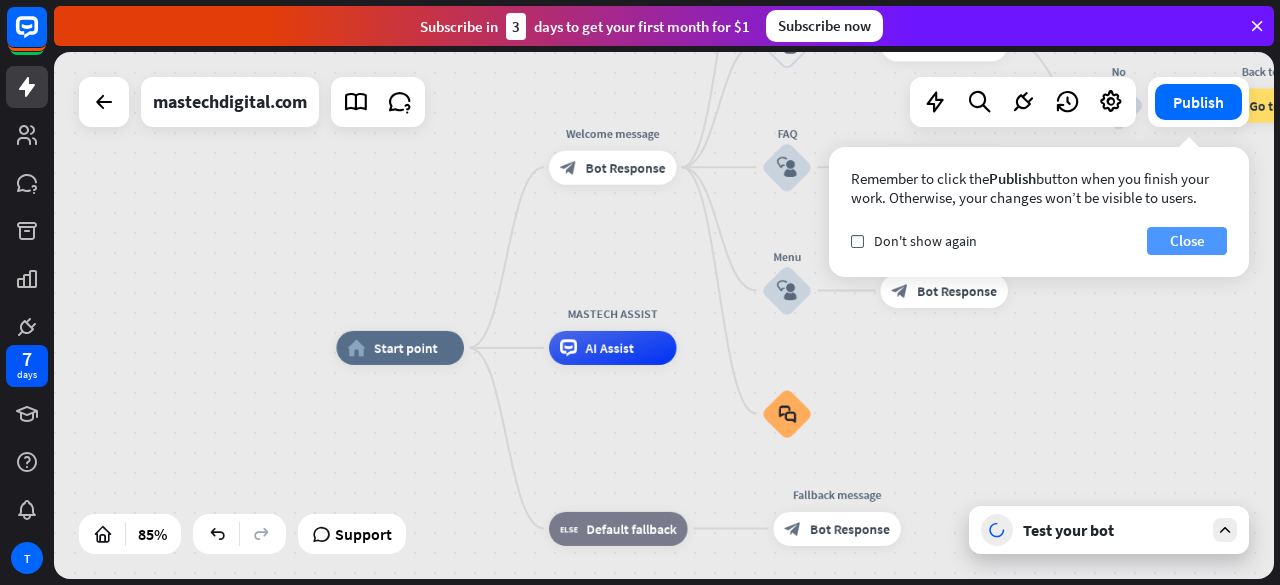 click on "Close" at bounding box center (1187, 241) 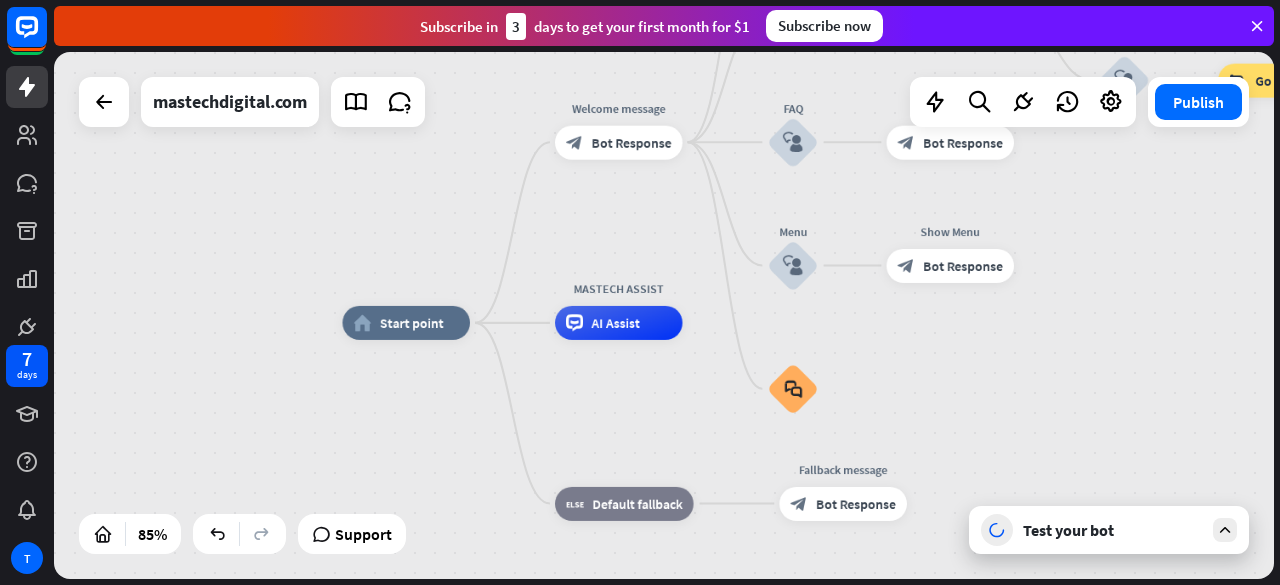 drag, startPoint x: 1155, startPoint y: 242, endPoint x: 1161, endPoint y: 217, distance: 25.70992 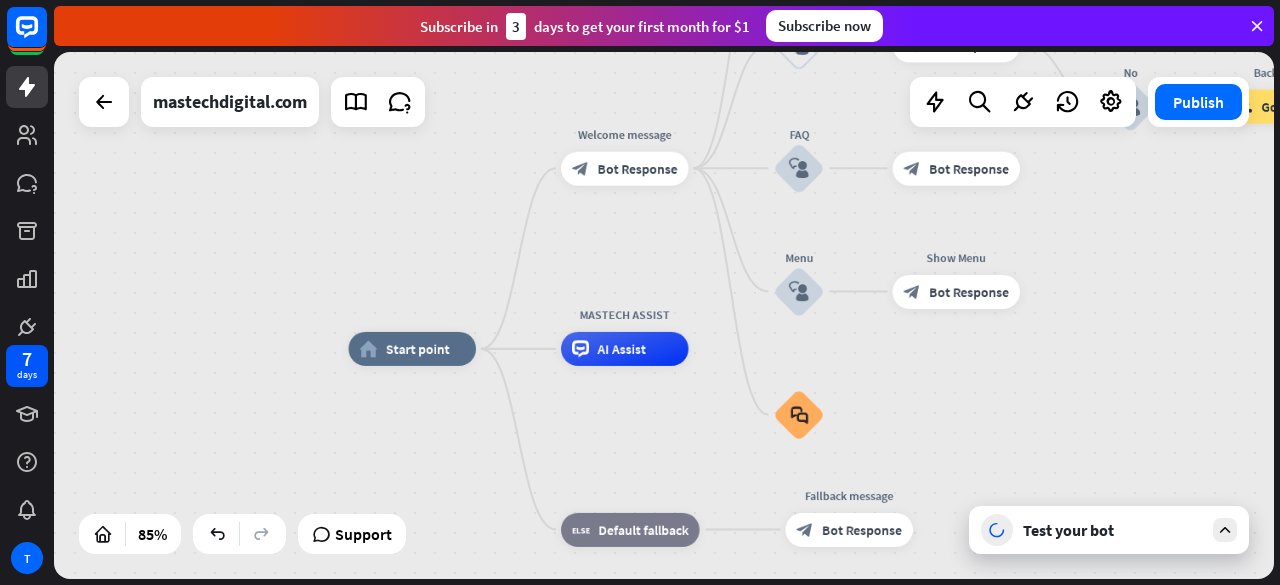 drag, startPoint x: 1035, startPoint y: 381, endPoint x: 1041, endPoint y: 407, distance: 26.683329 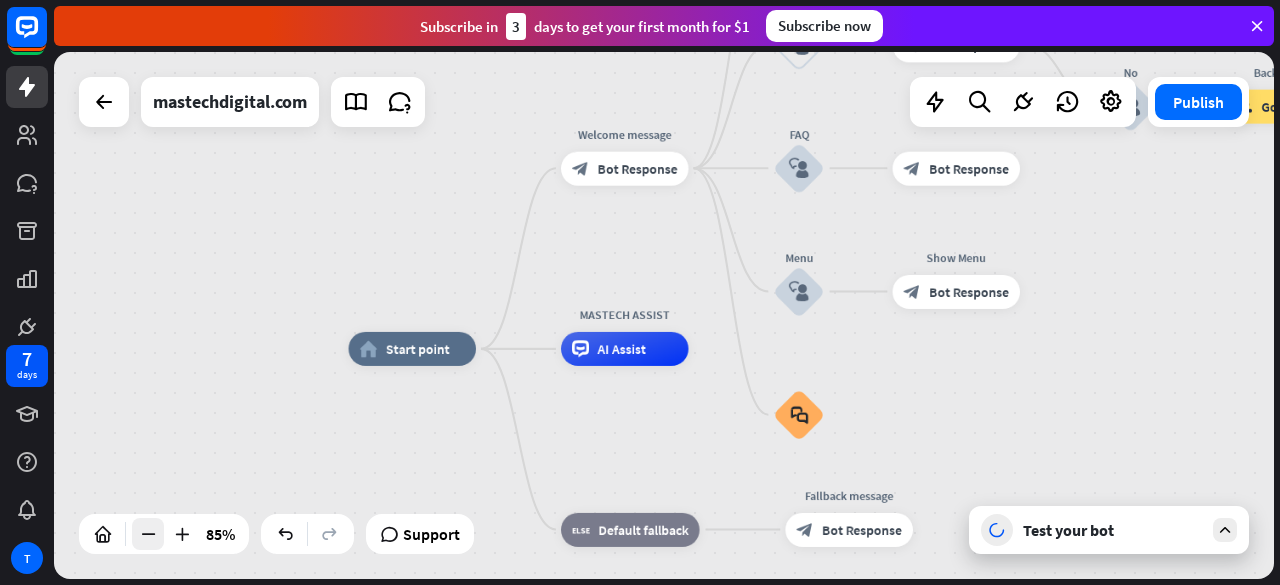click at bounding box center (148, 534) 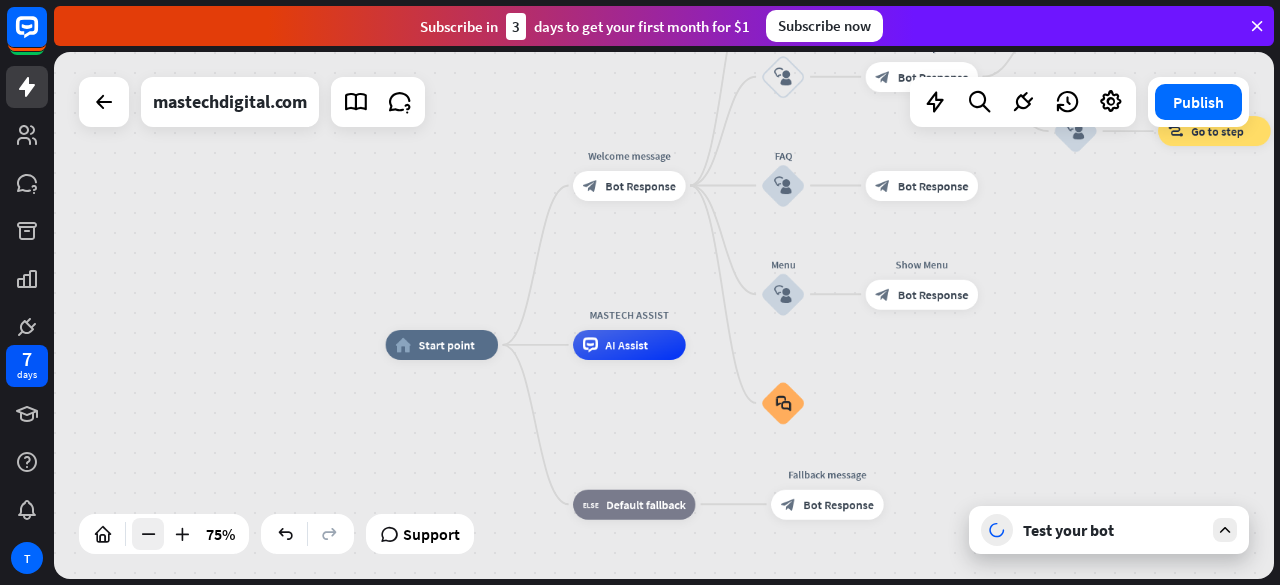 click at bounding box center [148, 534] 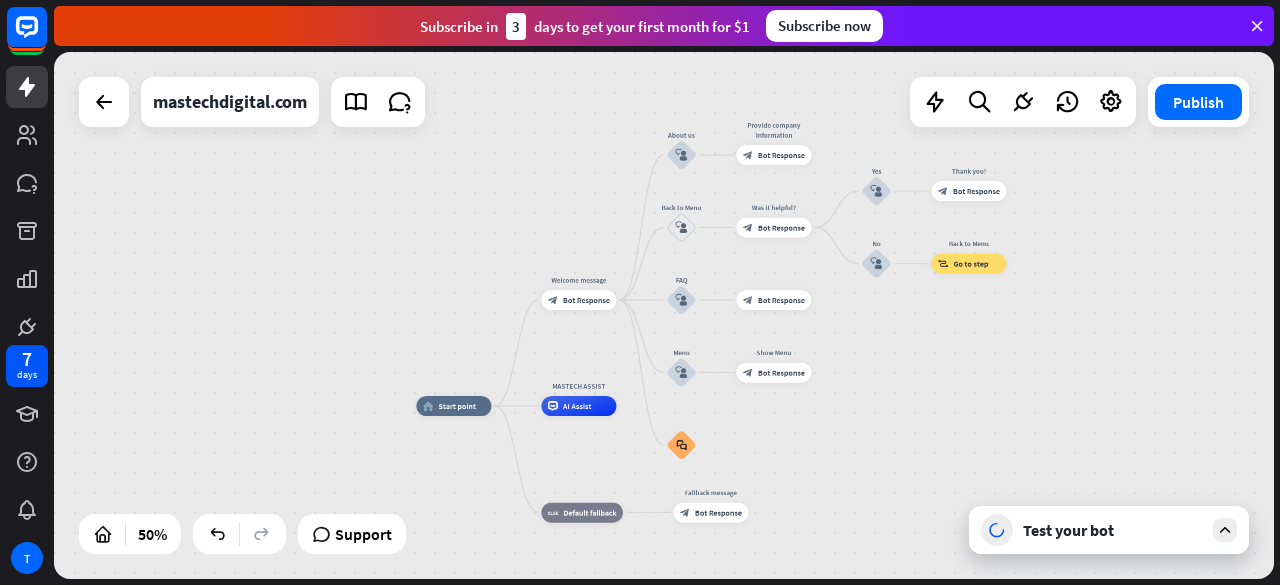 drag, startPoint x: 1006, startPoint y: 324, endPoint x: 947, endPoint y: 391, distance: 89.27486 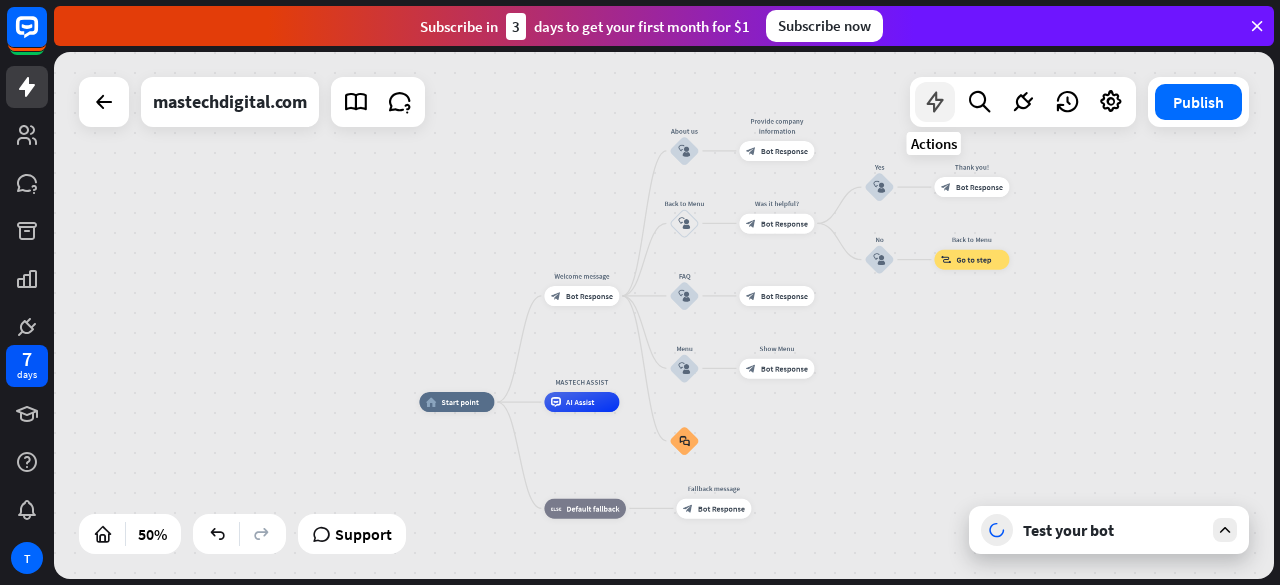 click at bounding box center (935, 102) 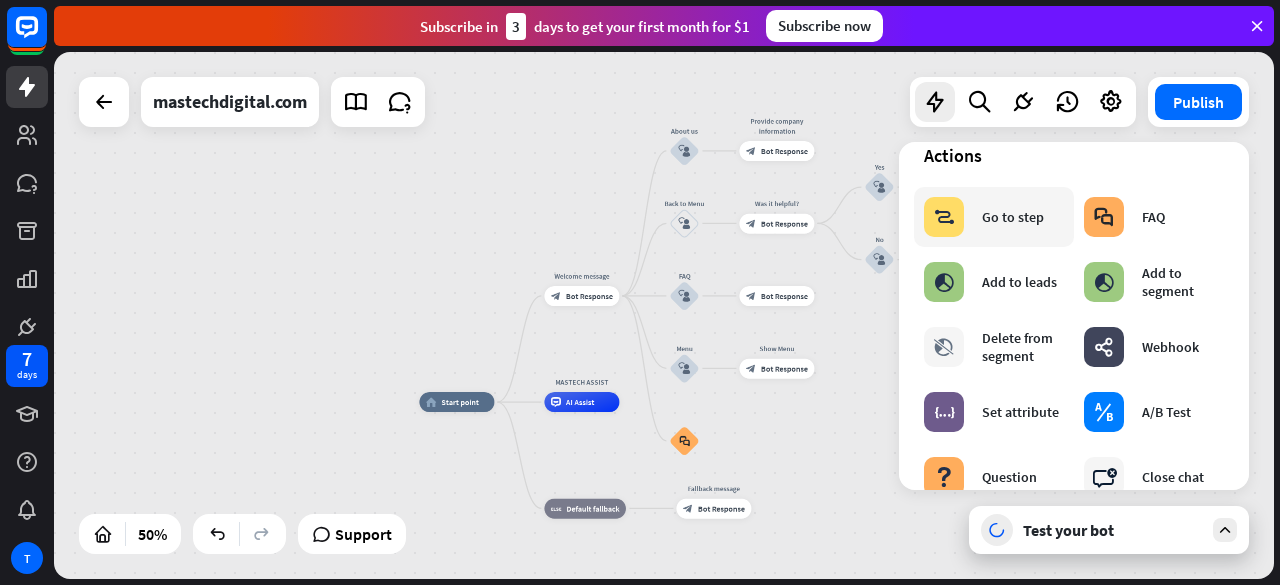 scroll, scrollTop: 300, scrollLeft: 0, axis: vertical 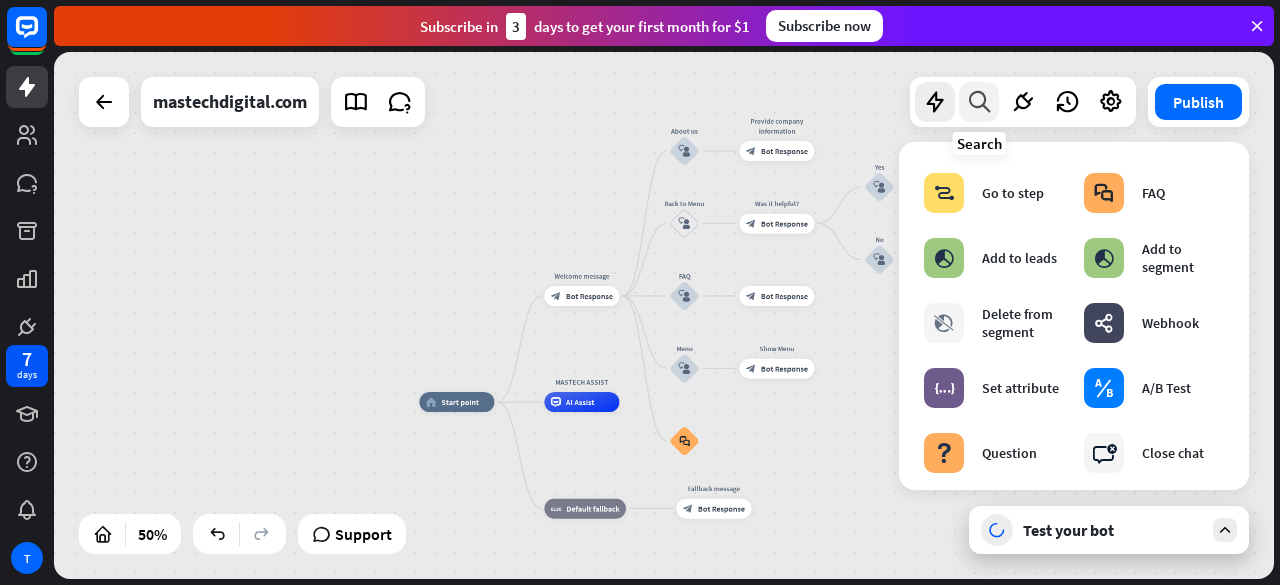 click at bounding box center (979, 102) 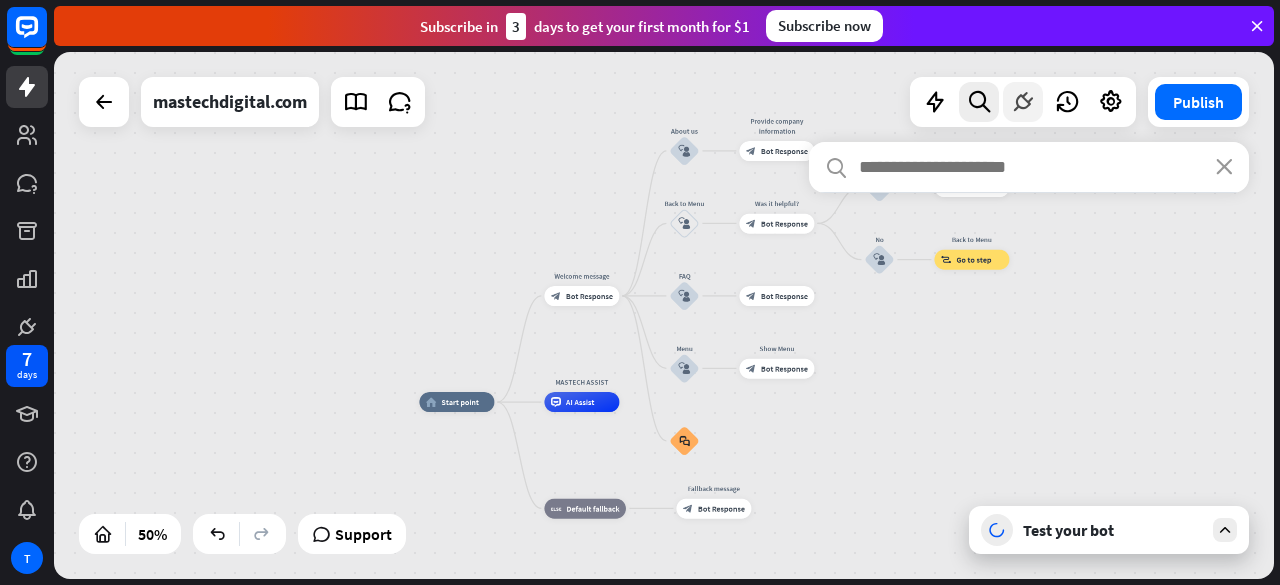 click at bounding box center [1023, 102] 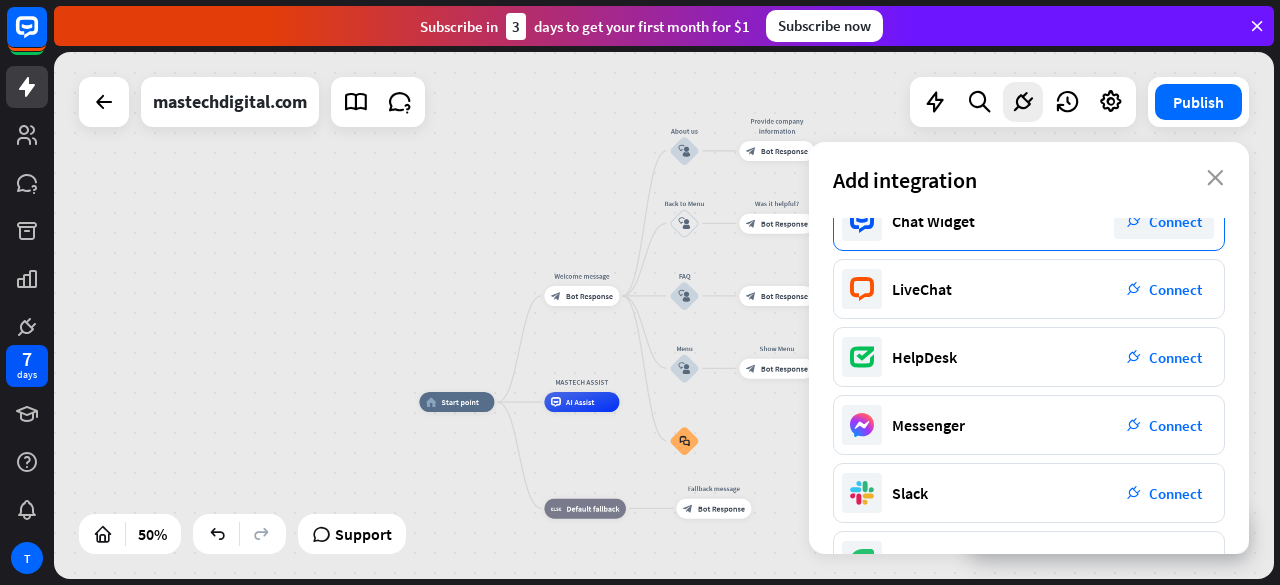 scroll, scrollTop: 0, scrollLeft: 0, axis: both 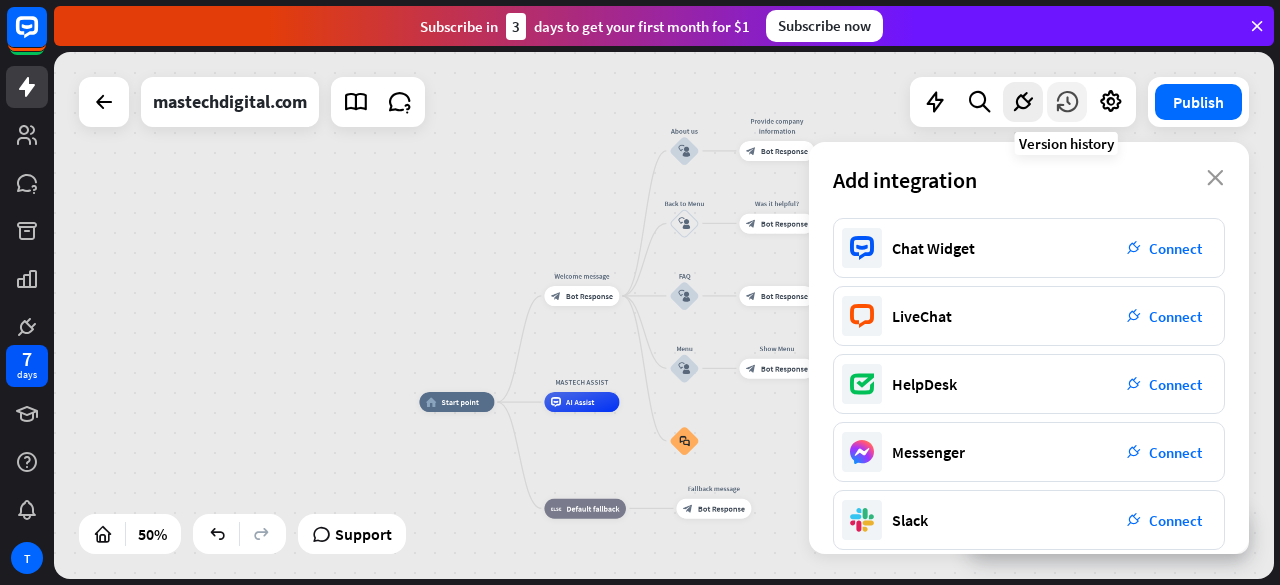 click at bounding box center [1067, 102] 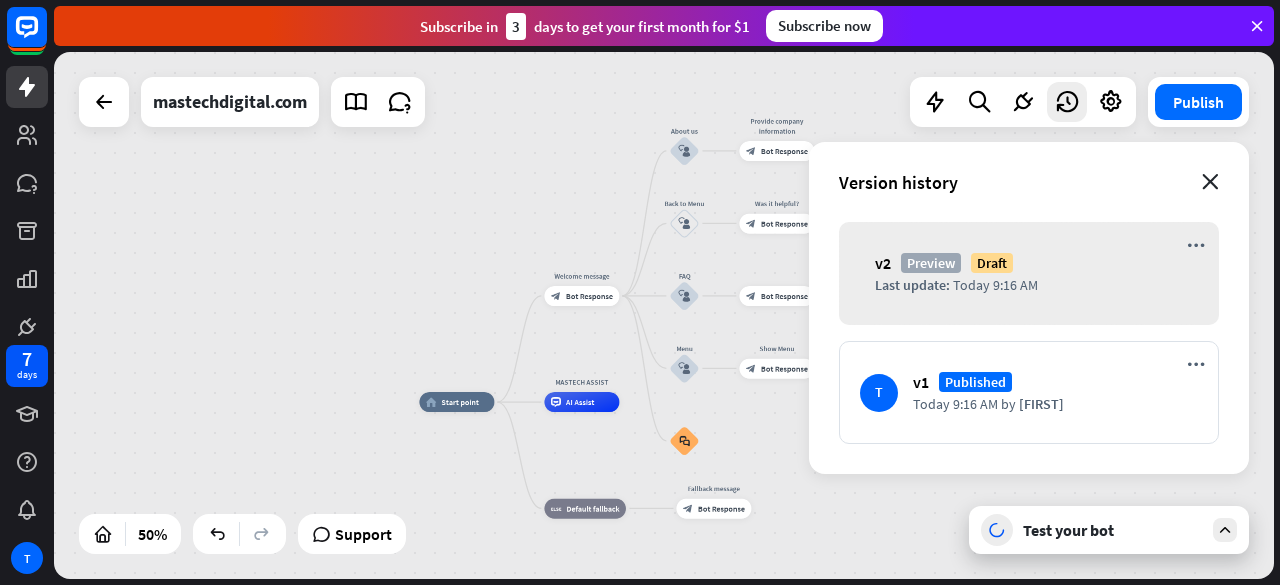 click on "close" at bounding box center [1210, 182] 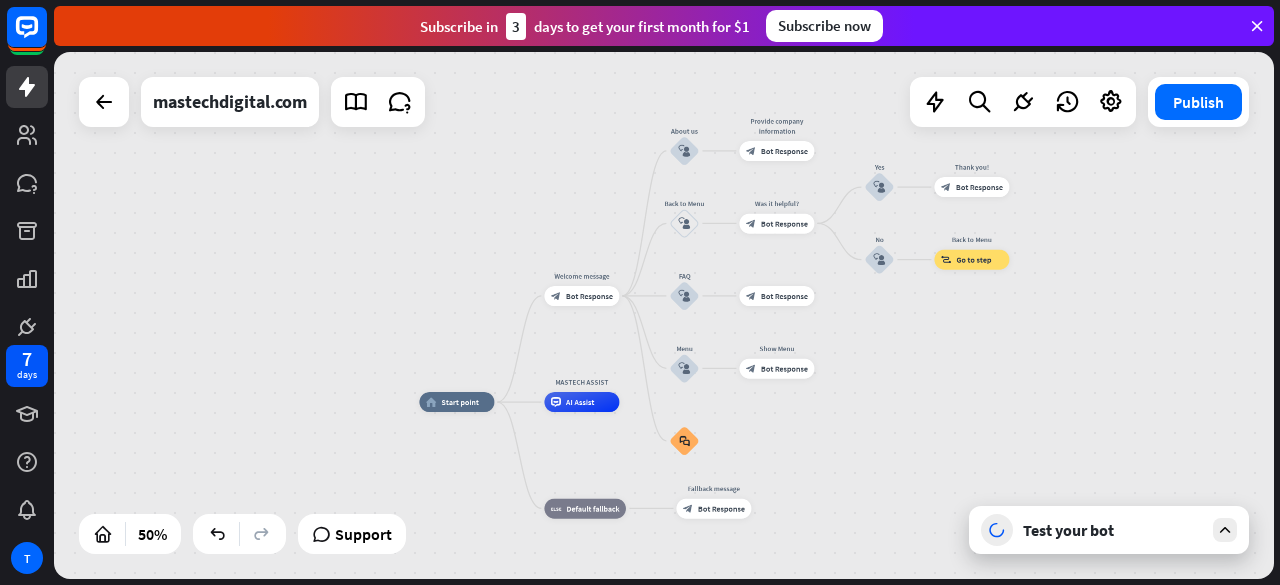 click at bounding box center [1225, 530] 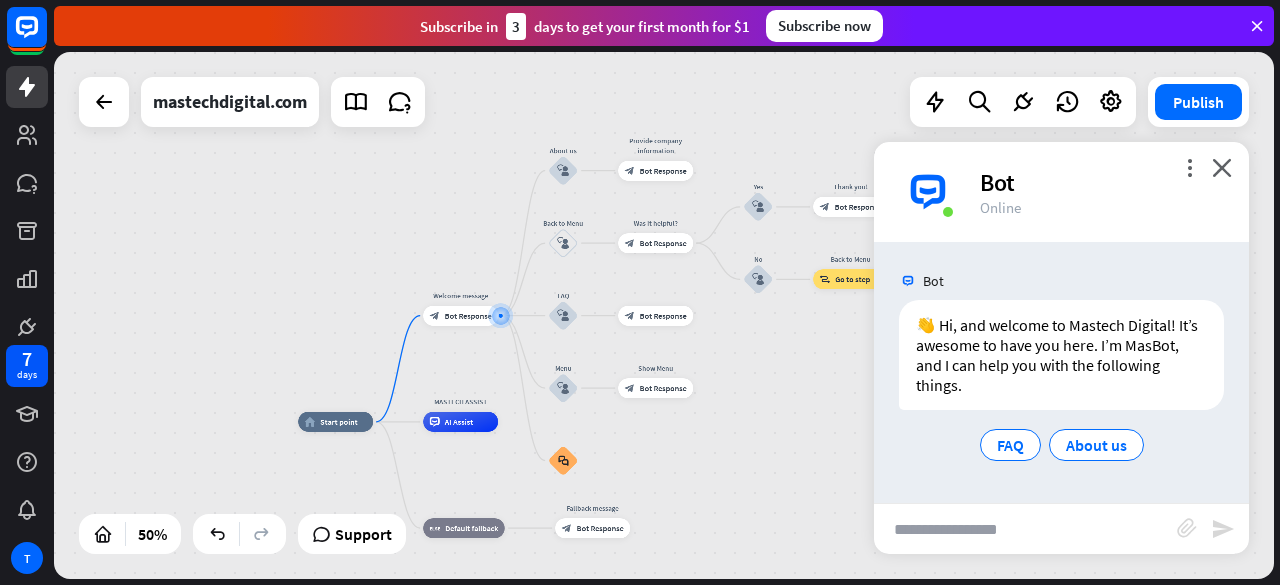 click at bounding box center (1025, 529) 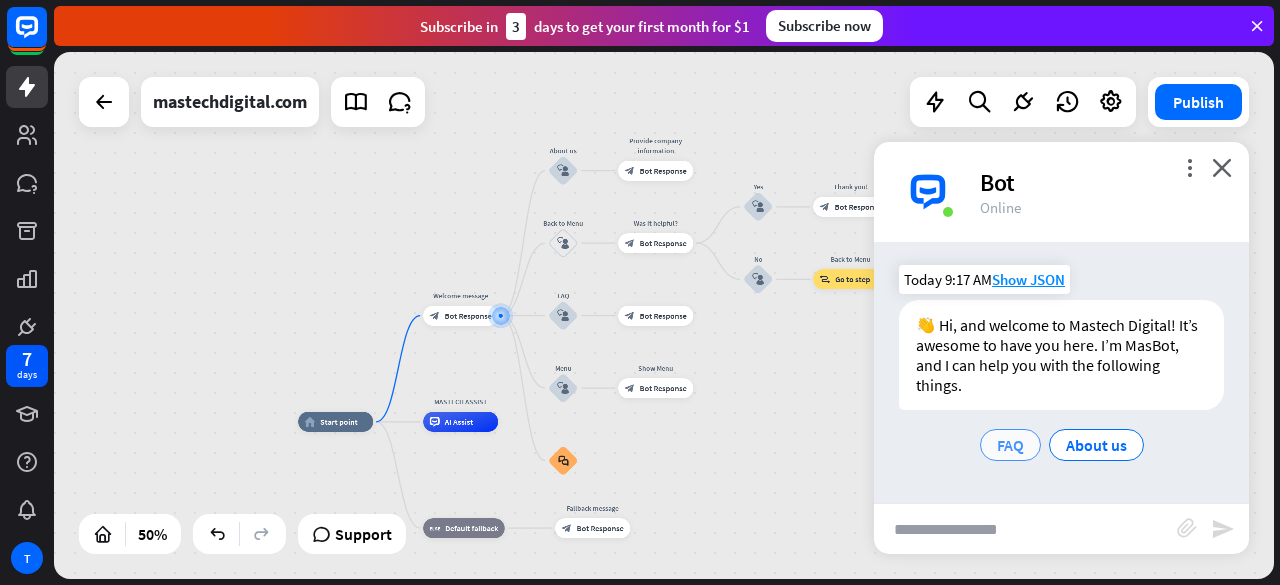 click on "FAQ" at bounding box center [1010, 445] 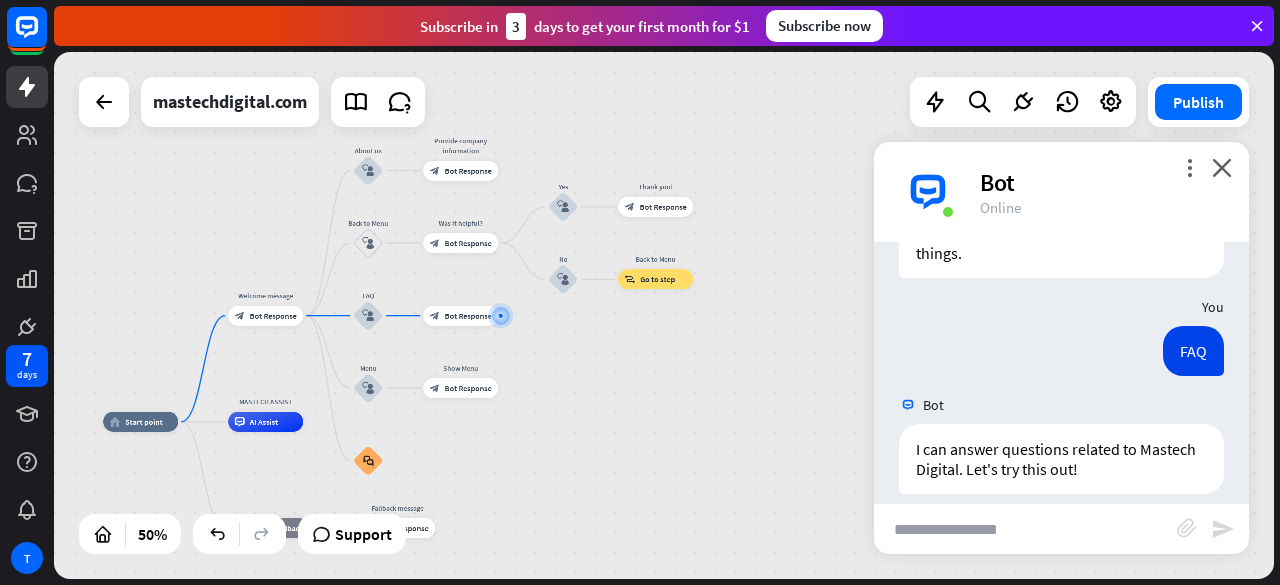 scroll, scrollTop: 152, scrollLeft: 0, axis: vertical 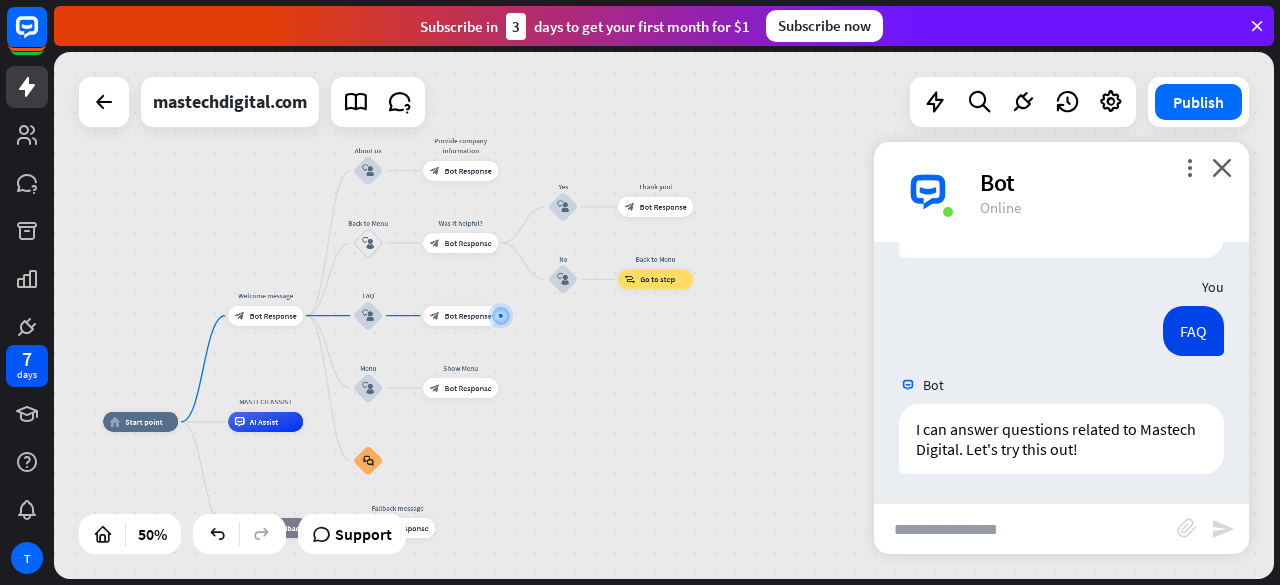 click at bounding box center [1025, 529] 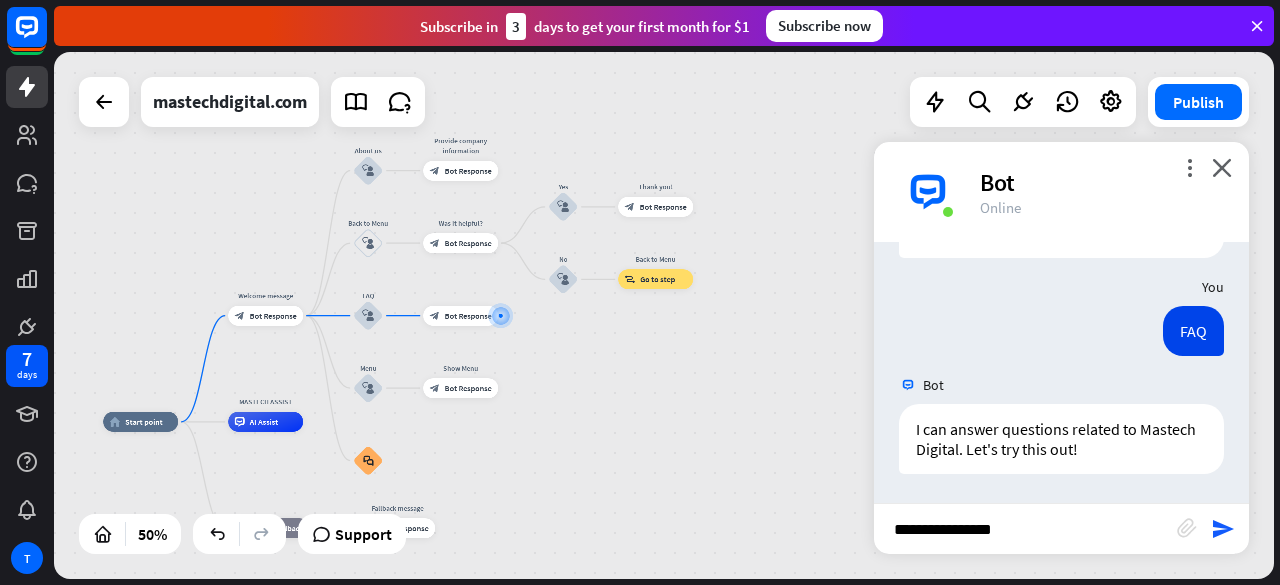 type on "**********" 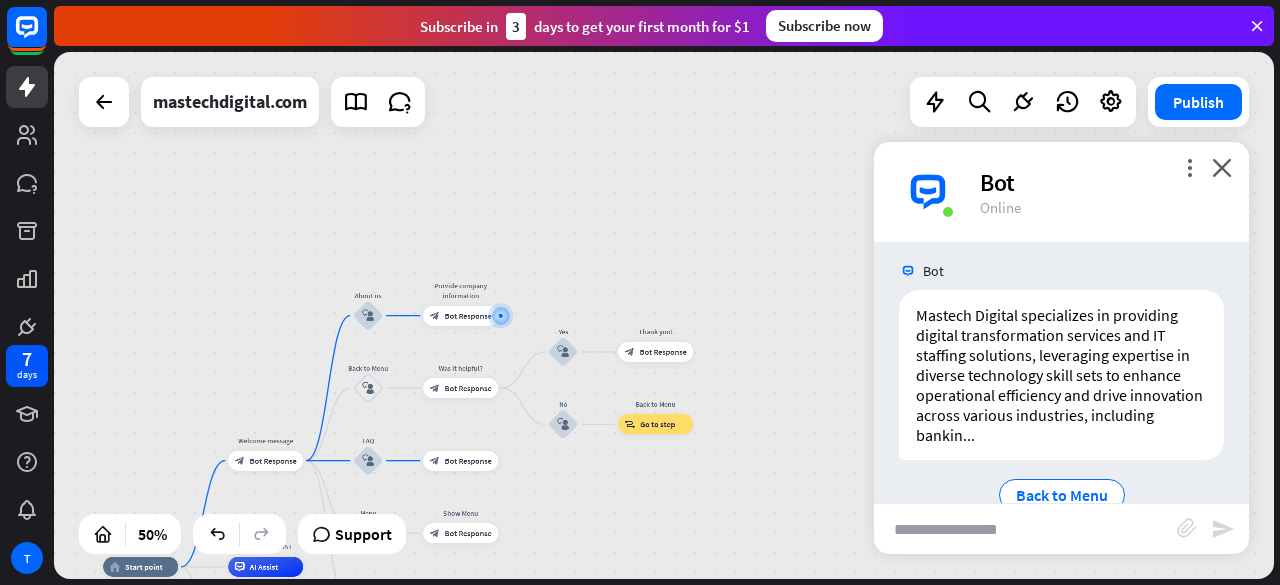 scroll, scrollTop: 523, scrollLeft: 0, axis: vertical 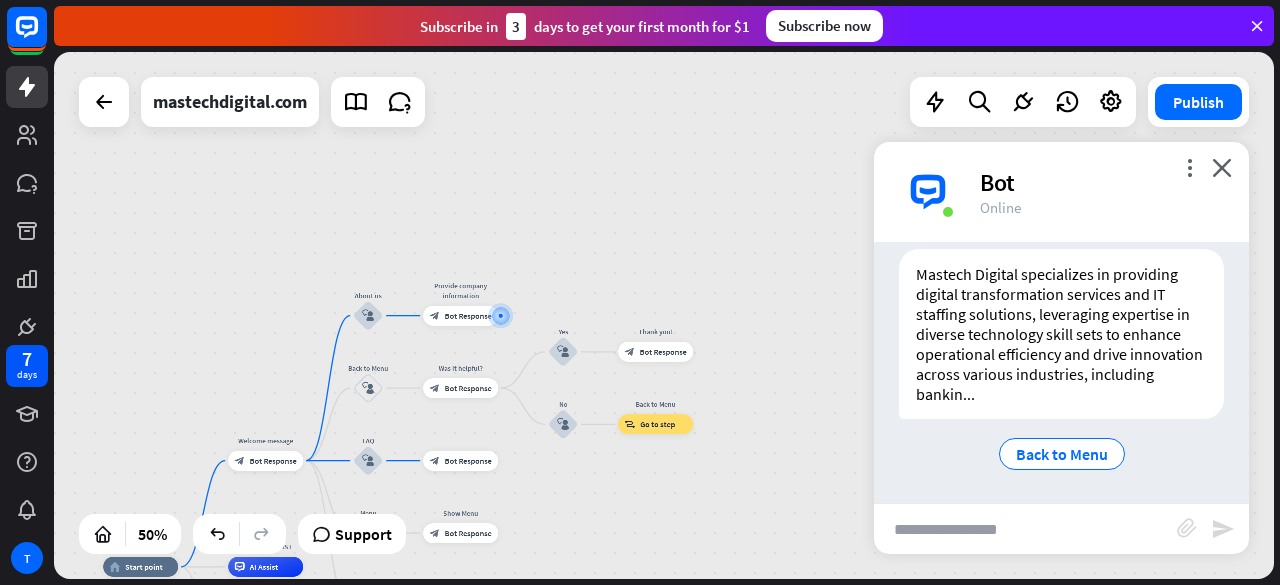 click at bounding box center (1025, 529) 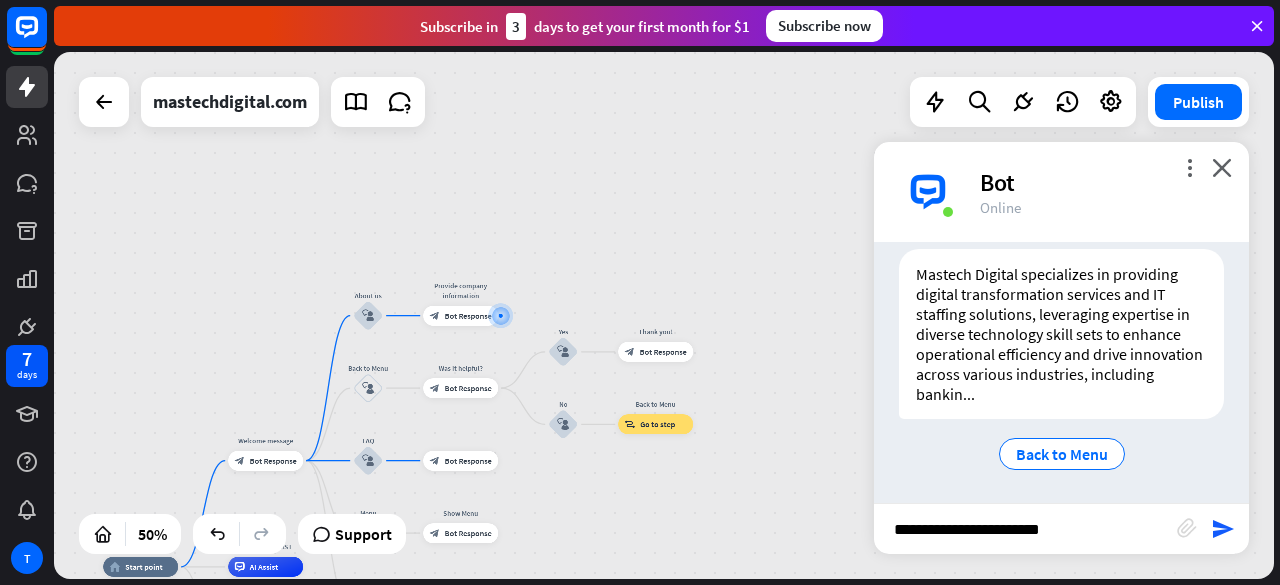 type on "**********" 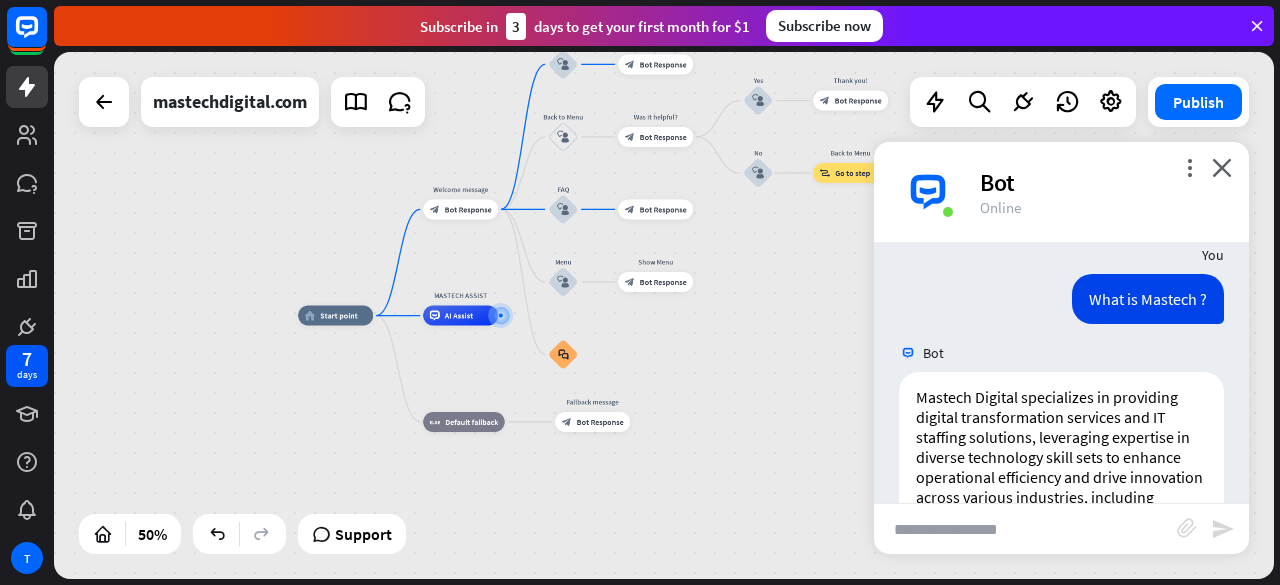 scroll, scrollTop: 884, scrollLeft: 0, axis: vertical 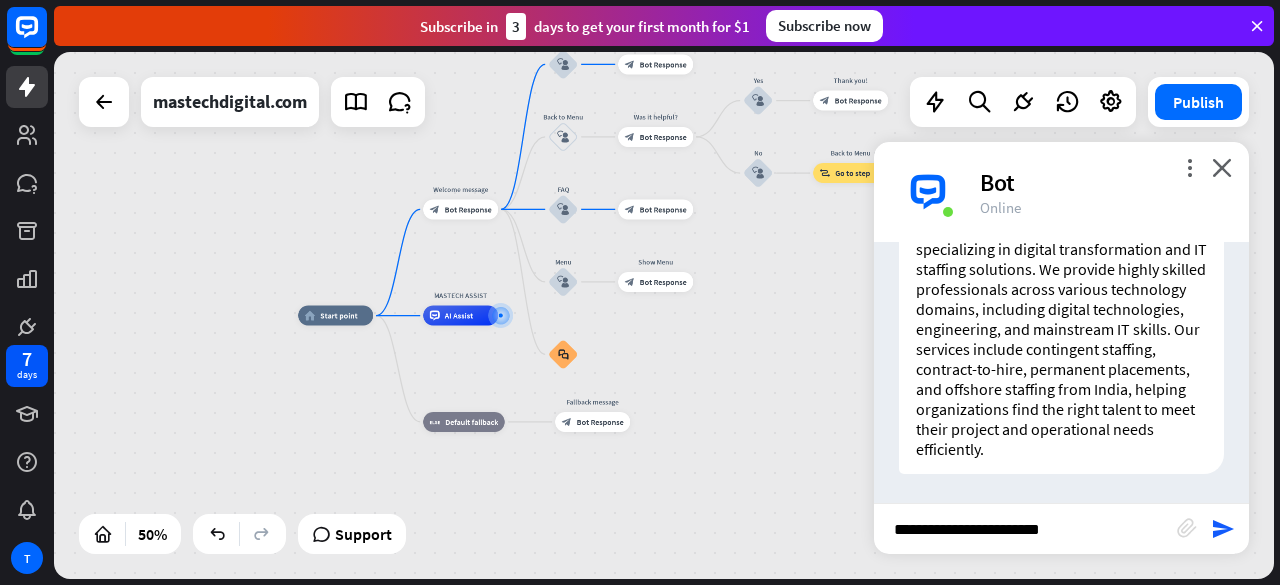 type on "**********" 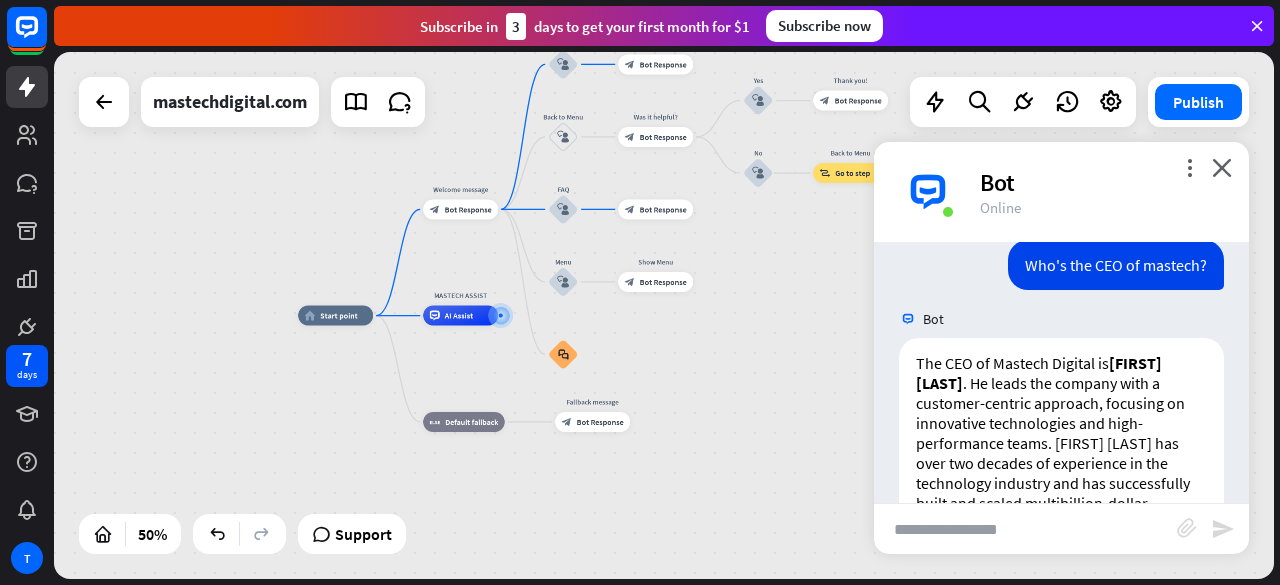 scroll, scrollTop: 1220, scrollLeft: 0, axis: vertical 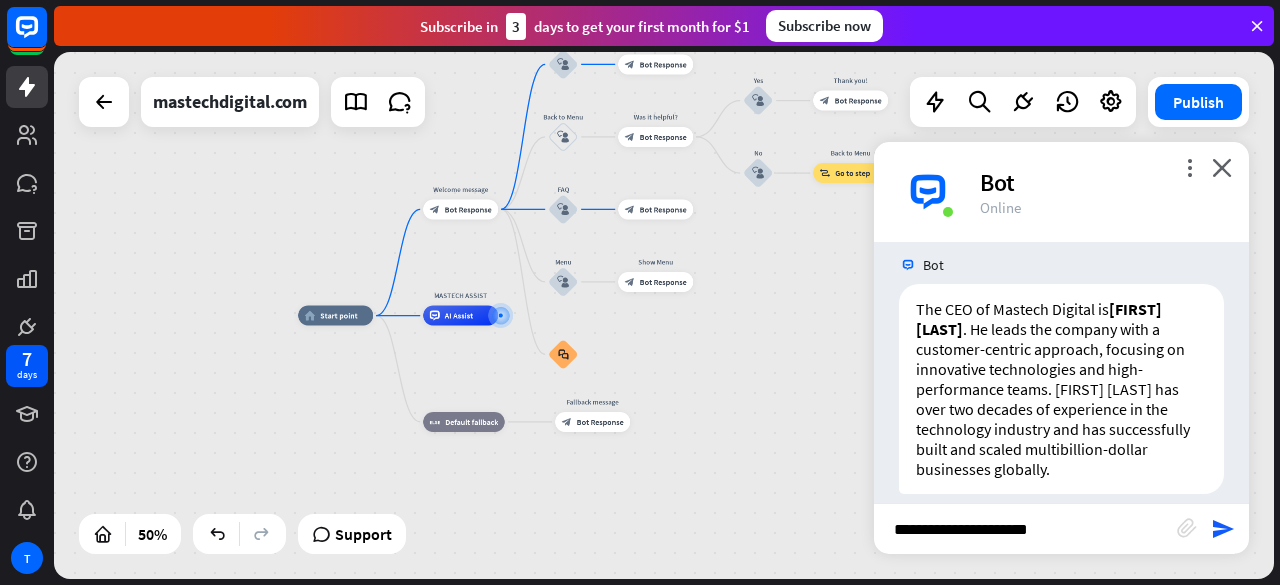 type on "**********" 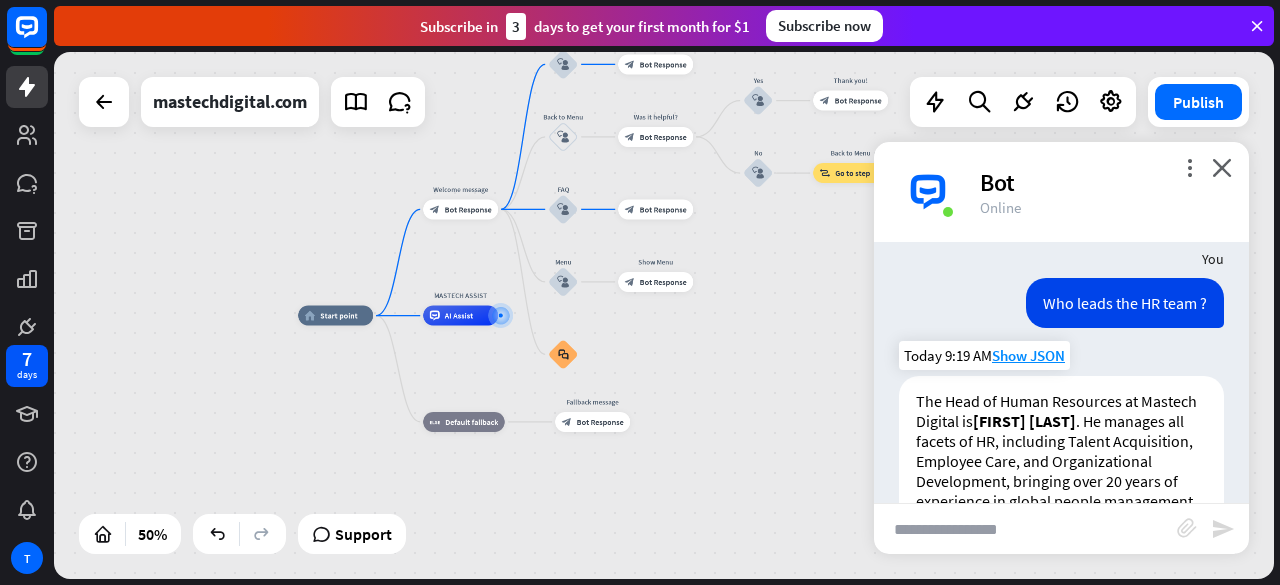 scroll, scrollTop: 1536, scrollLeft: 0, axis: vertical 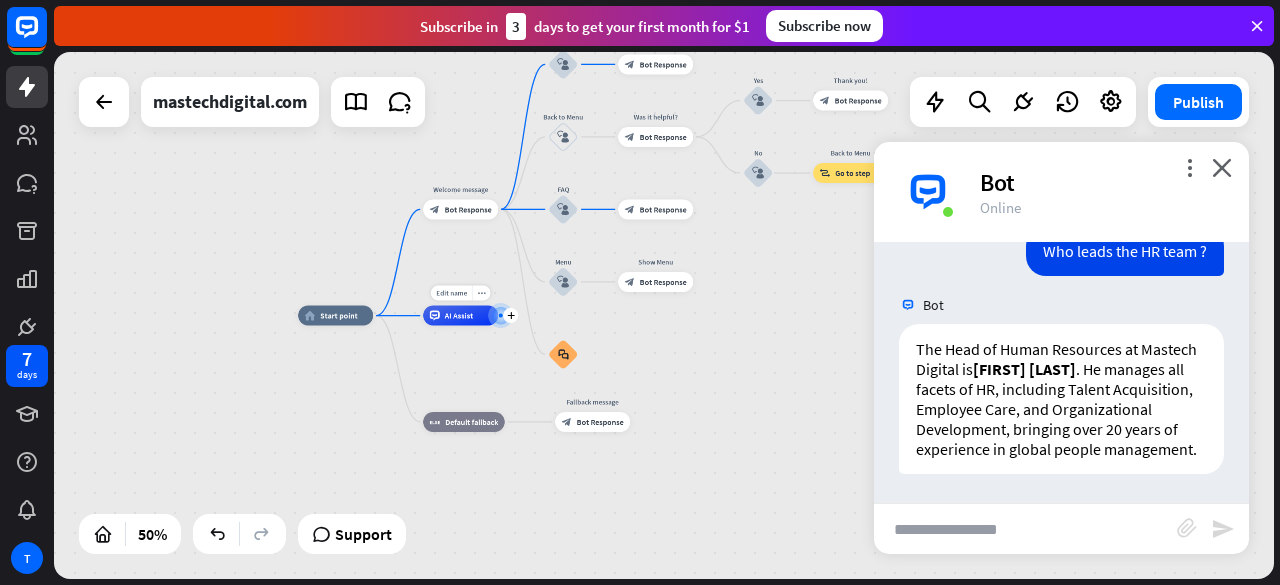 click at bounding box center (501, 316) 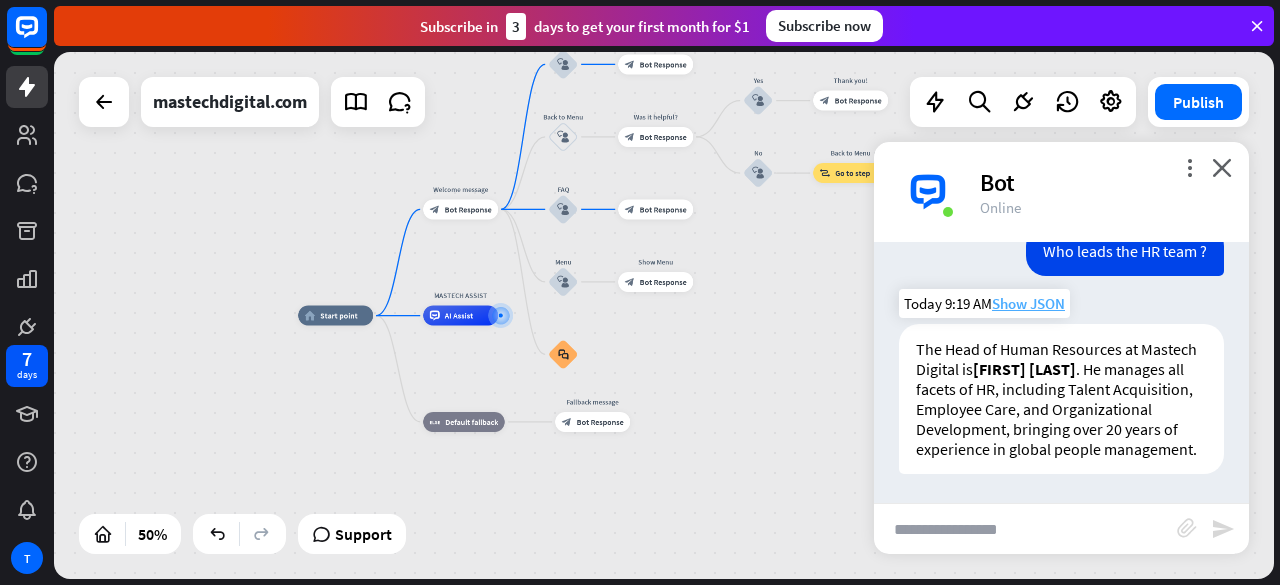 click on "Show JSON" at bounding box center (1028, 303) 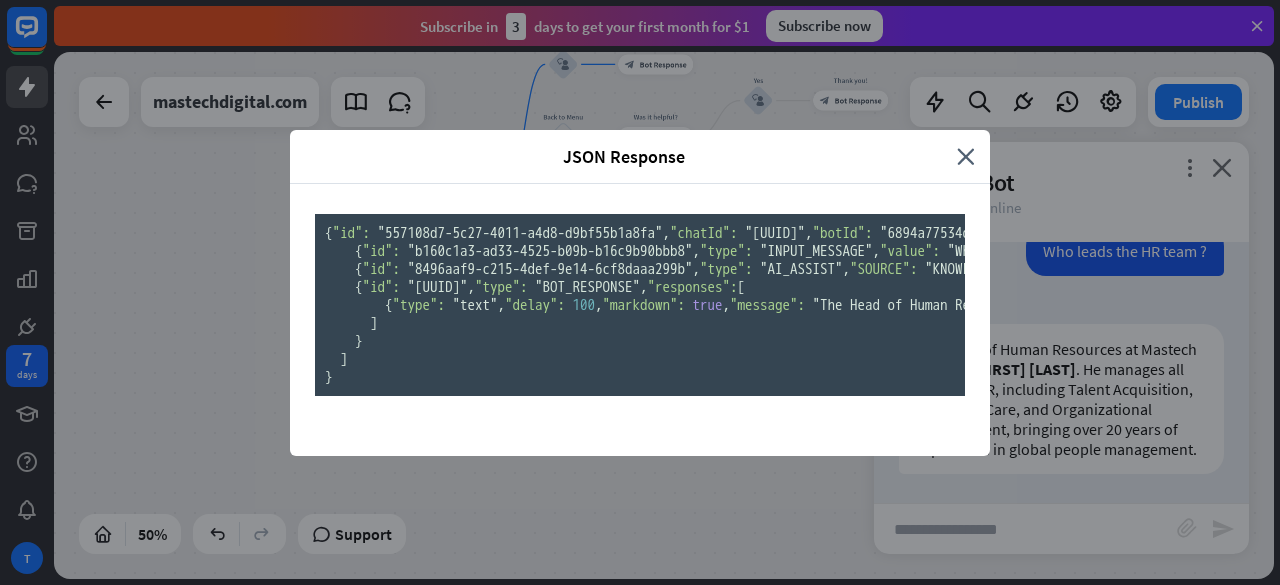 scroll, scrollTop: 0, scrollLeft: 0, axis: both 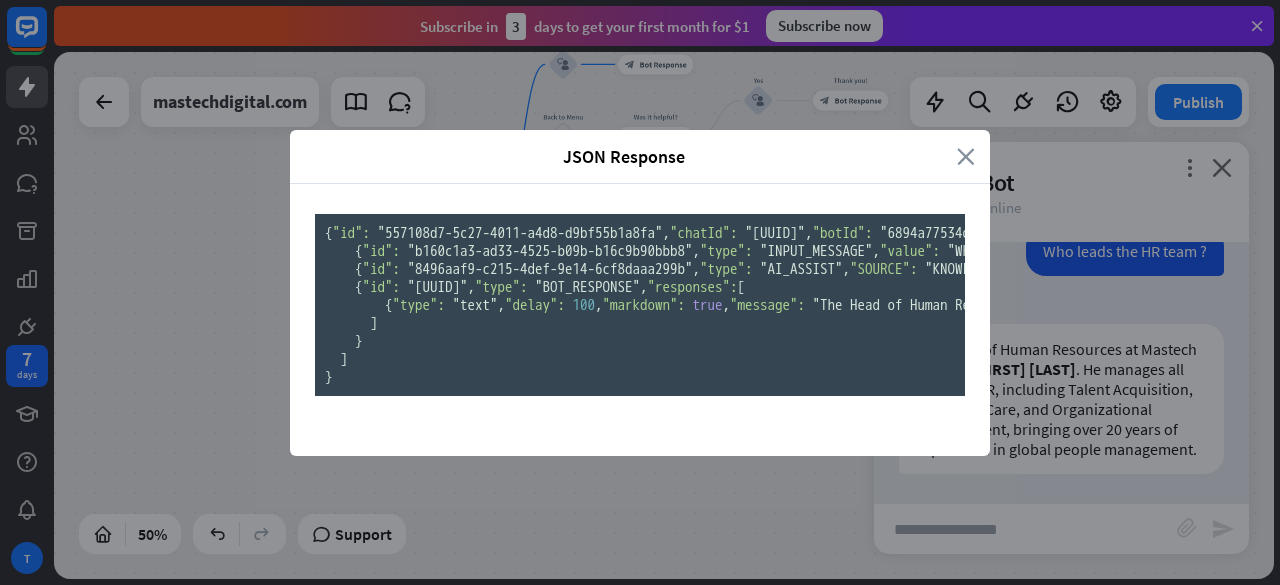 click on "close" at bounding box center (966, 156) 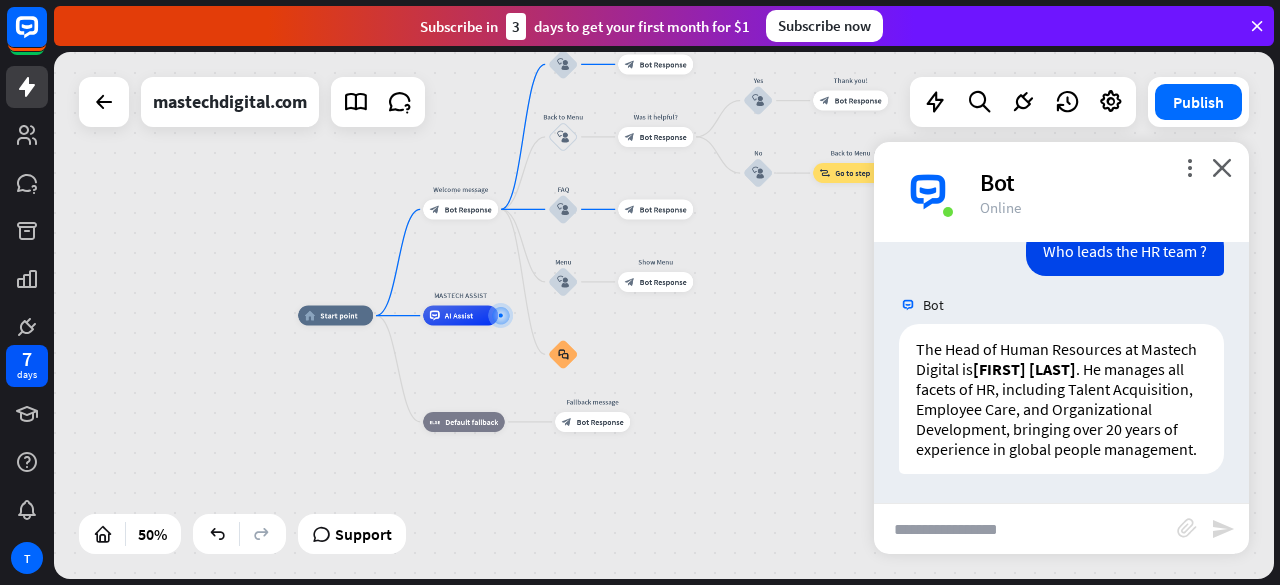 click at bounding box center [1025, 529] 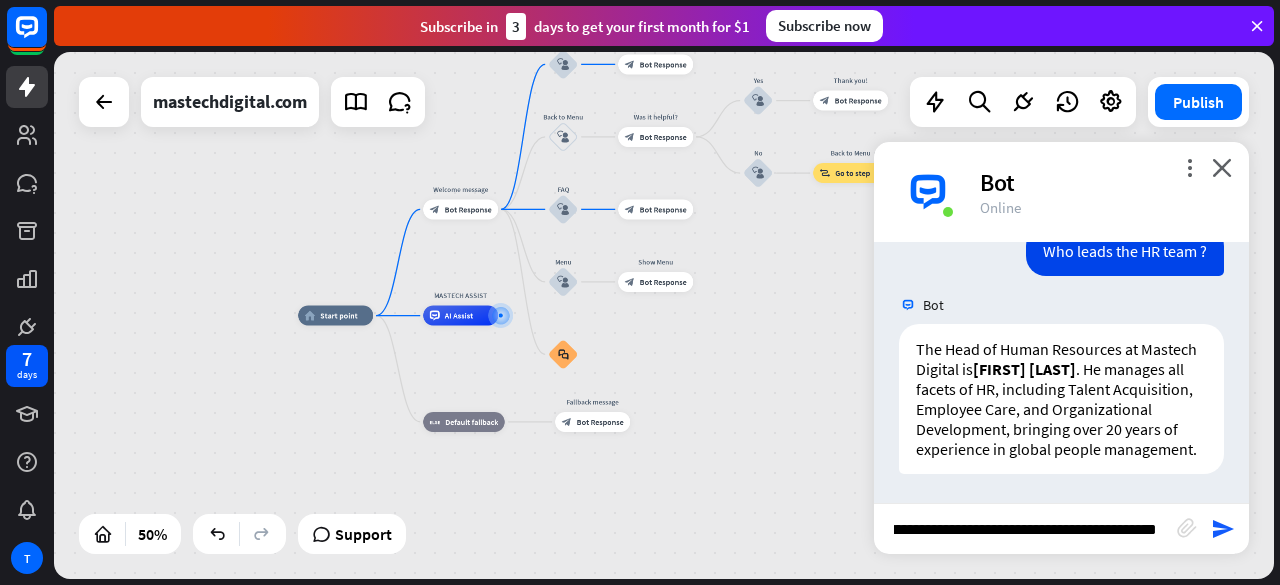 scroll, scrollTop: 0, scrollLeft: 71, axis: horizontal 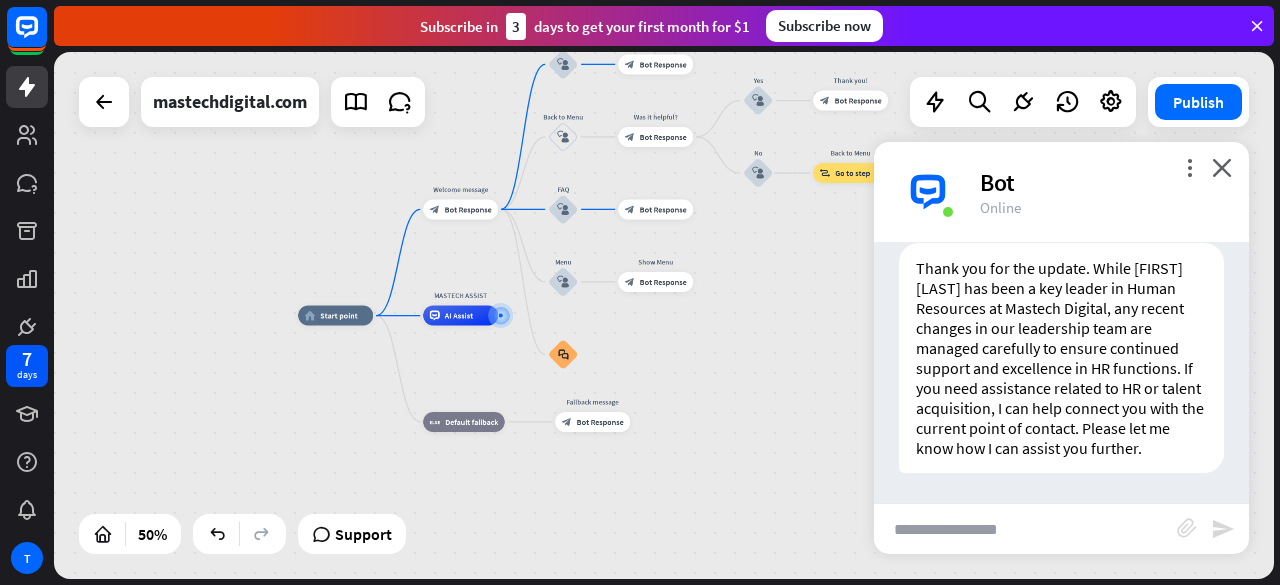 click at bounding box center (1025, 529) 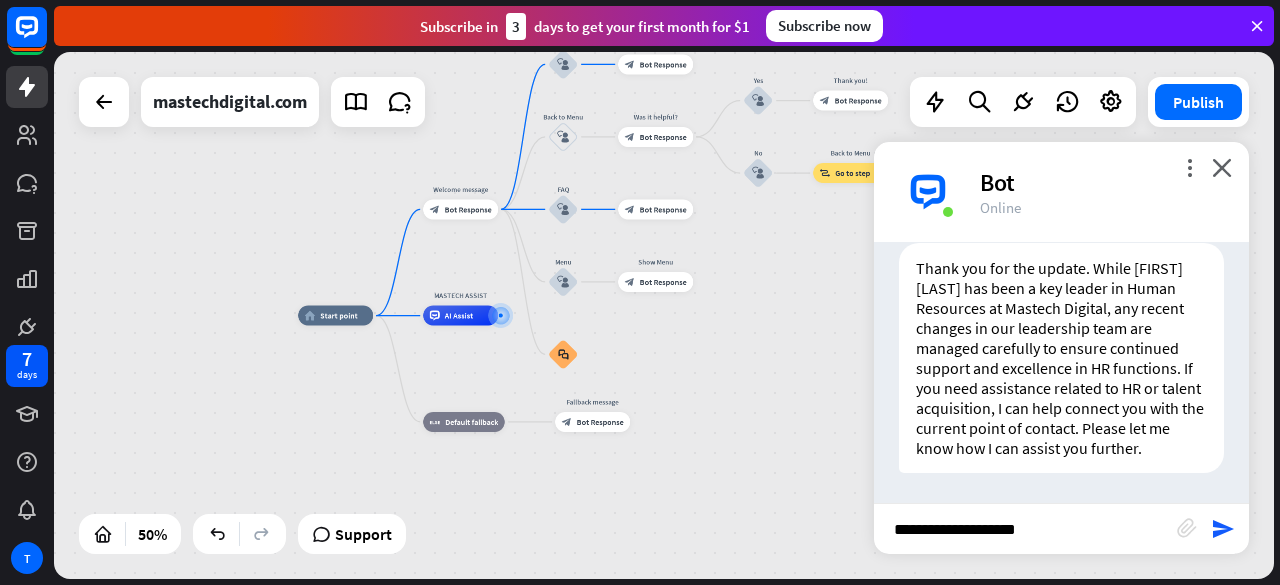 type on "**********" 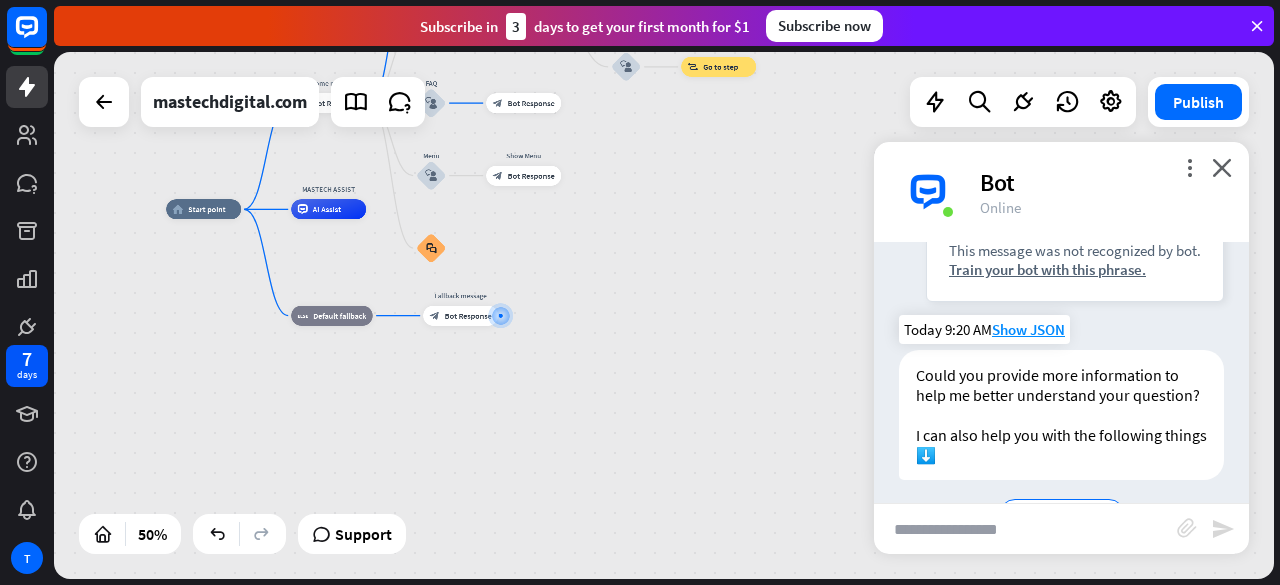 scroll, scrollTop: 2206, scrollLeft: 0, axis: vertical 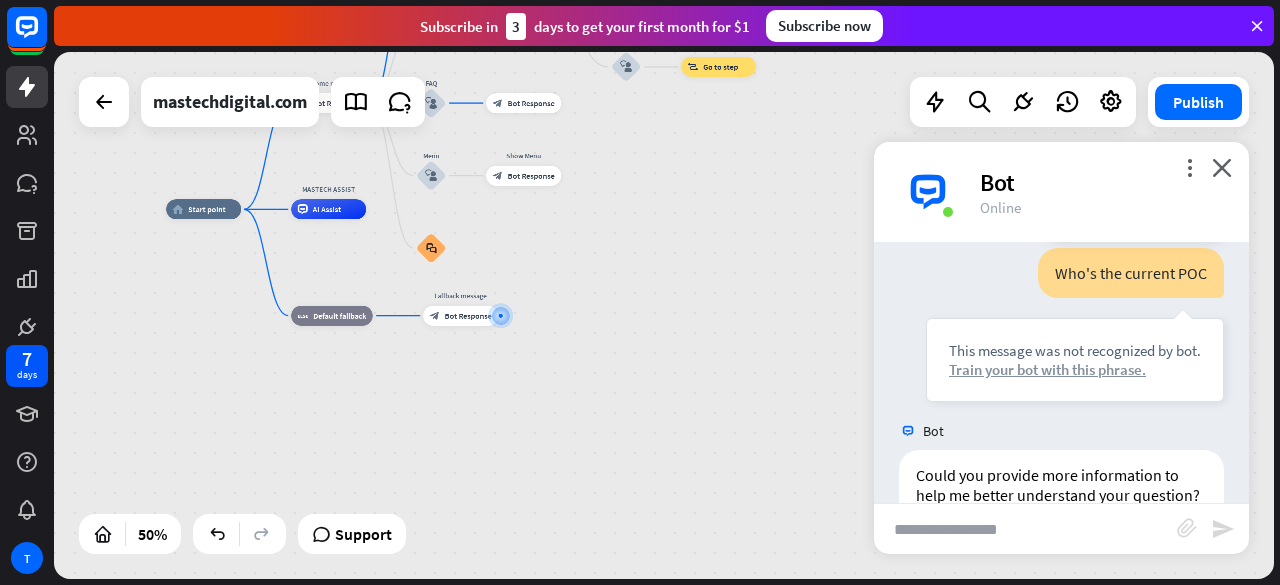 click on "Train your bot with this phrase." at bounding box center (1075, 369) 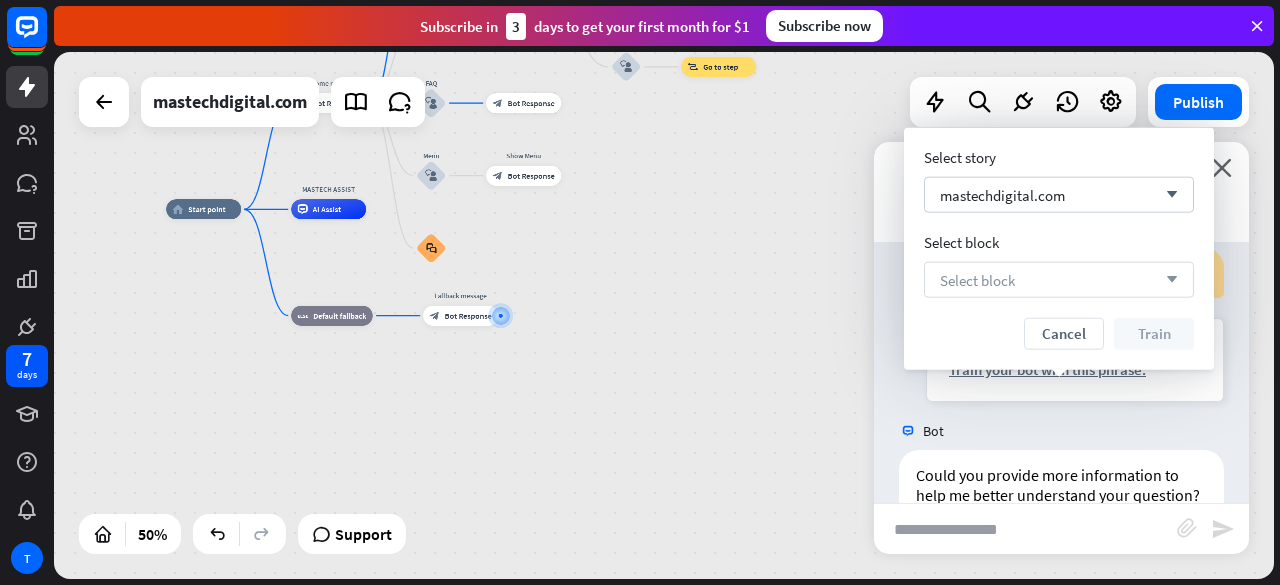 click on "Select block
arrow_down" at bounding box center (1059, 280) 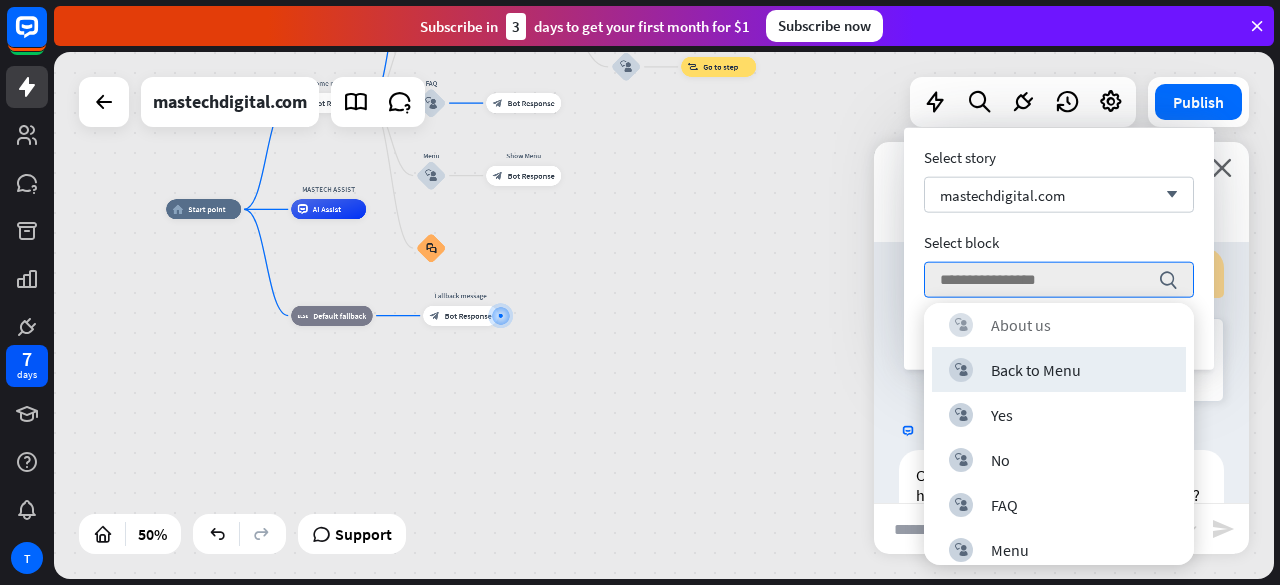scroll, scrollTop: 0, scrollLeft: 0, axis: both 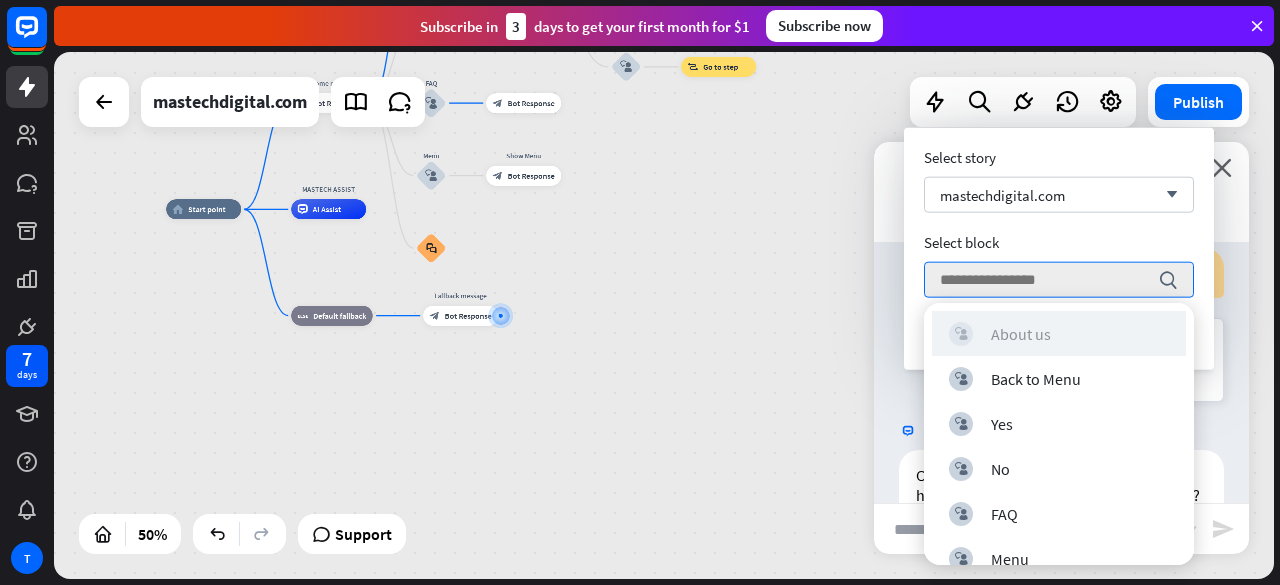 click on "block_user_input
About us" at bounding box center [1059, 334] 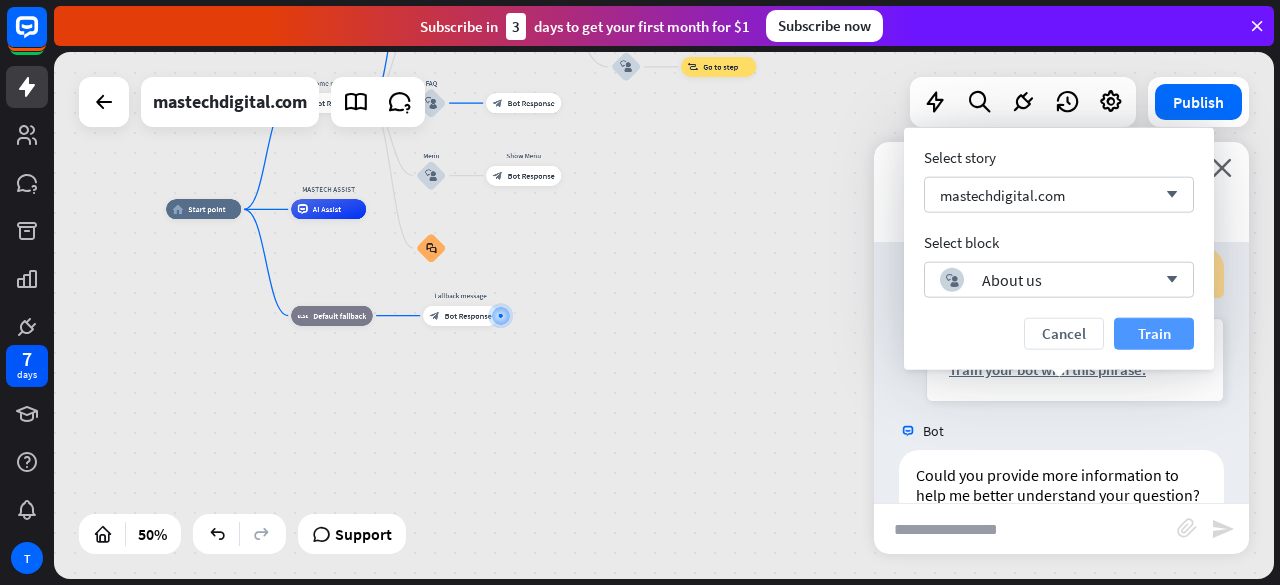 click on "Train" at bounding box center (1154, 334) 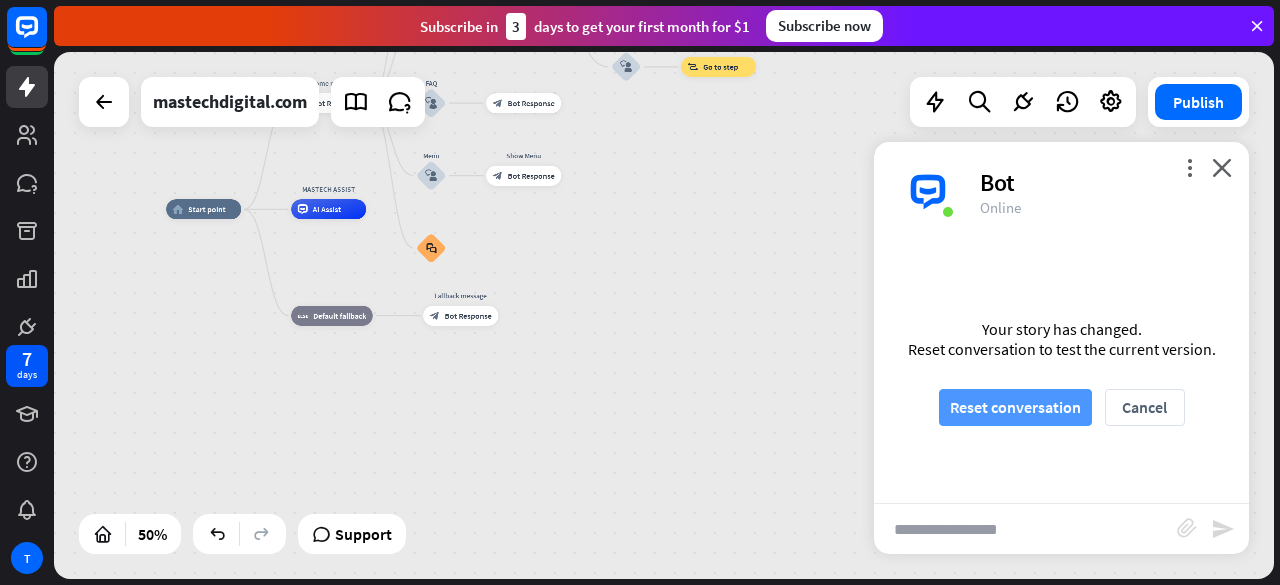 click on "Reset conversation" at bounding box center (1015, 407) 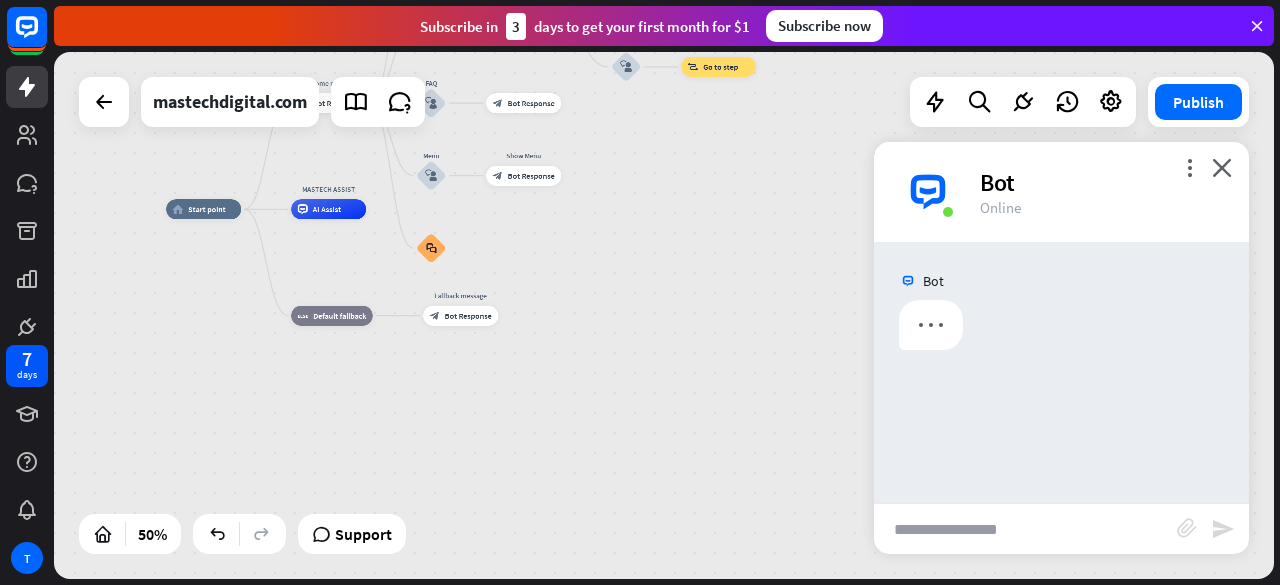 scroll, scrollTop: 0, scrollLeft: 0, axis: both 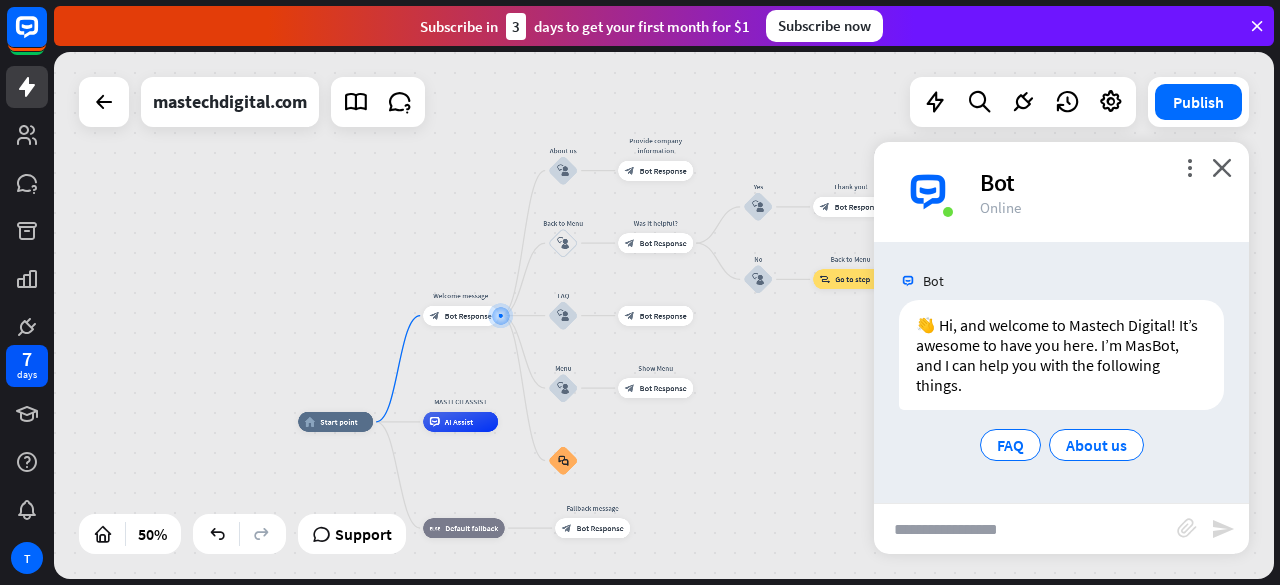 click at bounding box center (1025, 529) 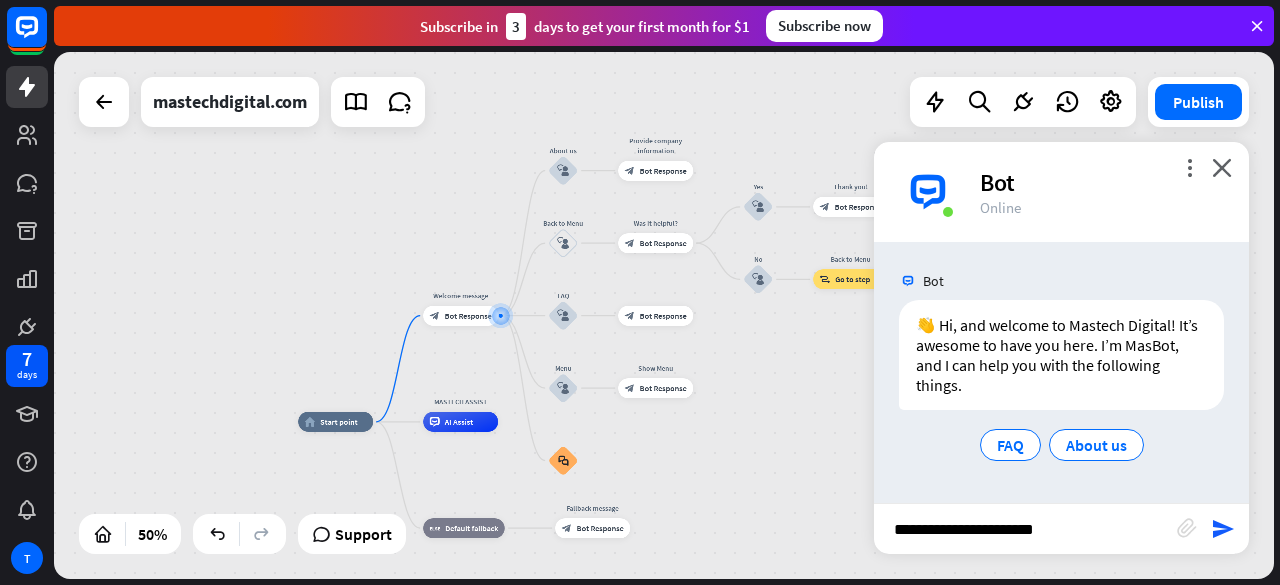 type on "**********" 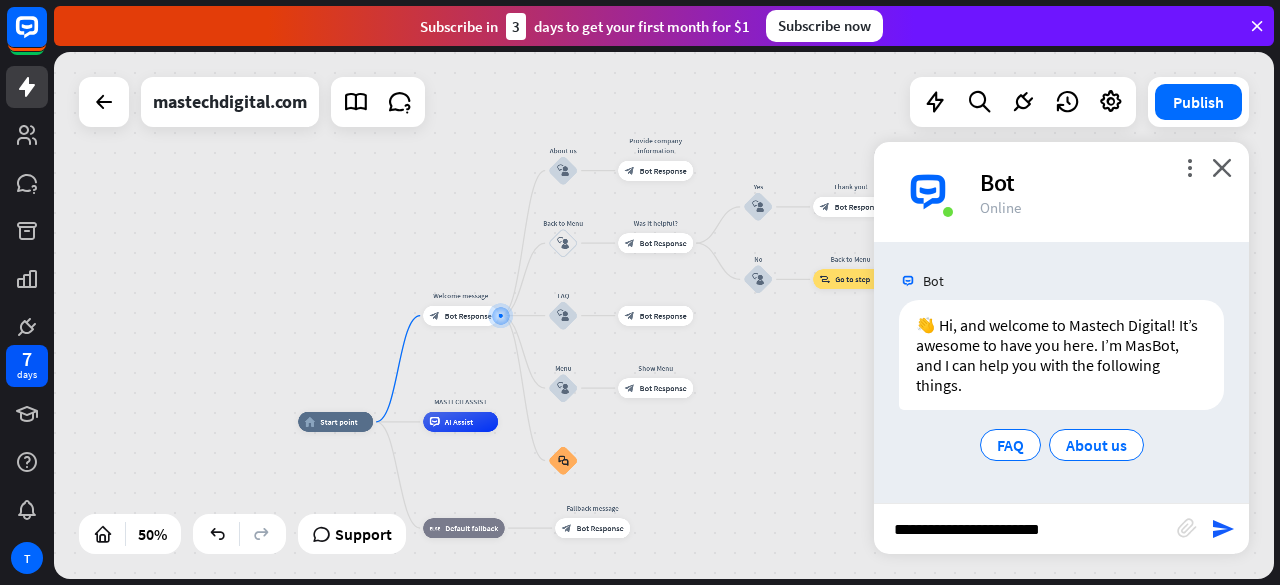 type 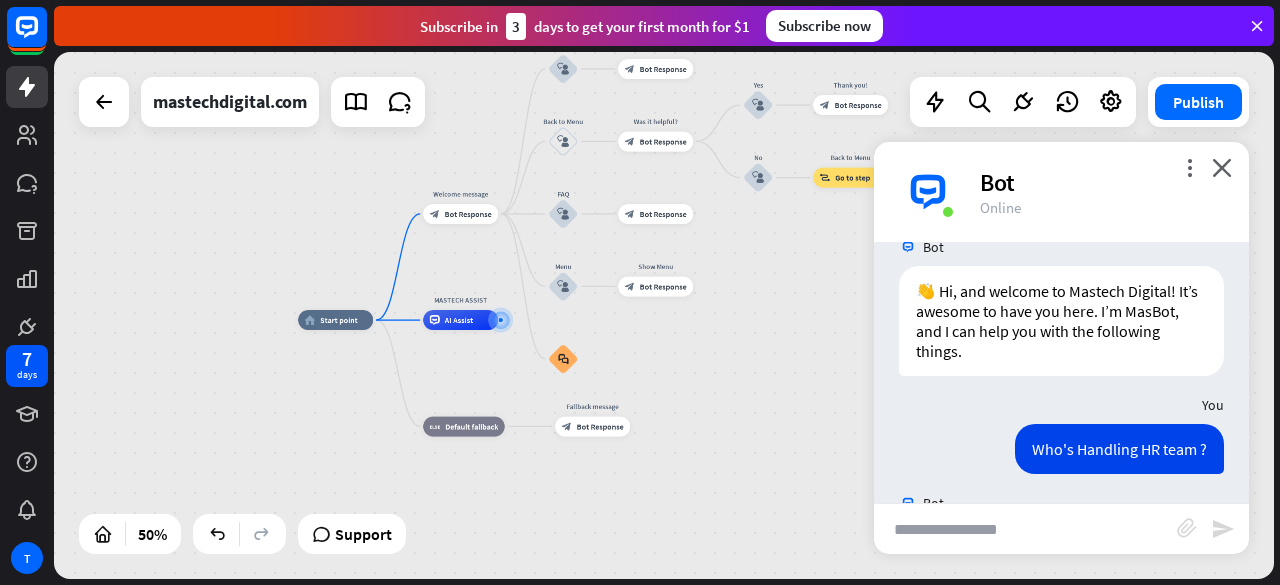 scroll, scrollTop: 312, scrollLeft: 0, axis: vertical 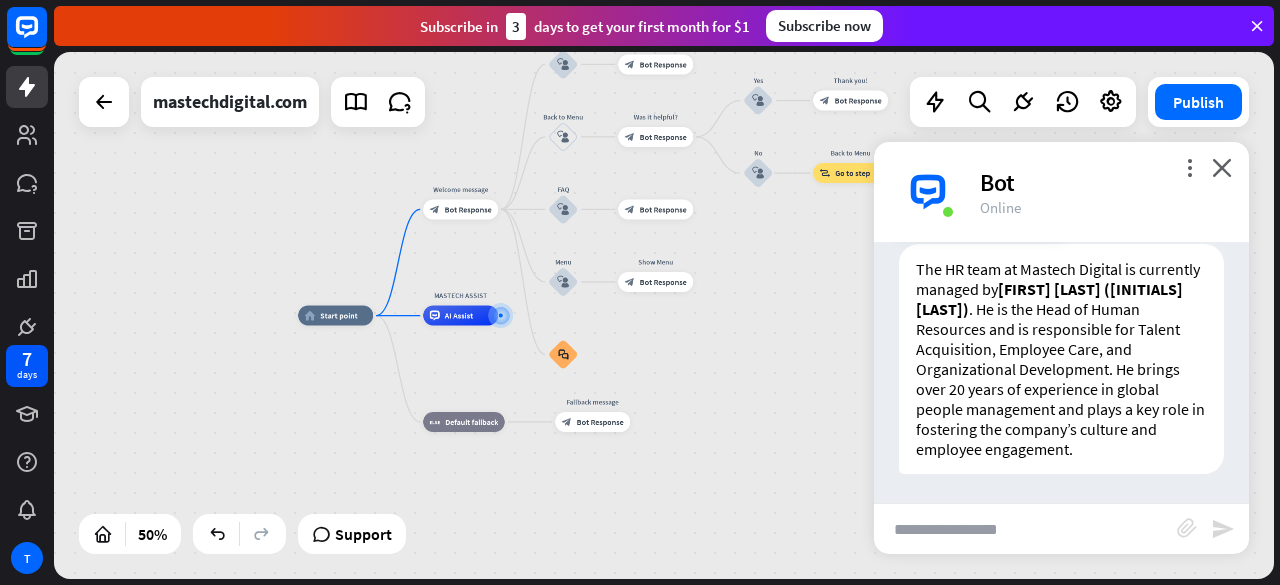 click on "The HR team at Mastech Digital is currently managed by [FIRST] [LAST] (VV [LAST]) . He is the Head of Human Resources and is responsible for Talent Acquisition, Employee Care, and Organizational Development. He brings over 20 years of experience in global people management and plays a key role in fostering the company’s culture and employee engagement." at bounding box center (1061, 359) 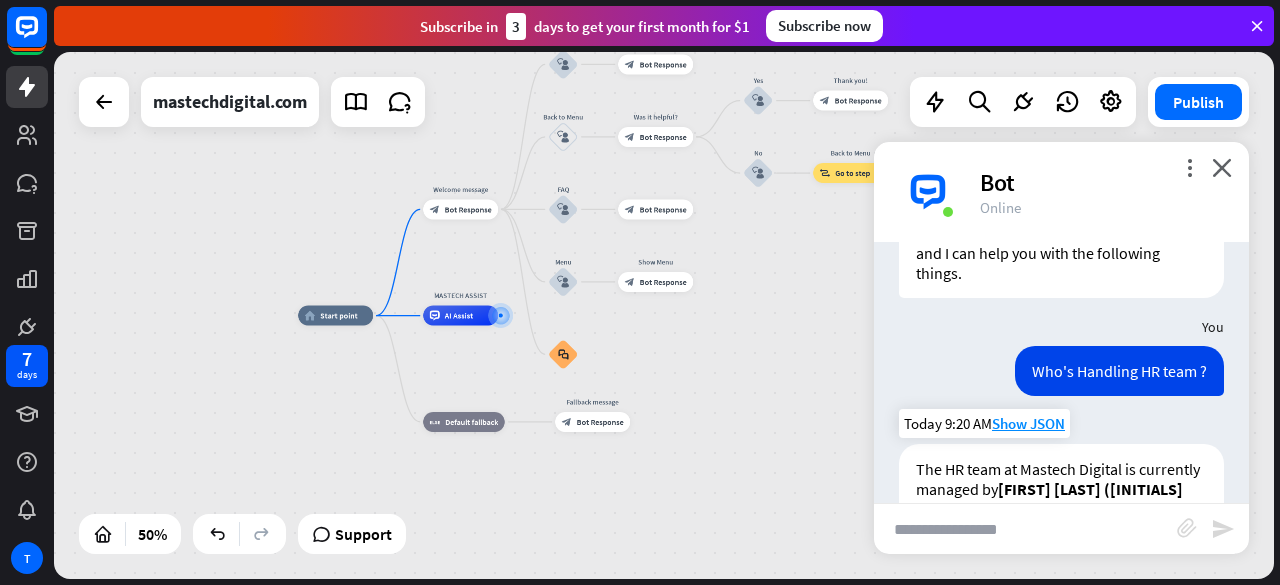 scroll, scrollTop: 312, scrollLeft: 0, axis: vertical 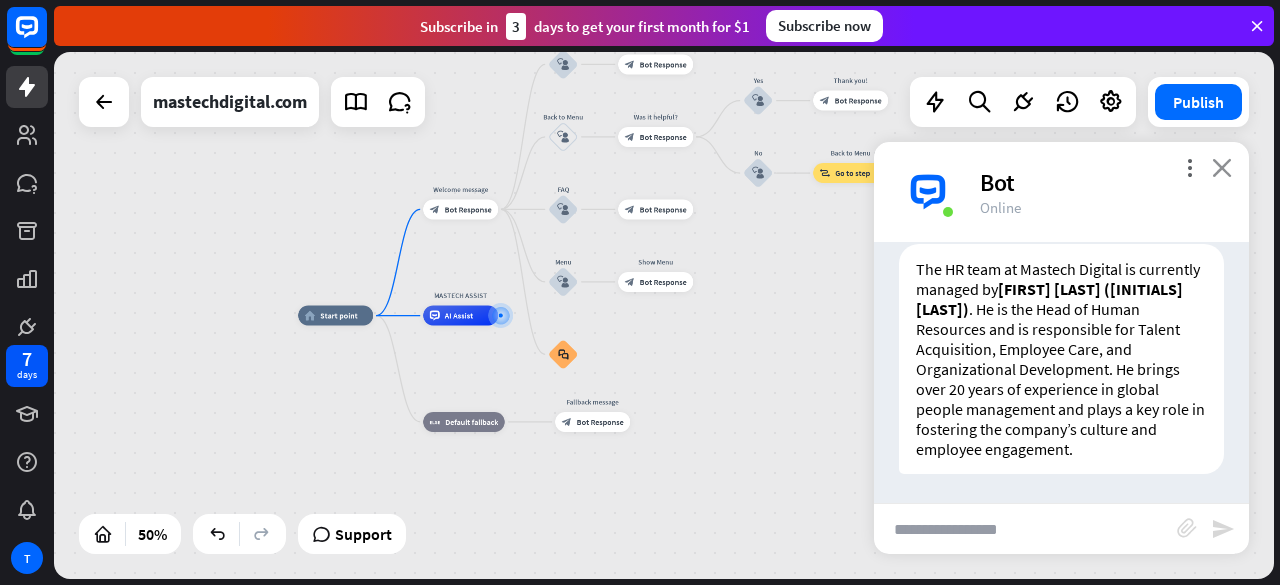 click on "close" at bounding box center (1222, 167) 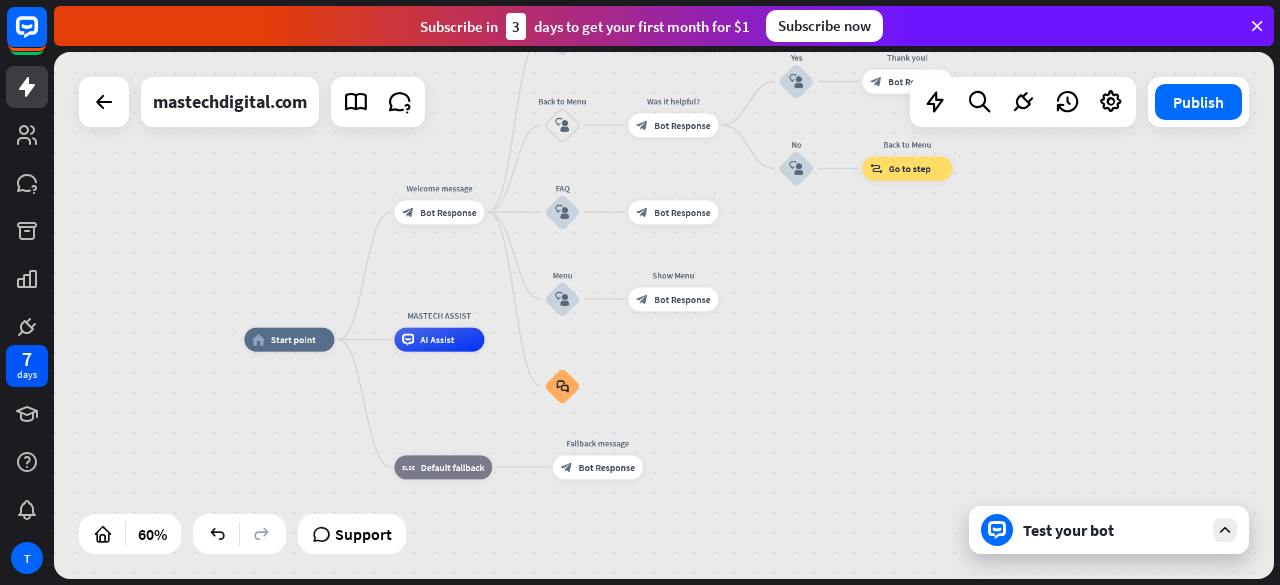 drag, startPoint x: 720, startPoint y: 327, endPoint x: 730, endPoint y: 364, distance: 38.327538 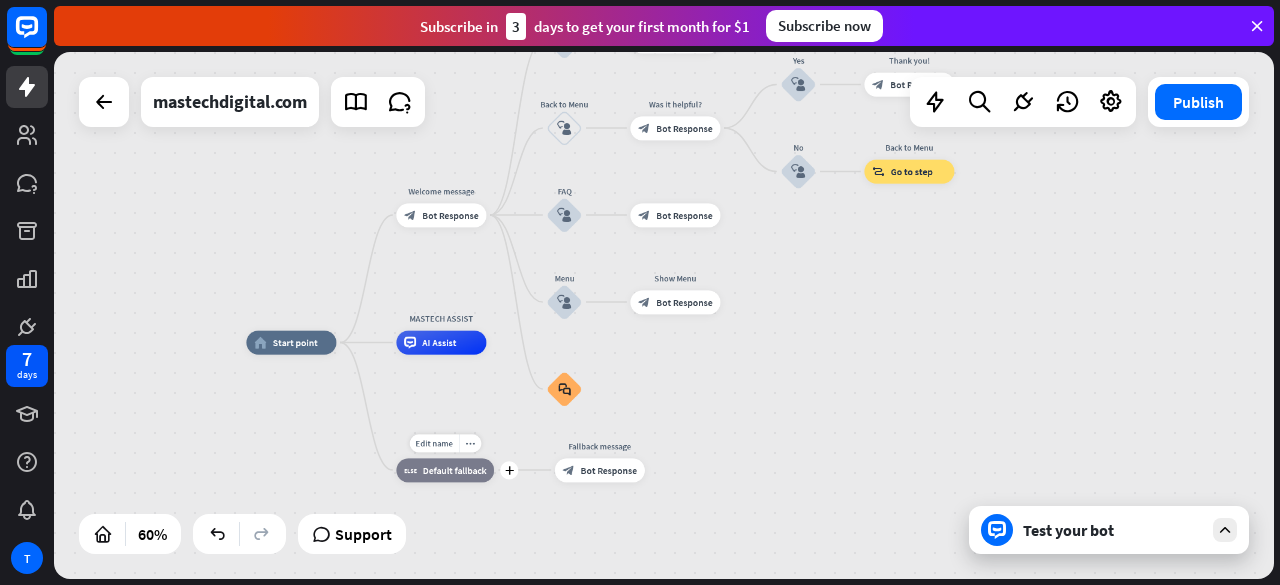 click on "Default fallback" at bounding box center [455, 470] 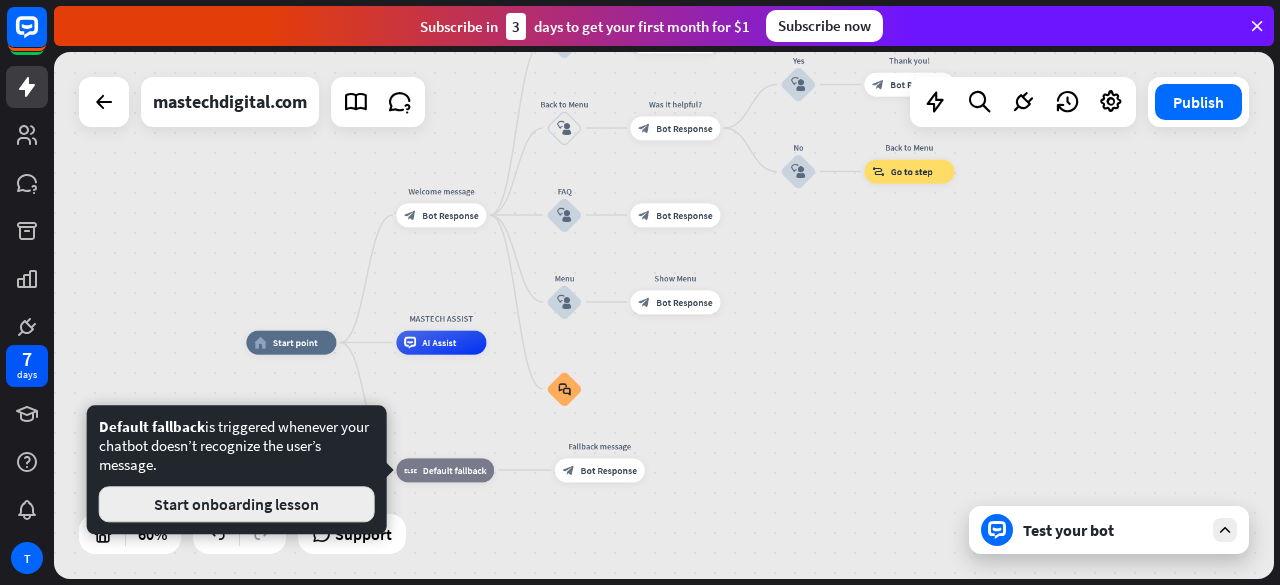 click on "Start onboarding lesson" at bounding box center [237, 504] 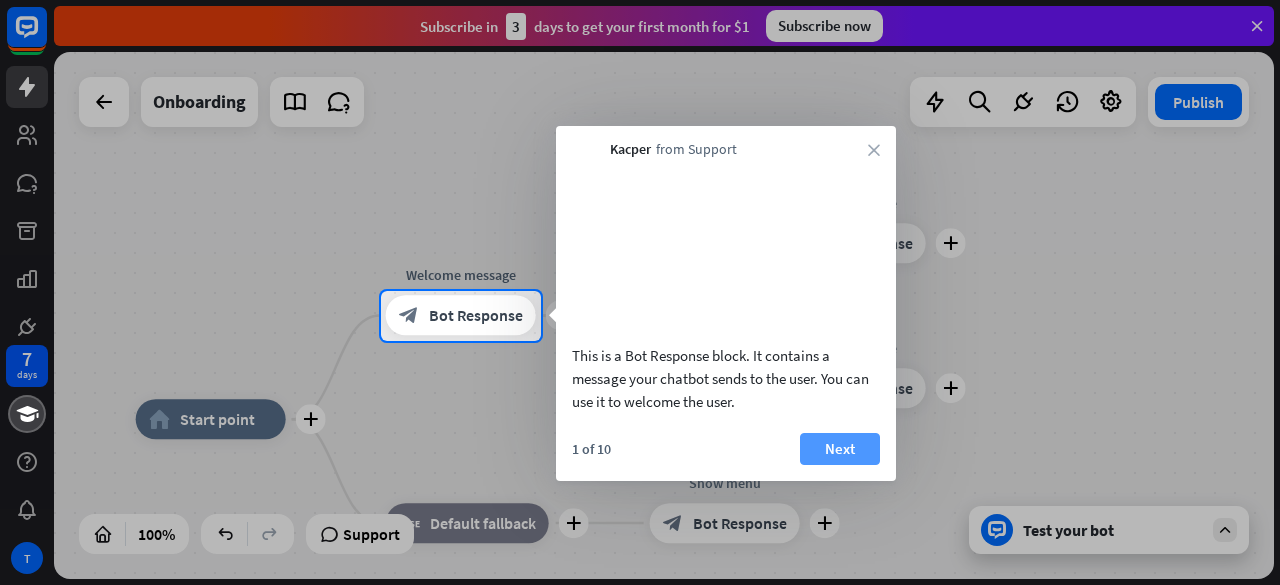 click on "Next" at bounding box center [840, 449] 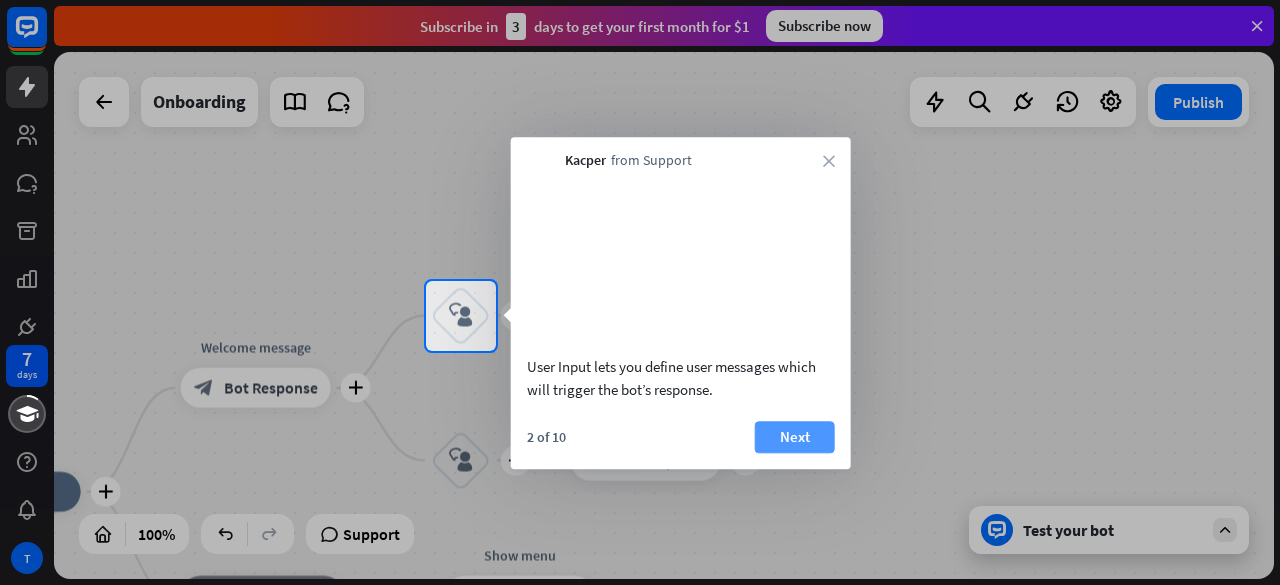 click on "Next" at bounding box center (795, 437) 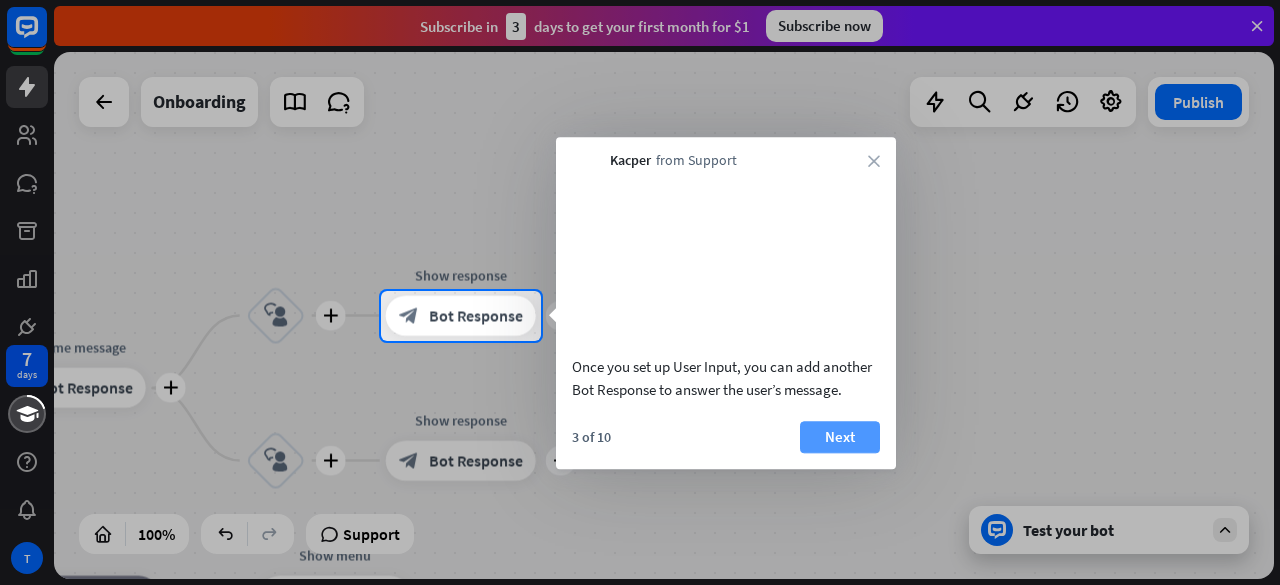 click on "Next" at bounding box center [840, 437] 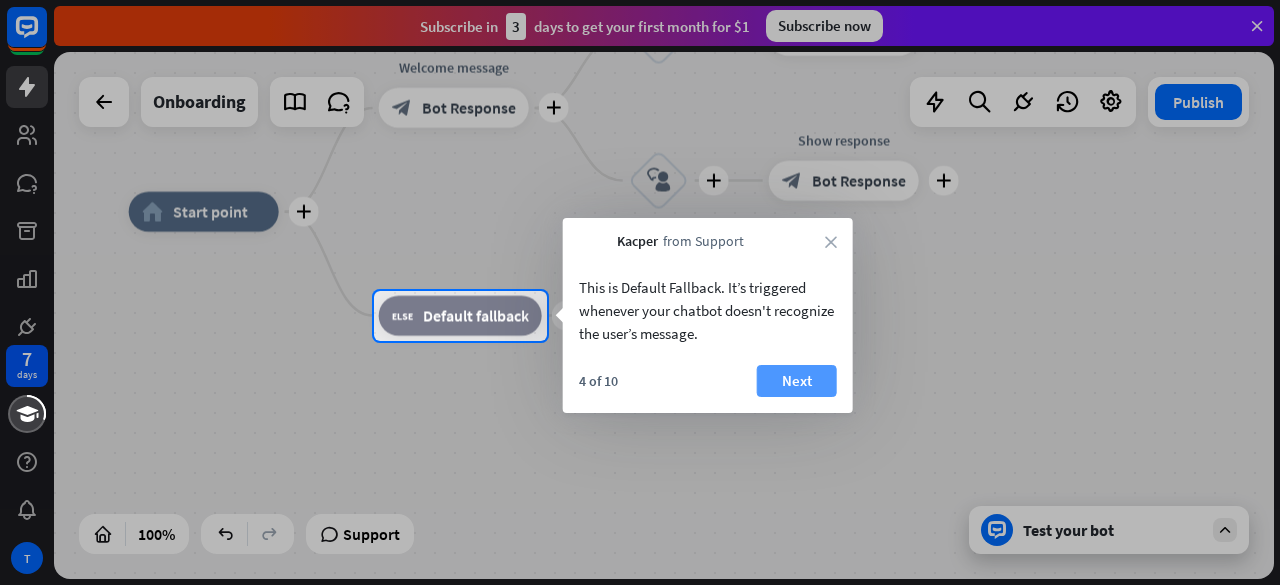 click on "Next" at bounding box center [797, 381] 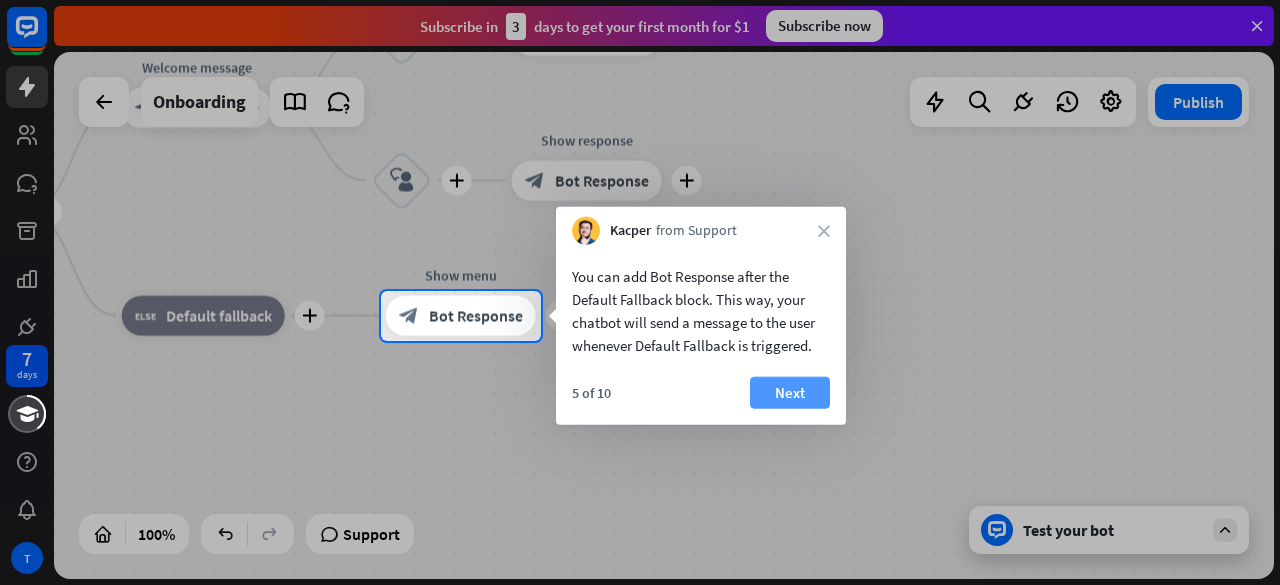 click on "Next" at bounding box center (790, 393) 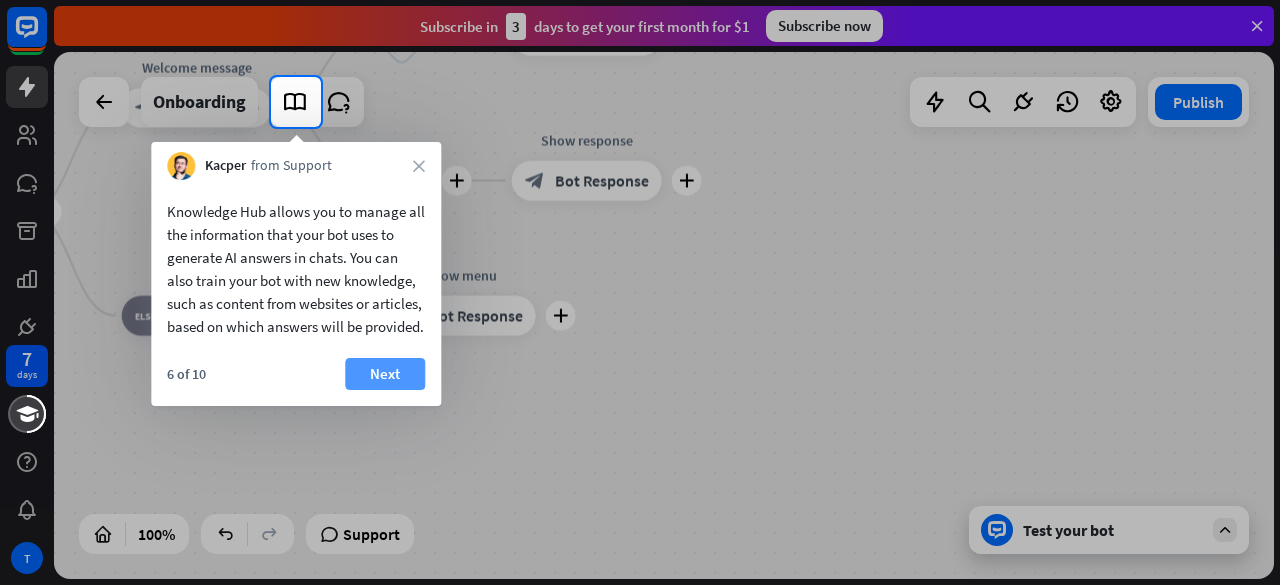 click on "Next" at bounding box center [385, 374] 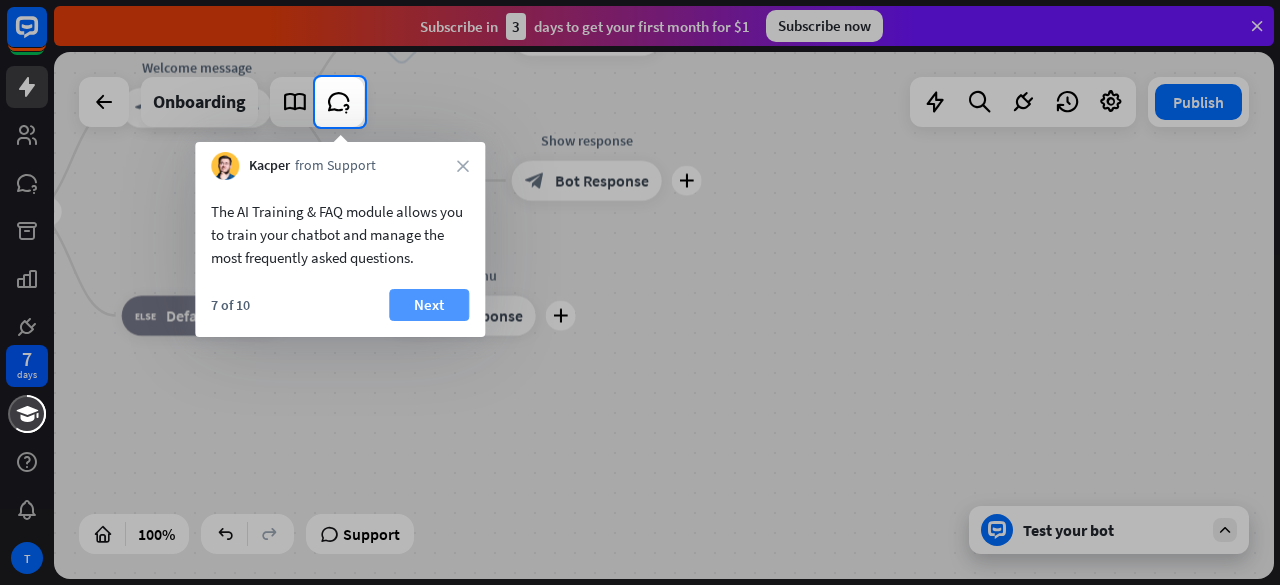 click on "Next" at bounding box center [429, 305] 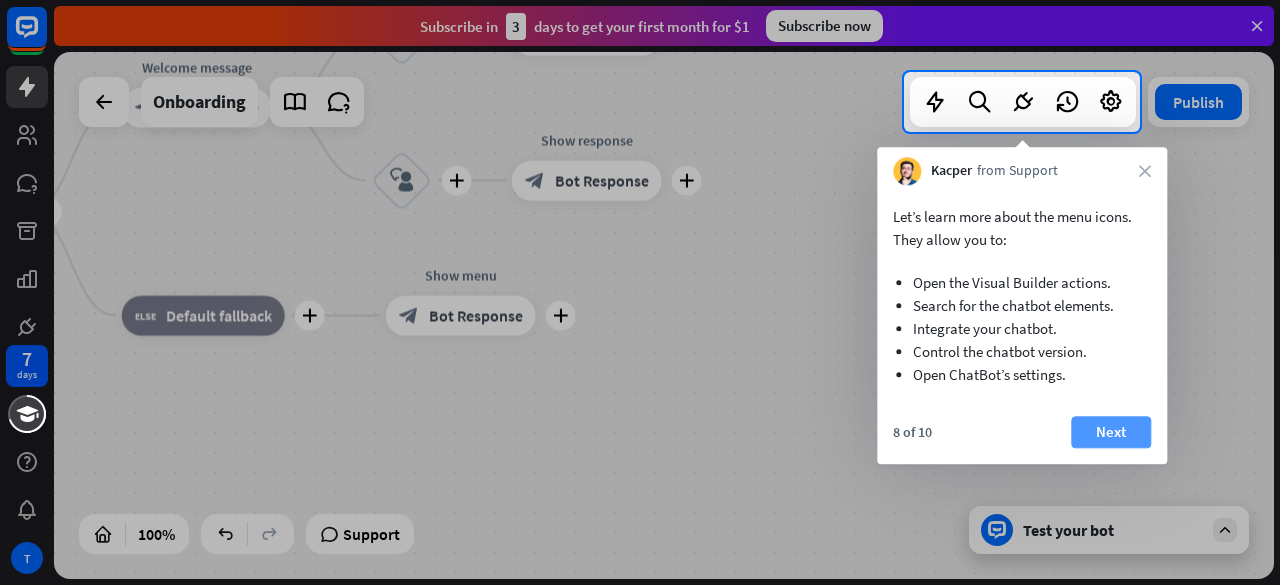 click on "Next" at bounding box center (1111, 432) 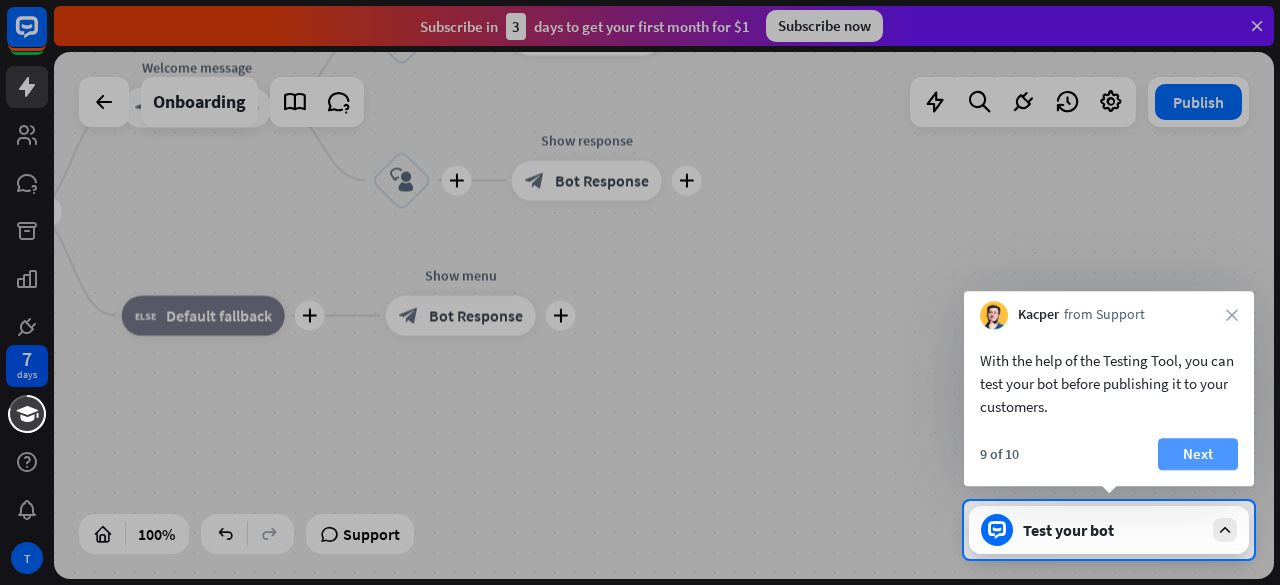 click on "Next" at bounding box center (1198, 454) 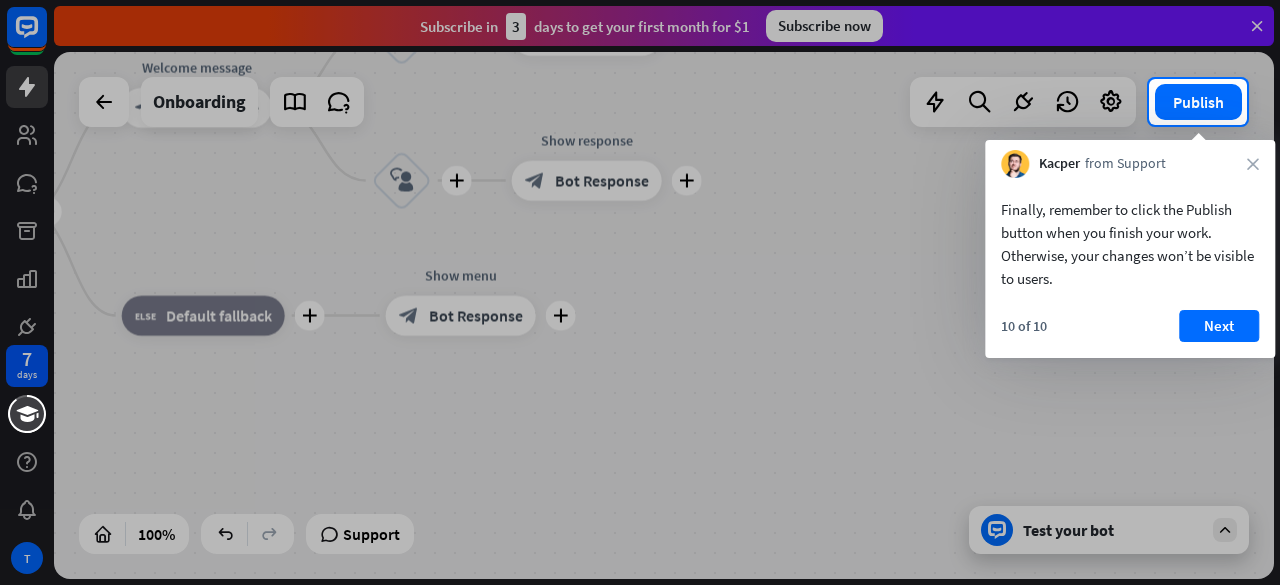 click on "10 of 10
Next" at bounding box center (1130, 334) 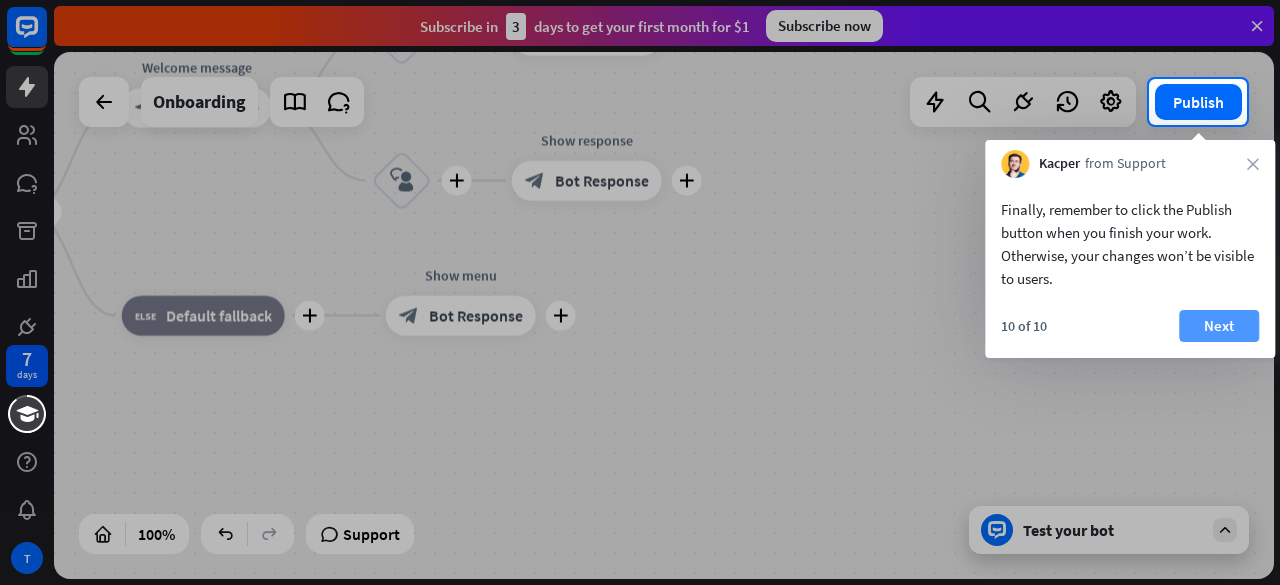 click on "Next" at bounding box center [1219, 326] 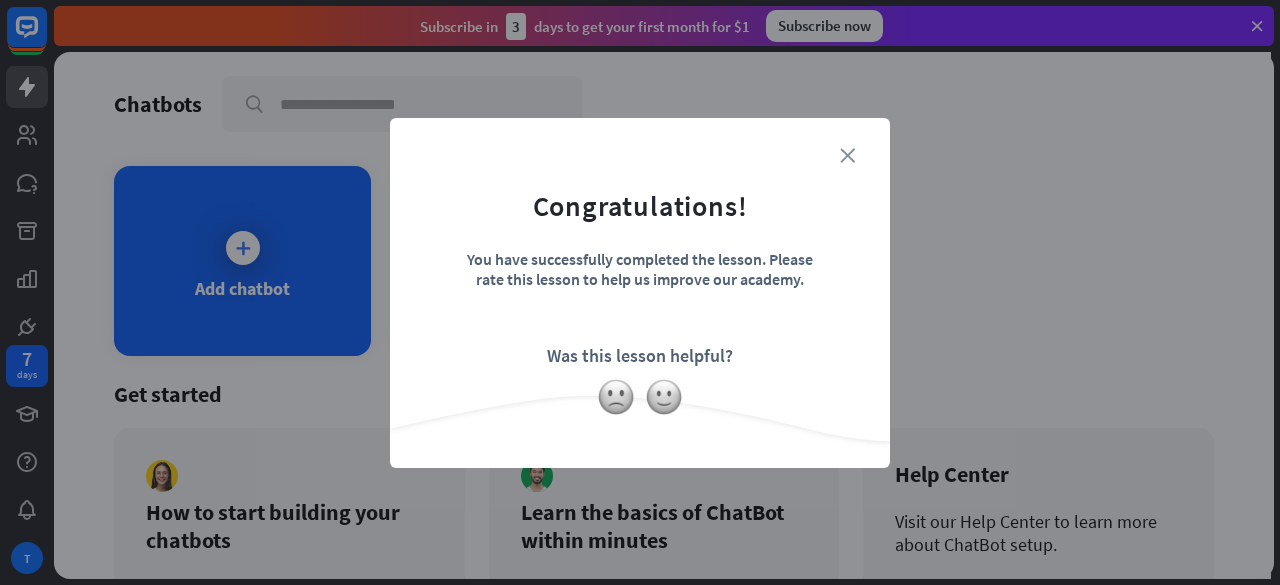click on "close" at bounding box center [847, 155] 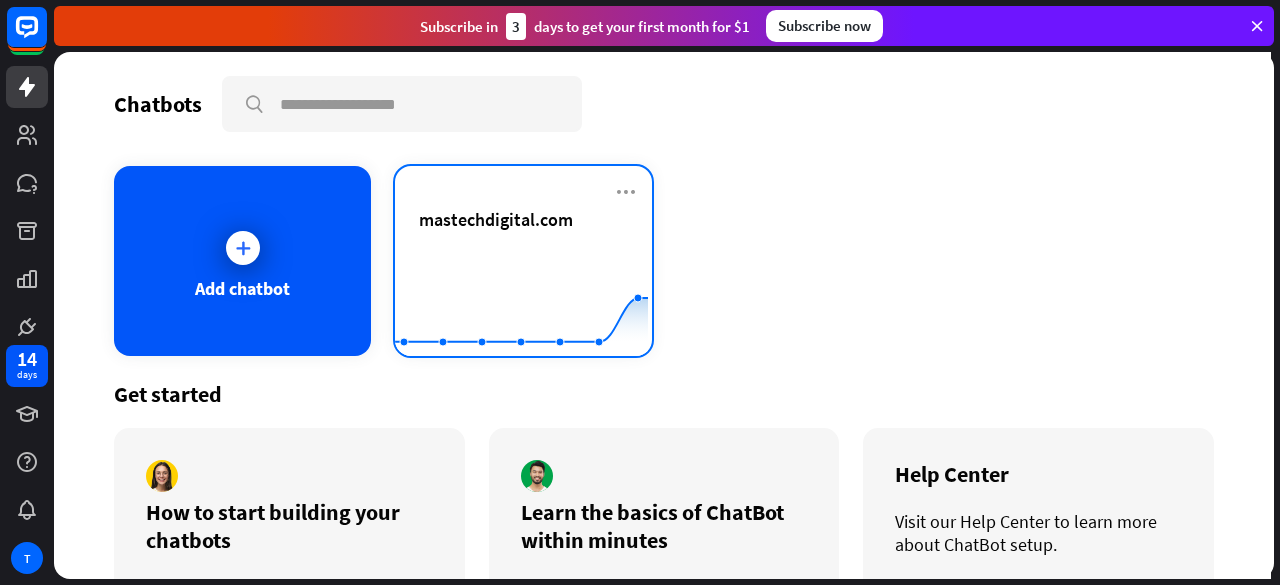 click on "mastechdigital.com" at bounding box center [523, 243] 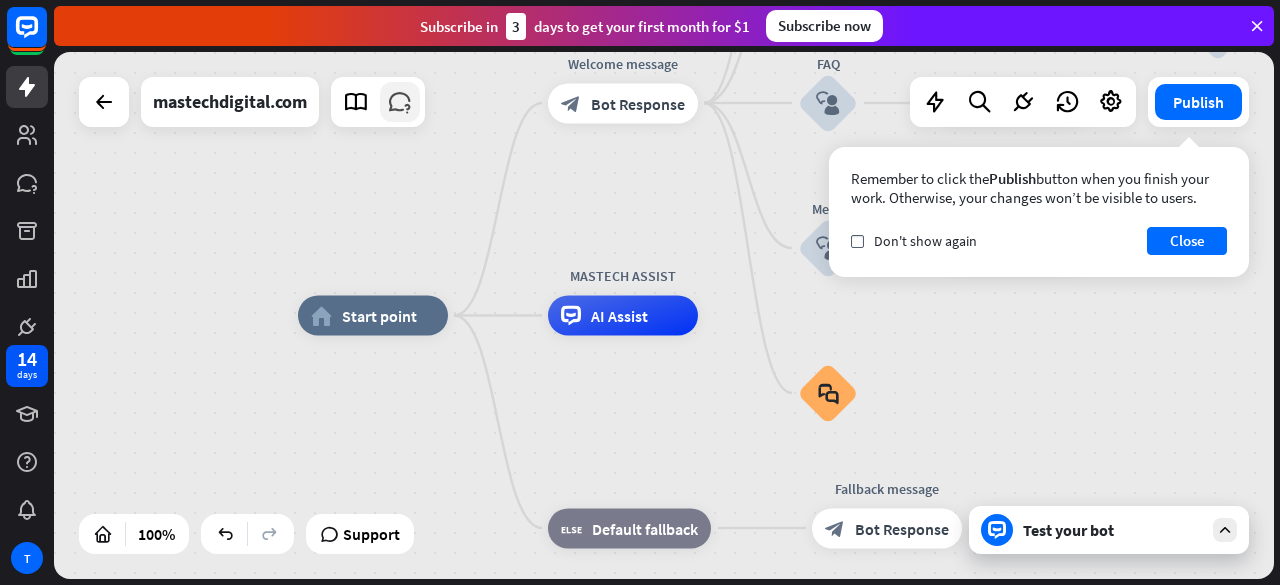 click at bounding box center (400, 102) 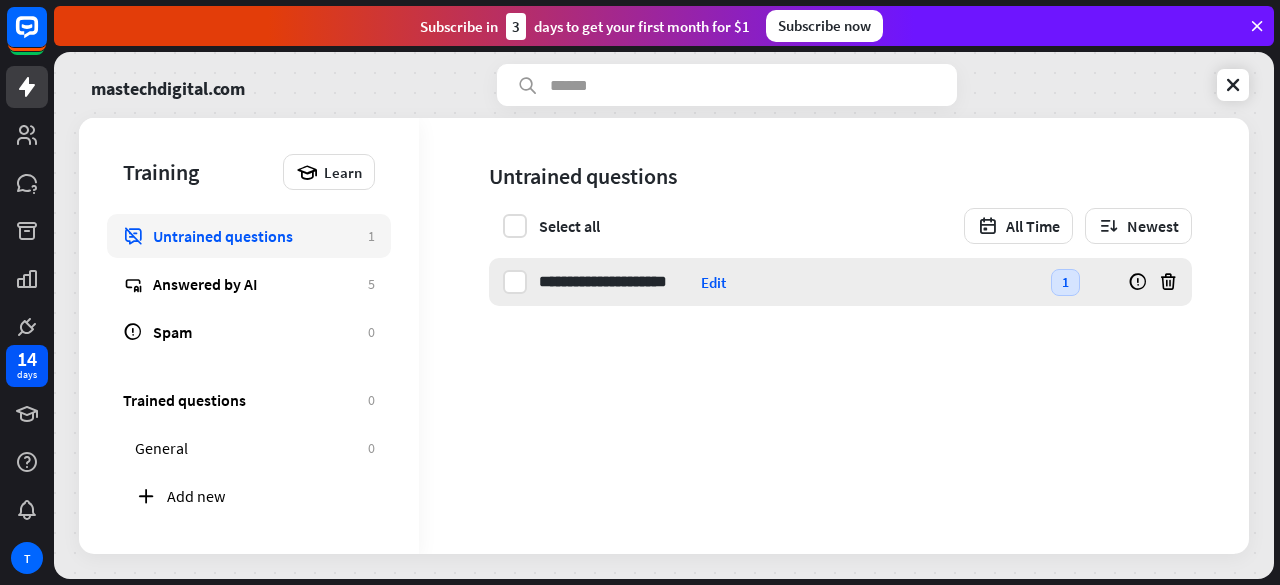 click on "**********" at bounding box center (616, 282) 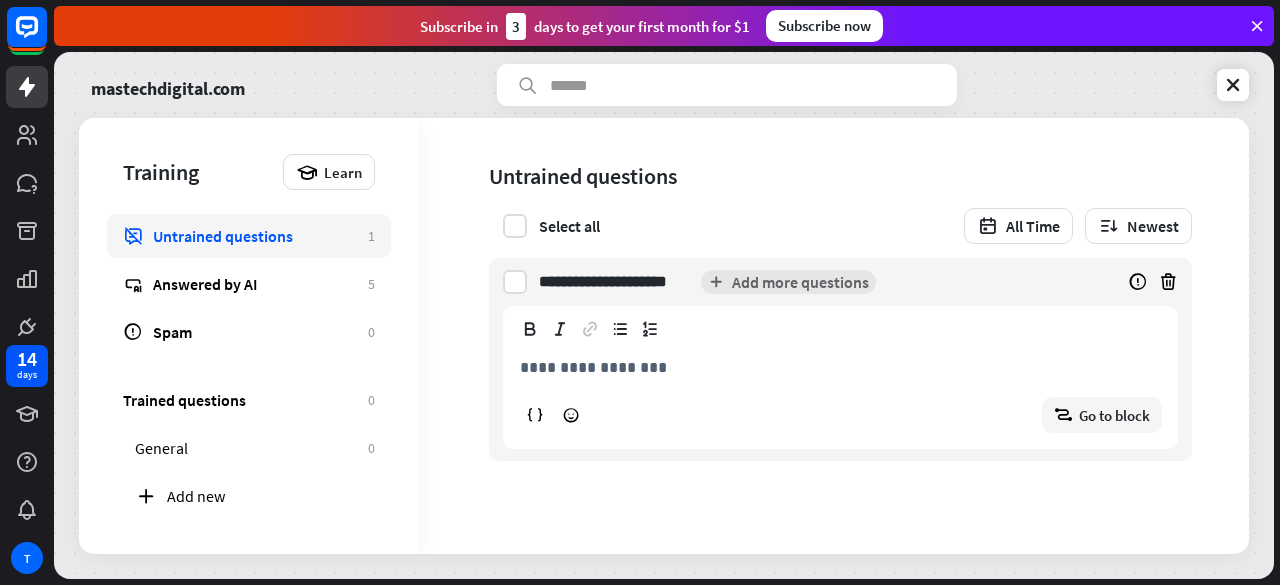 click on "**********" at bounding box center (840, 367) 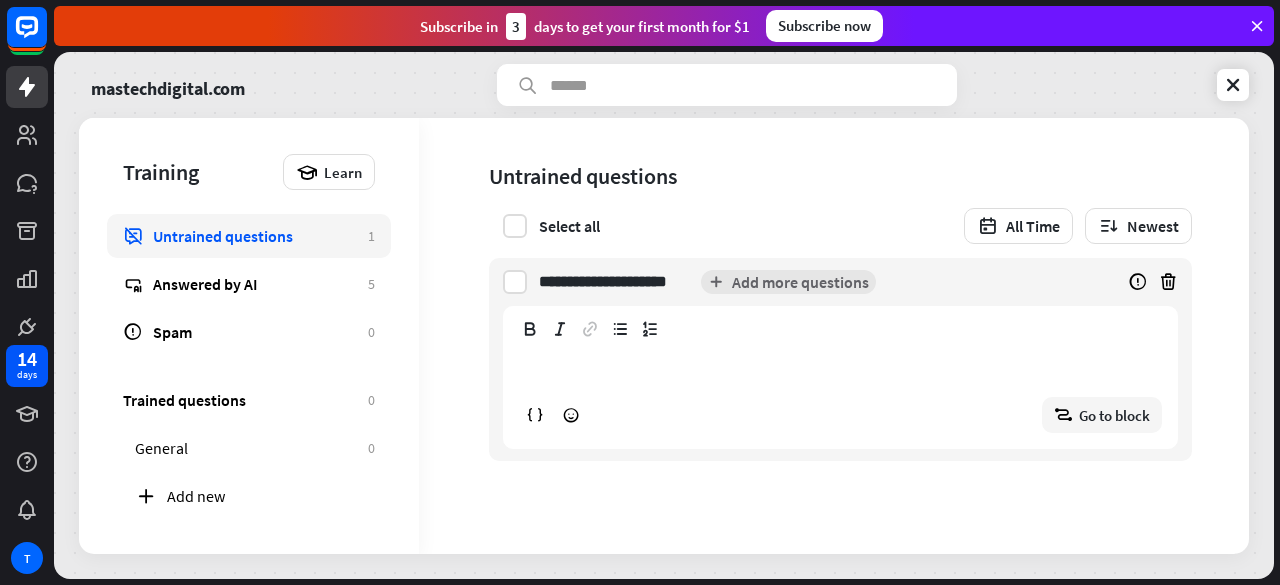 type 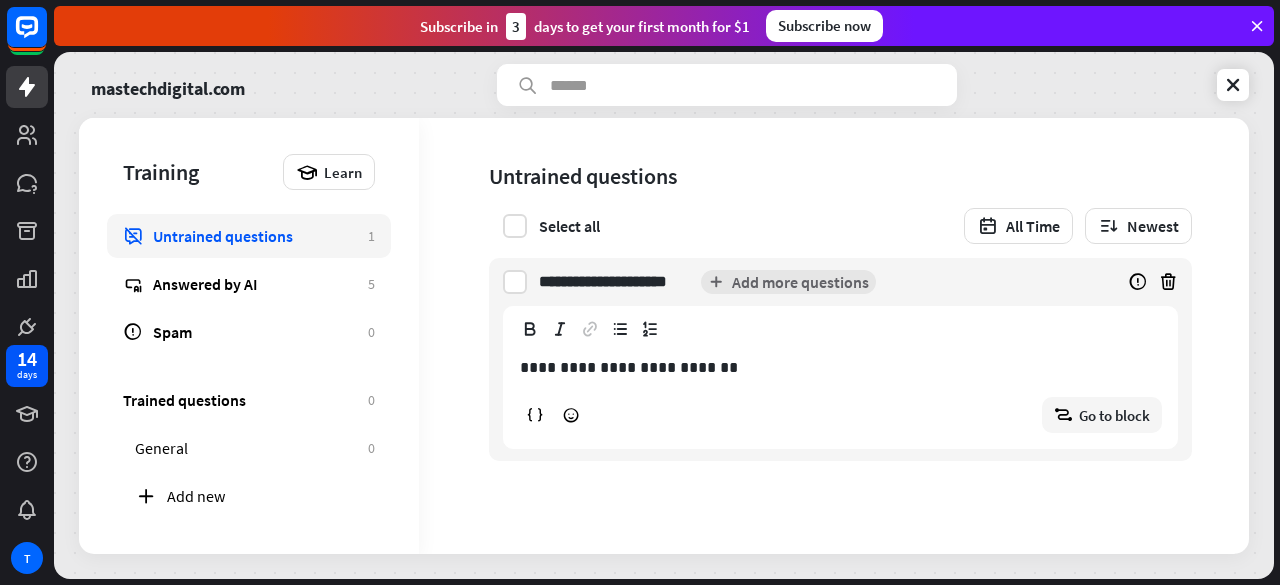 click on "**********" at bounding box center (826, 377) 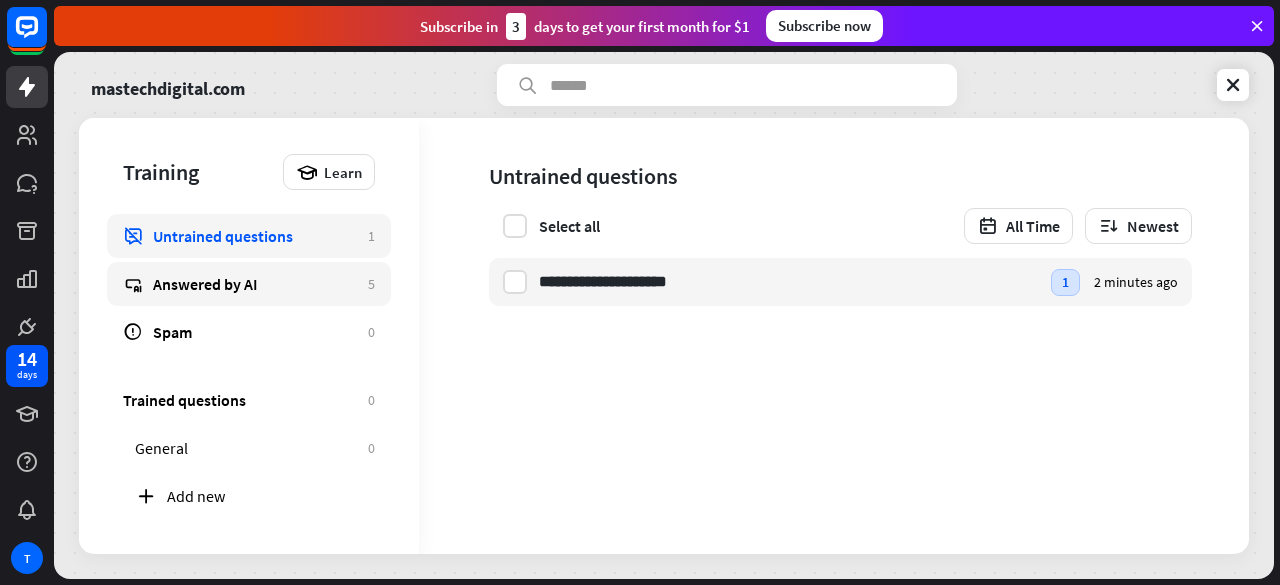click on "Answered by AI" at bounding box center (255, 284) 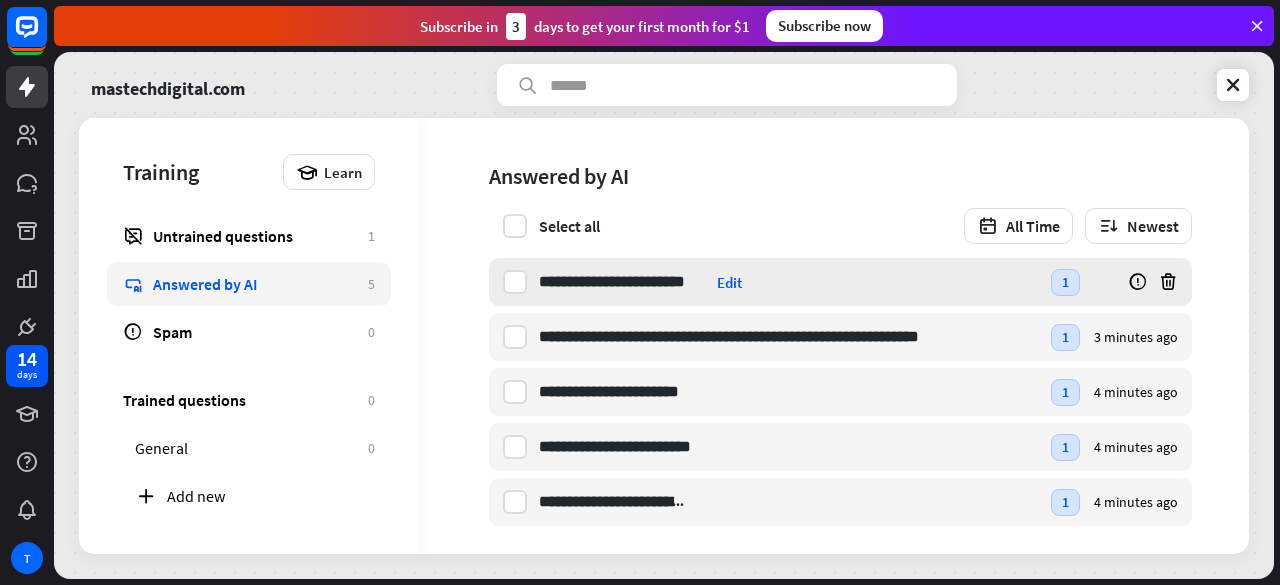 click on "Edit" at bounding box center [729, 282] 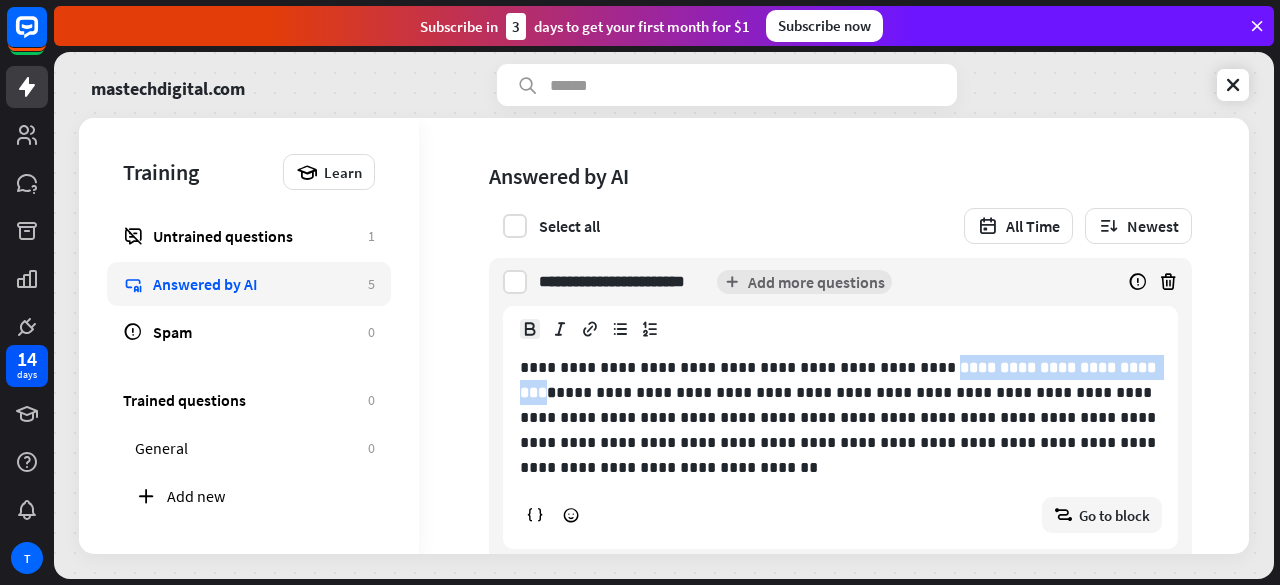 drag, startPoint x: 1102, startPoint y: 367, endPoint x: 896, endPoint y: 371, distance: 206.03883 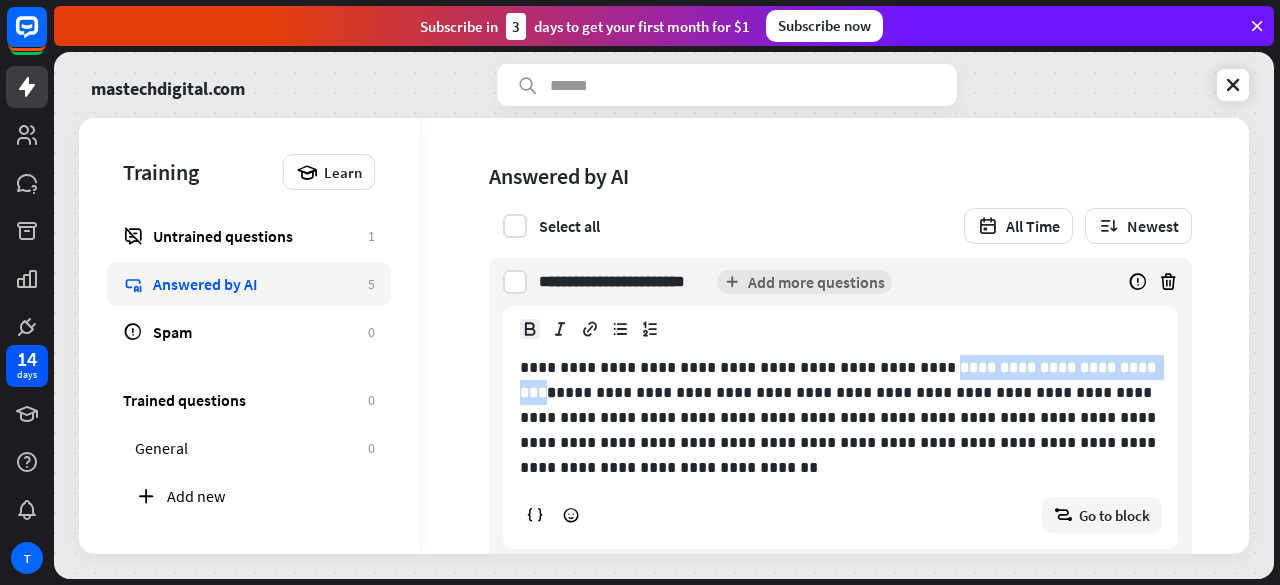click on "**********" at bounding box center [840, 380] 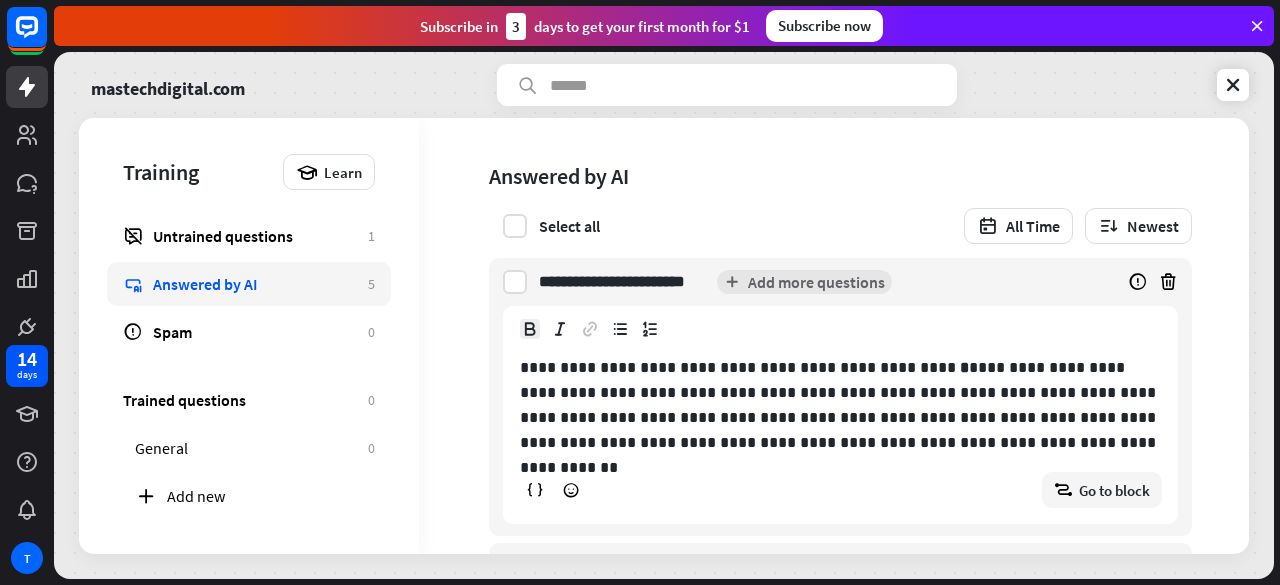 type 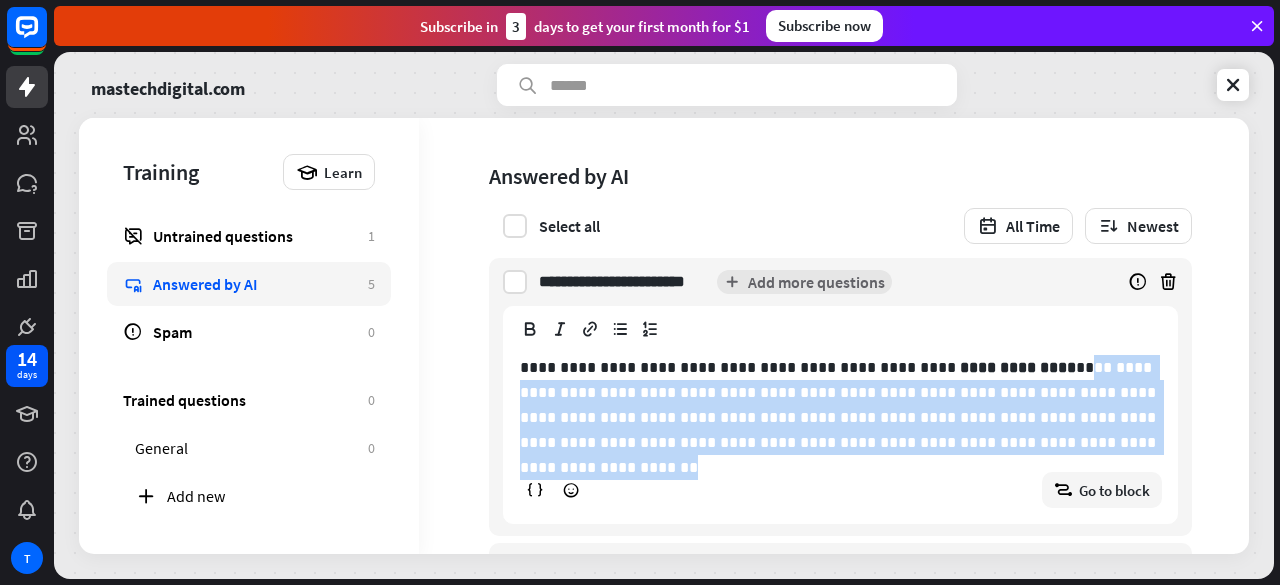 drag, startPoint x: 1009, startPoint y: 447, endPoint x: 1020, endPoint y: 371, distance: 76.79192 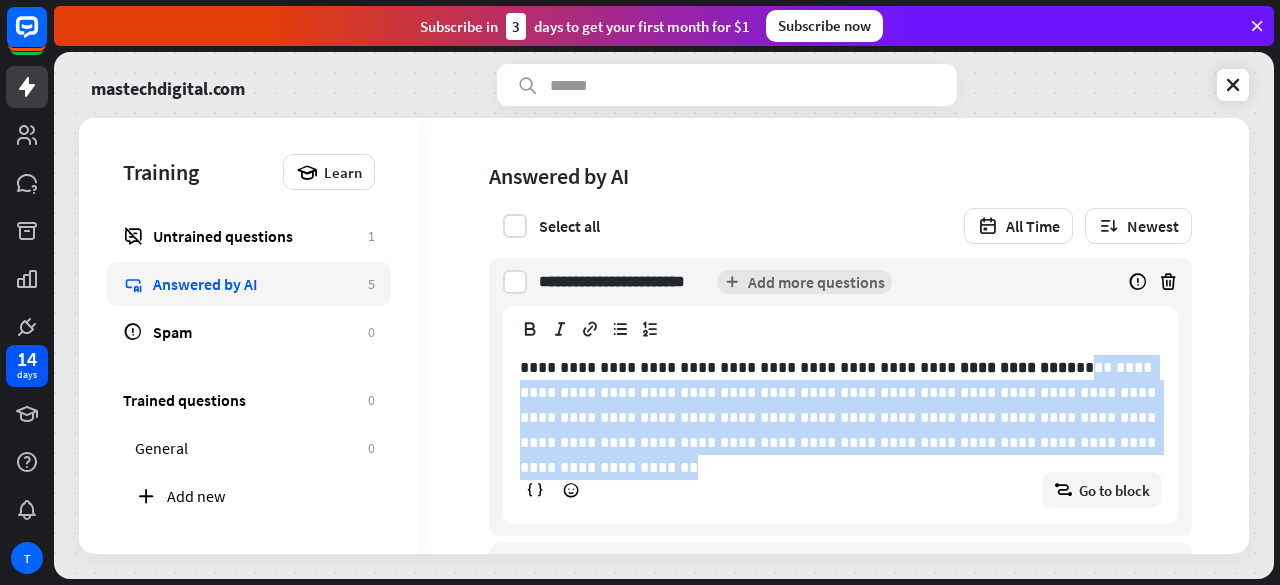 click on "**********" at bounding box center [840, 405] 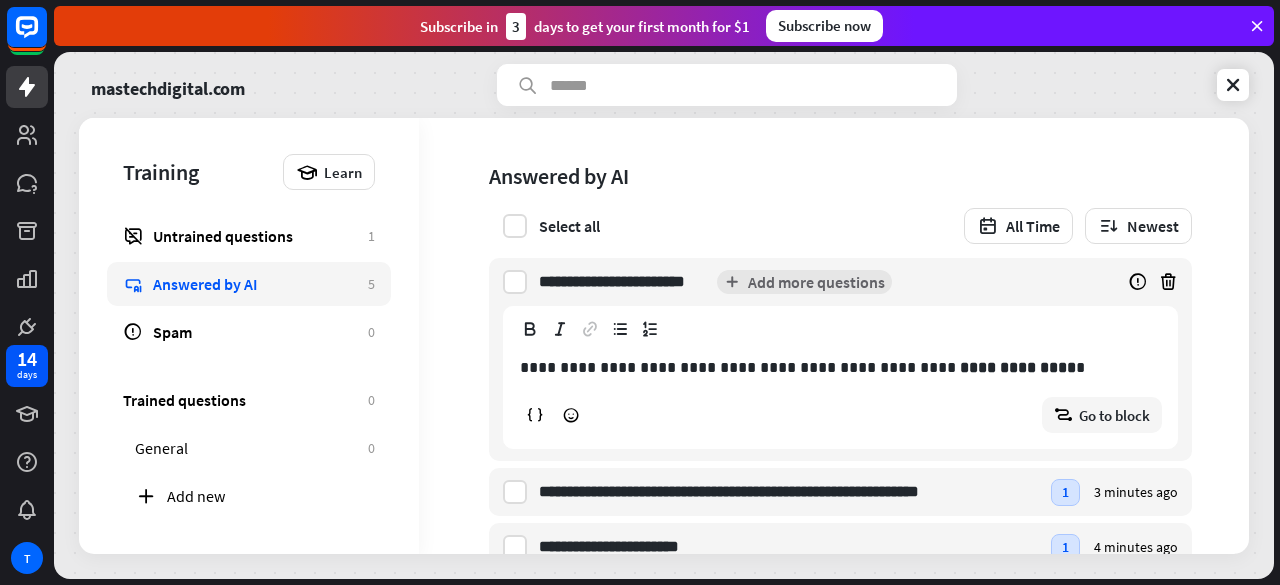 click on "**********" at bounding box center [840, 367] 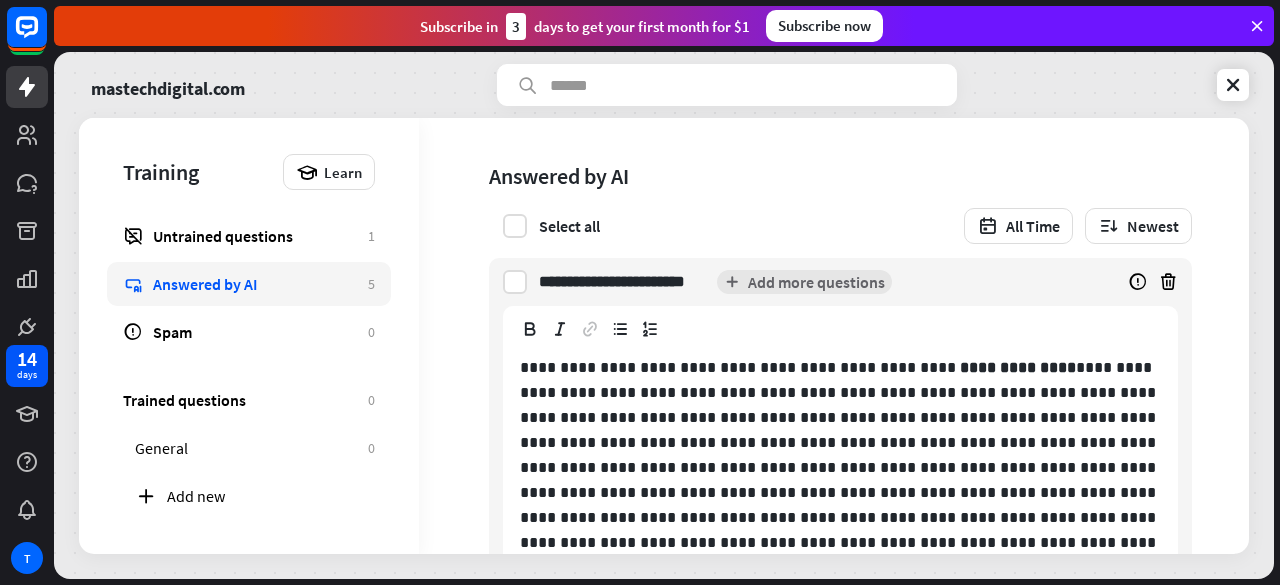 click on "**********" at bounding box center [840, 455] 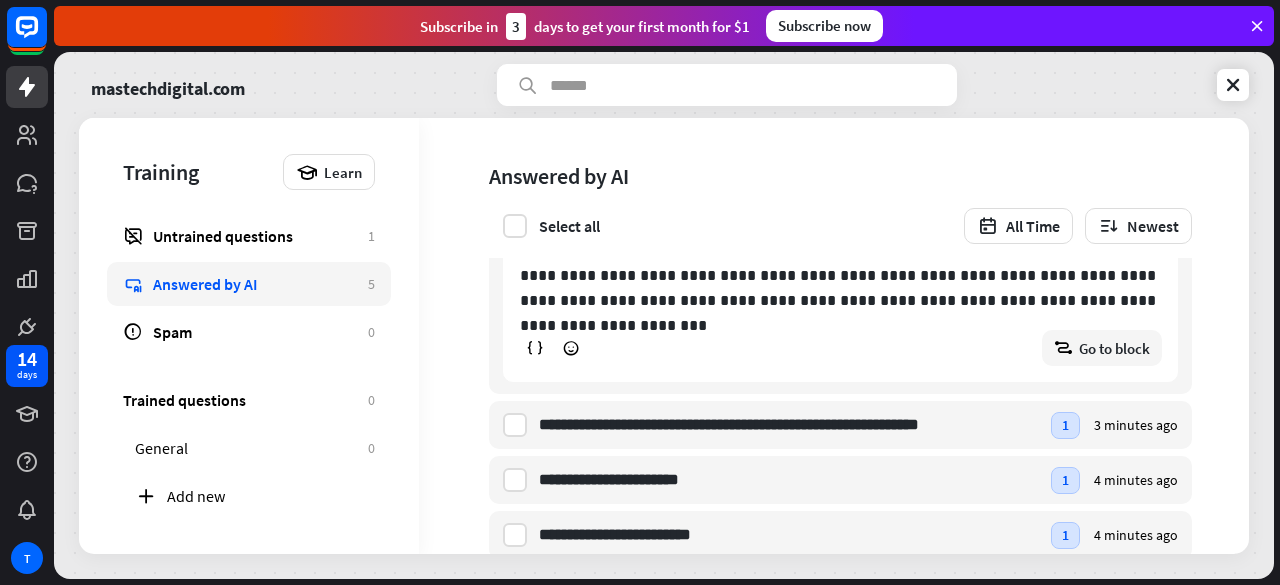 scroll, scrollTop: 136, scrollLeft: 0, axis: vertical 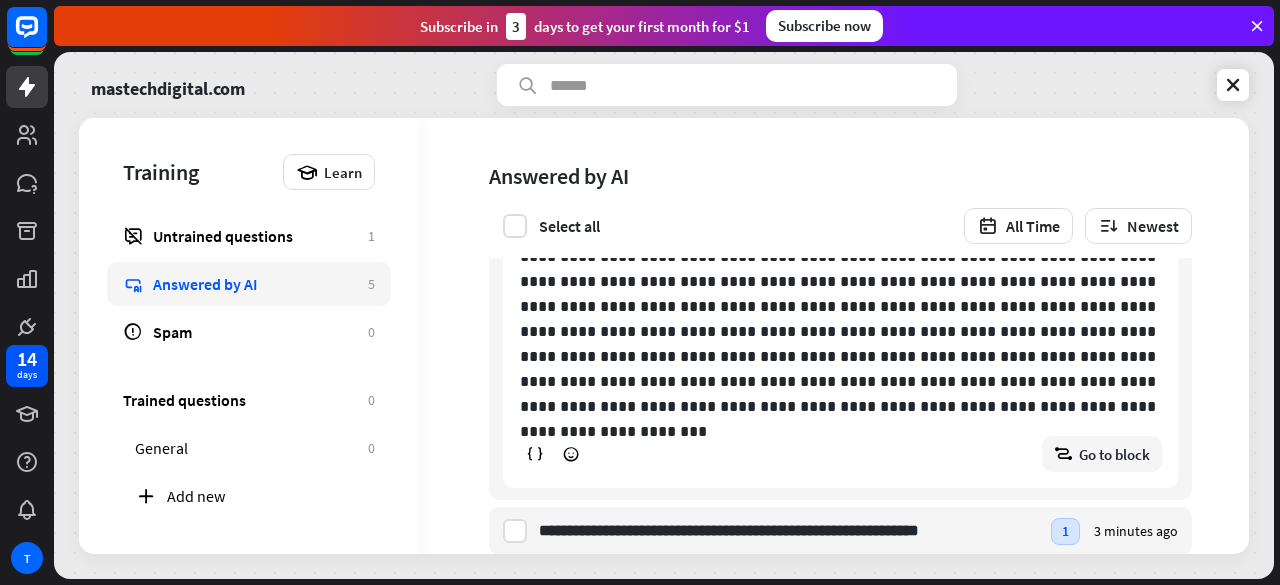 click on "**********" at bounding box center (826, 439) 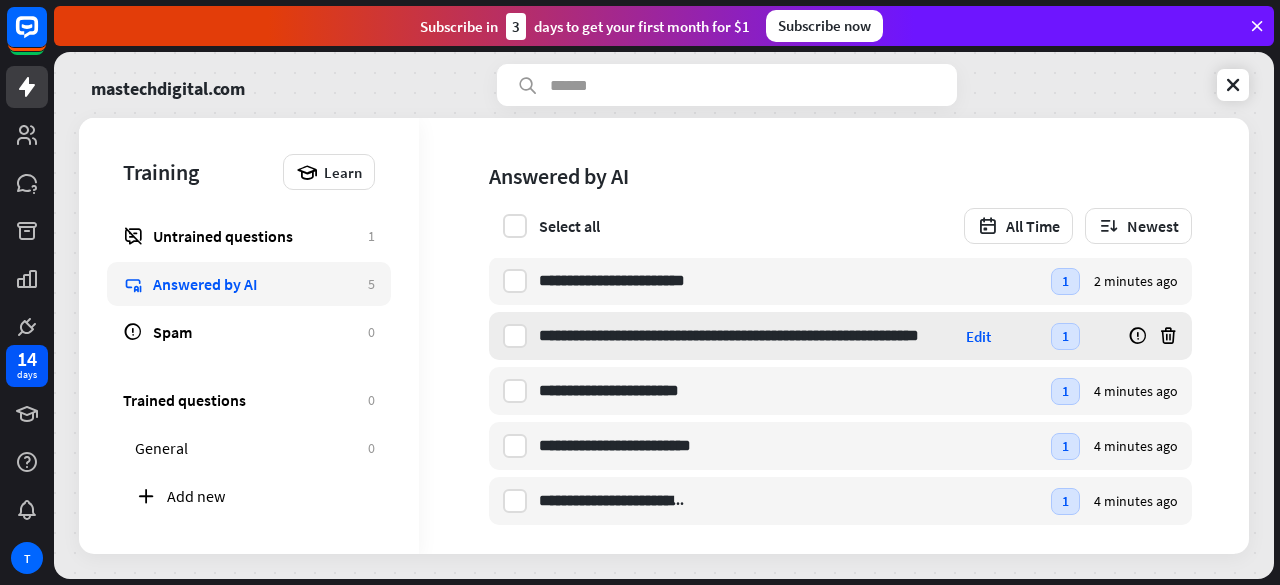 scroll, scrollTop: 0, scrollLeft: 0, axis: both 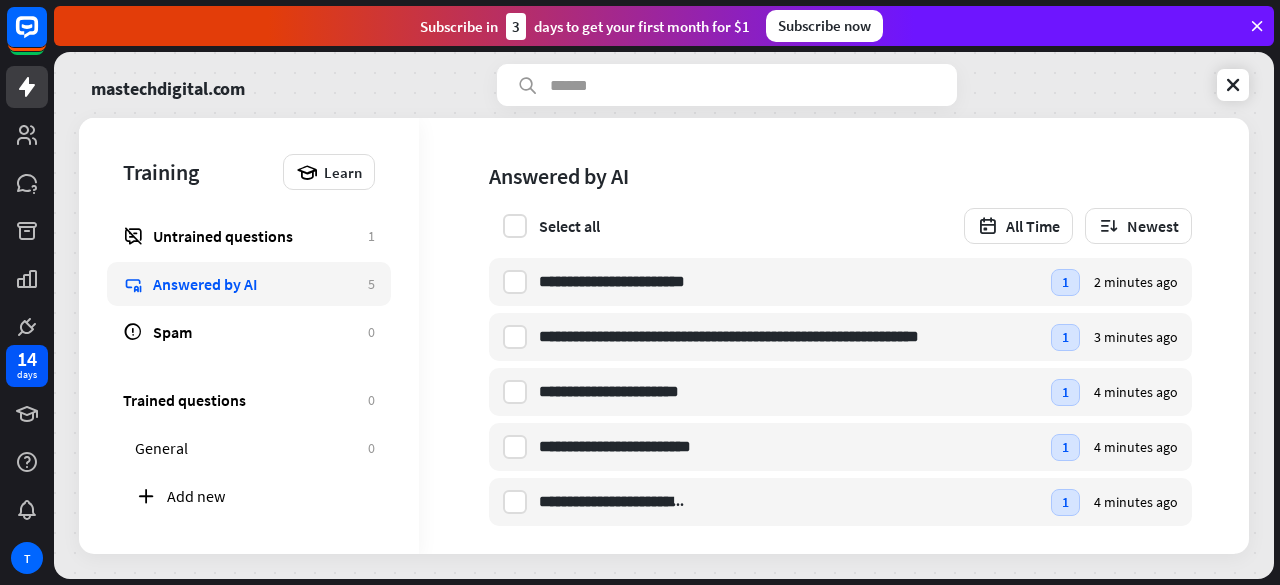 click on "**********" at bounding box center (789, 282) 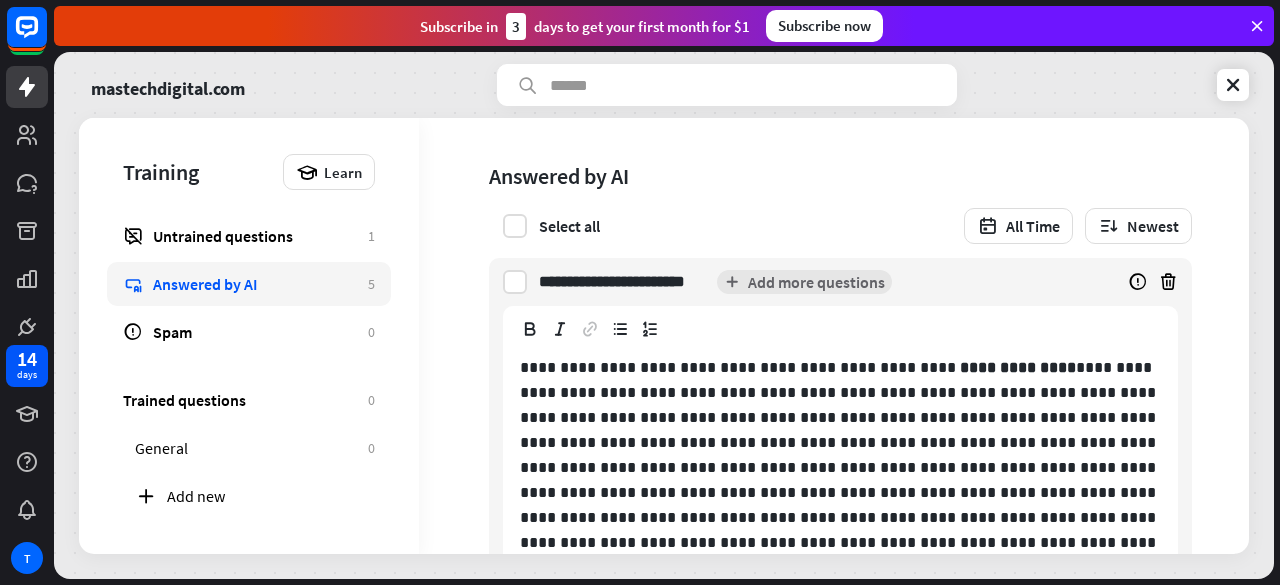 click on "**********" at bounding box center [826, 575] 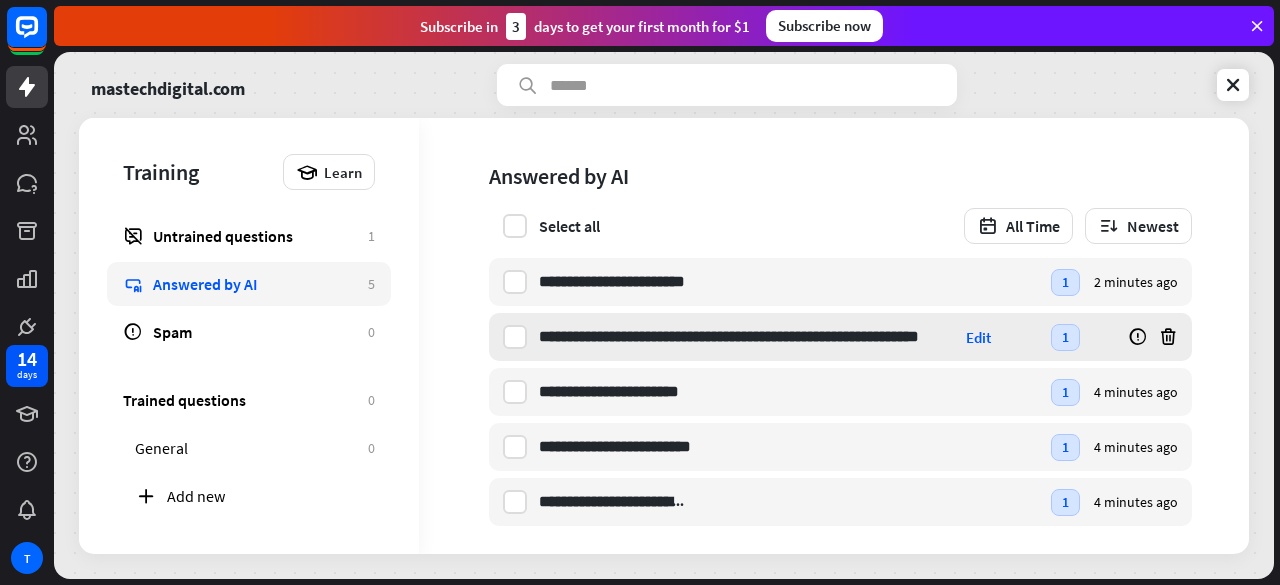 click on "**********" at bounding box center [748, 337] 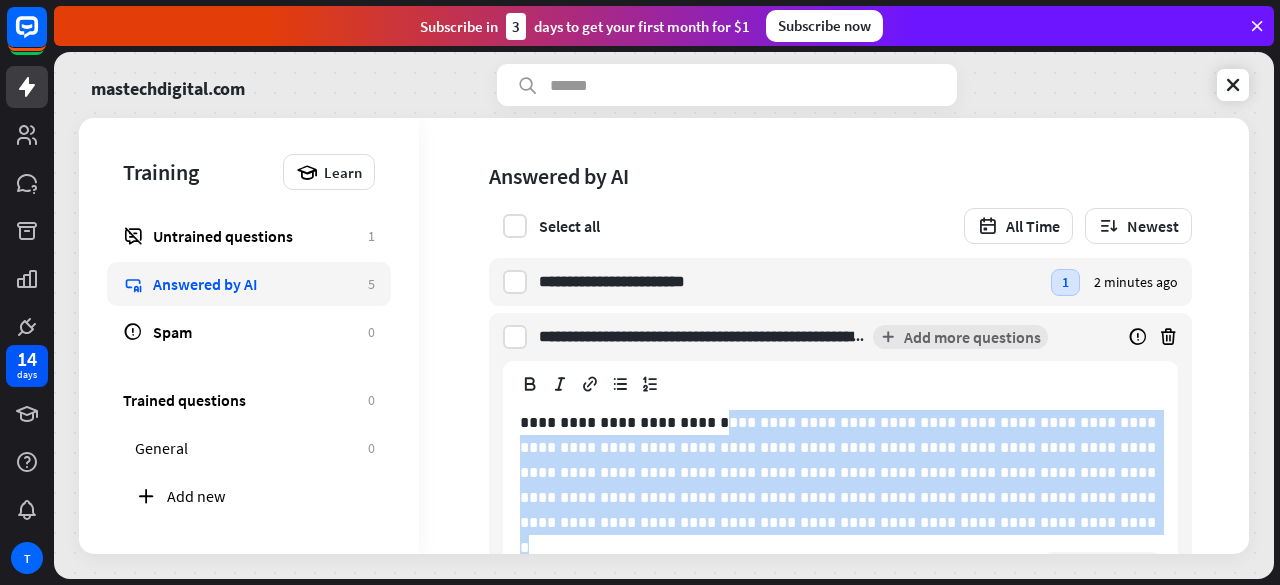 drag, startPoint x: 697, startPoint y: 417, endPoint x: 716, endPoint y: 529, distance: 113.600174 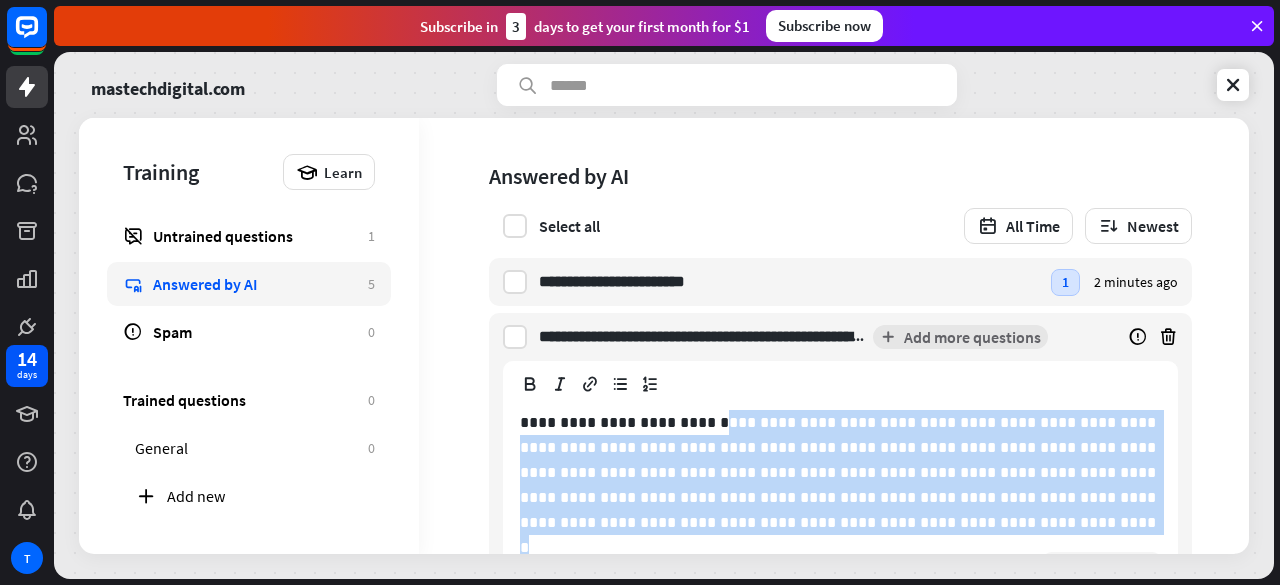 click on "**********" at bounding box center [840, 472] 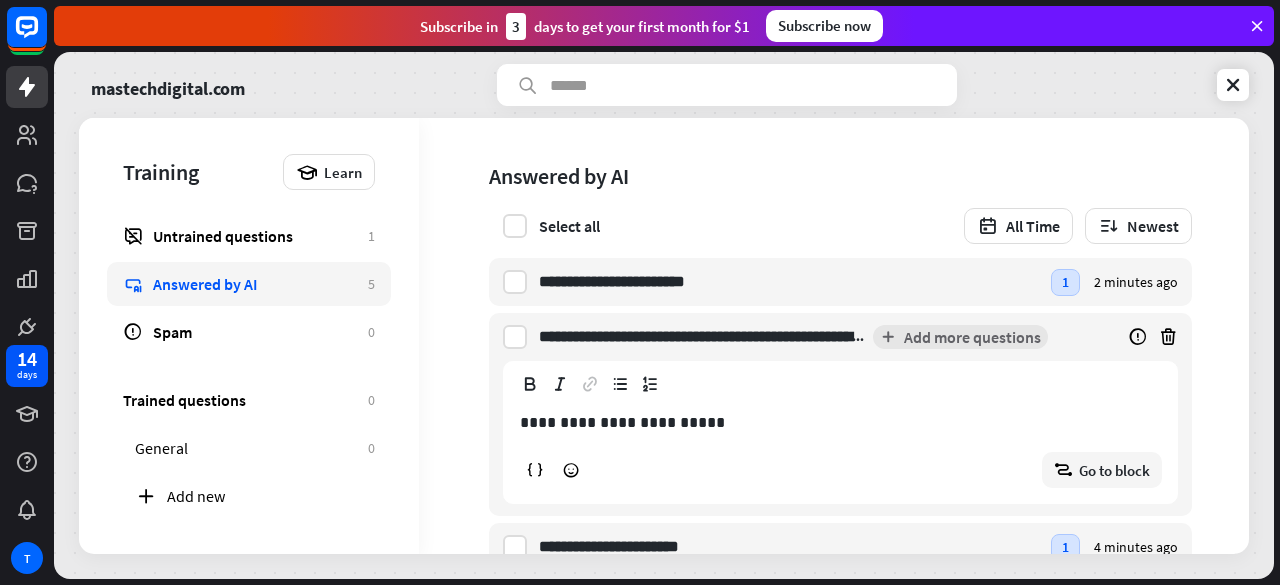 click on "**********" at bounding box center [826, 487] 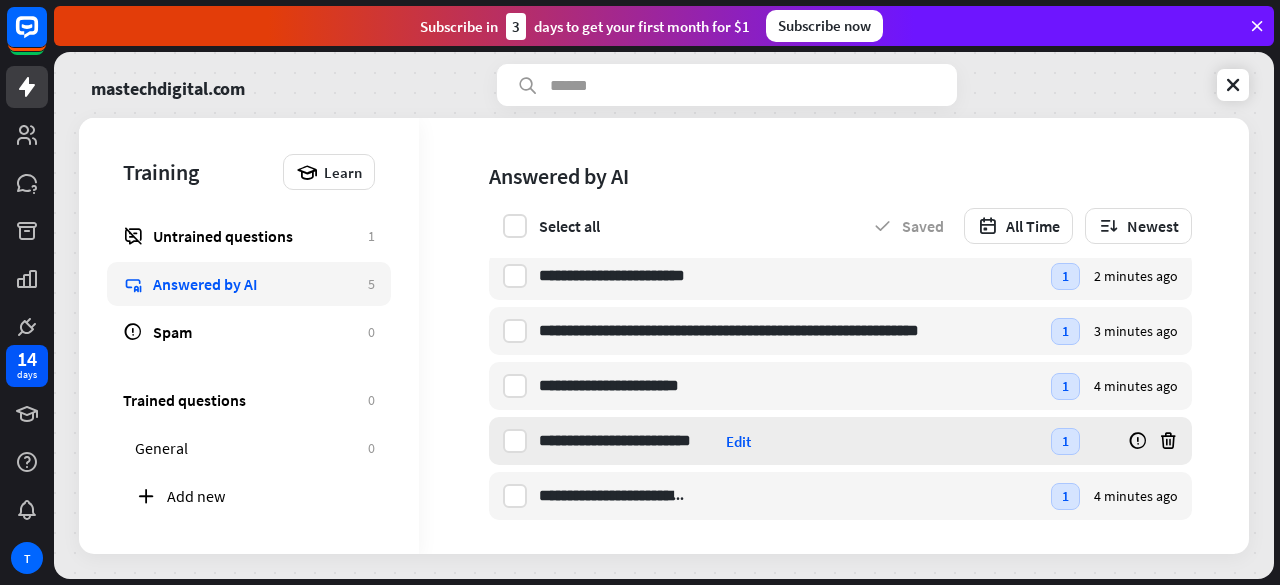 scroll, scrollTop: 7, scrollLeft: 0, axis: vertical 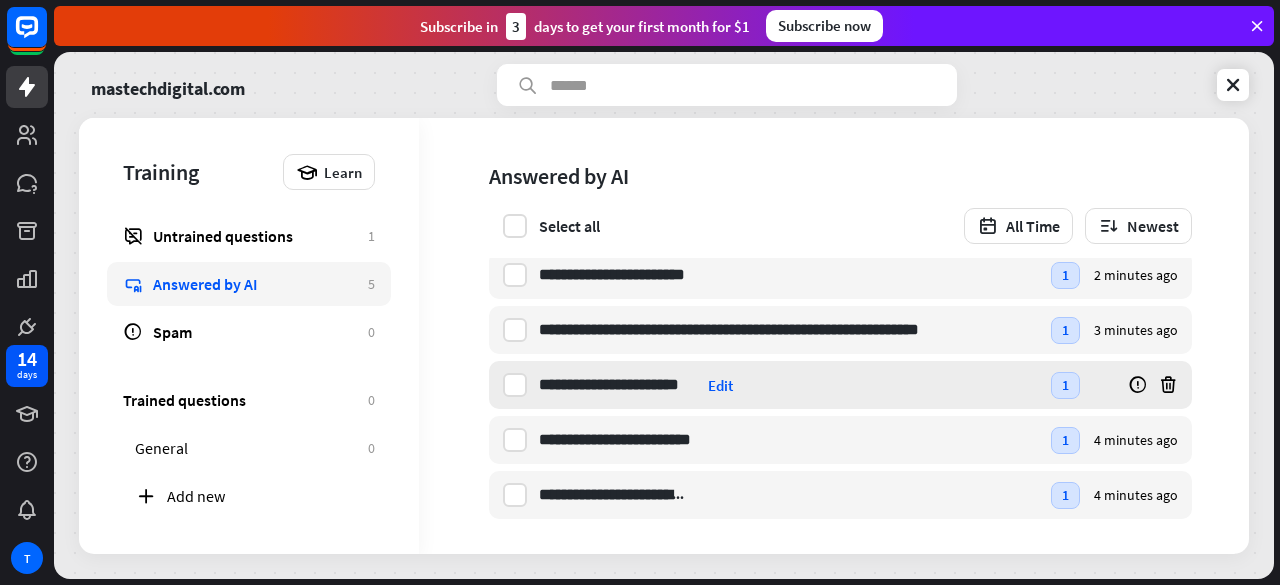 click on "**********" at bounding box center [789, 385] 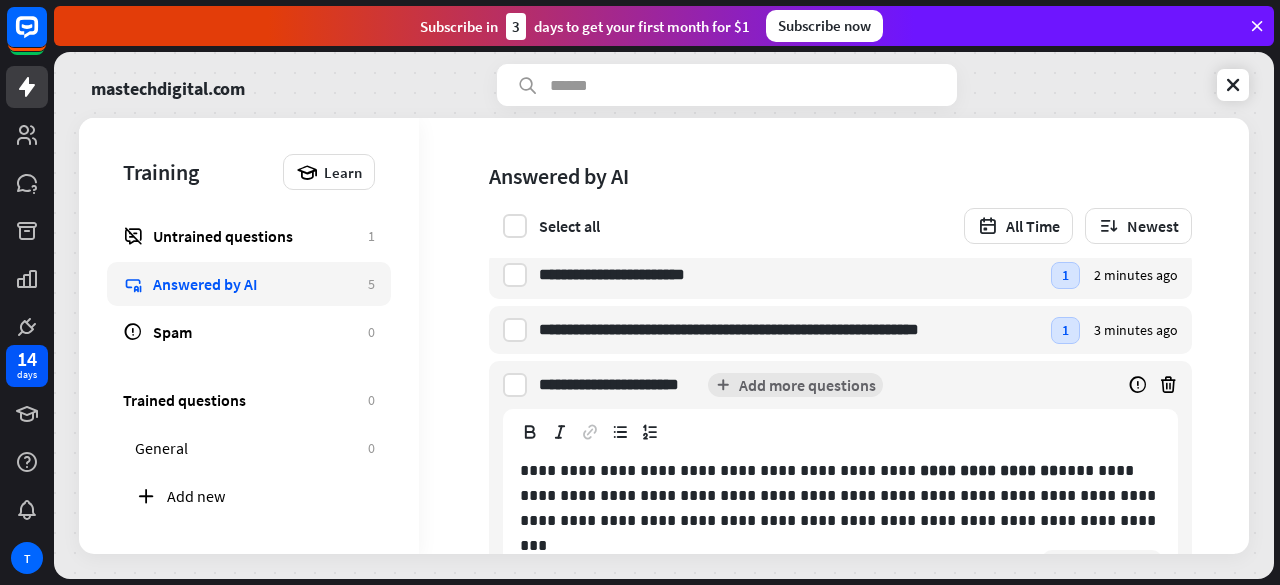 scroll, scrollTop: 107, scrollLeft: 0, axis: vertical 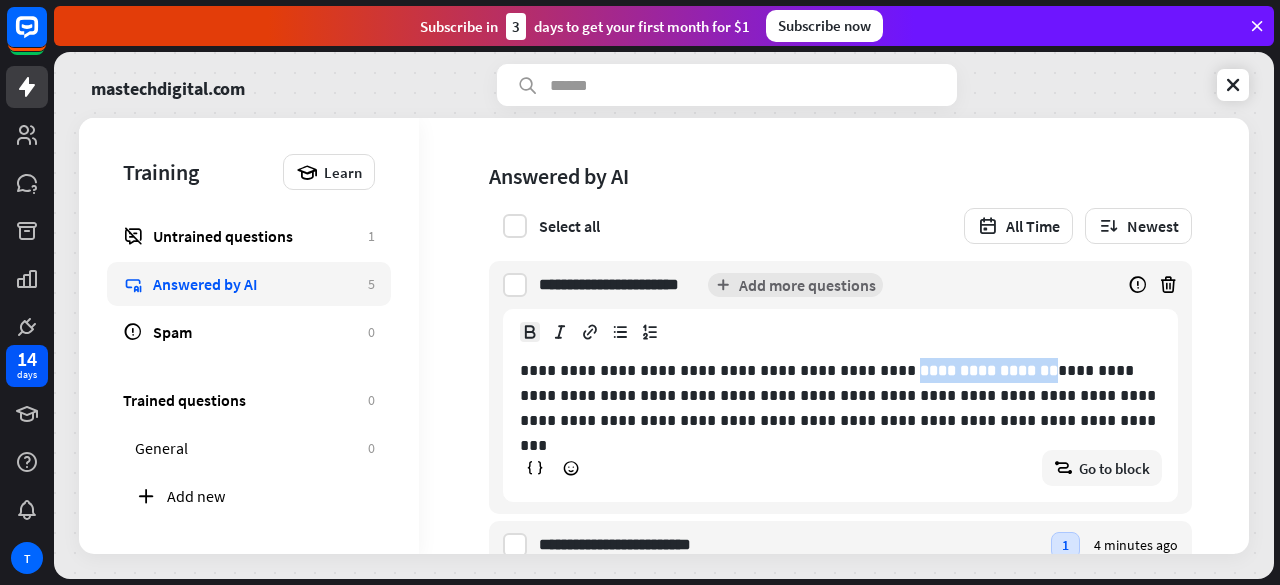 drag, startPoint x: 990, startPoint y: 369, endPoint x: 864, endPoint y: 371, distance: 126.01587 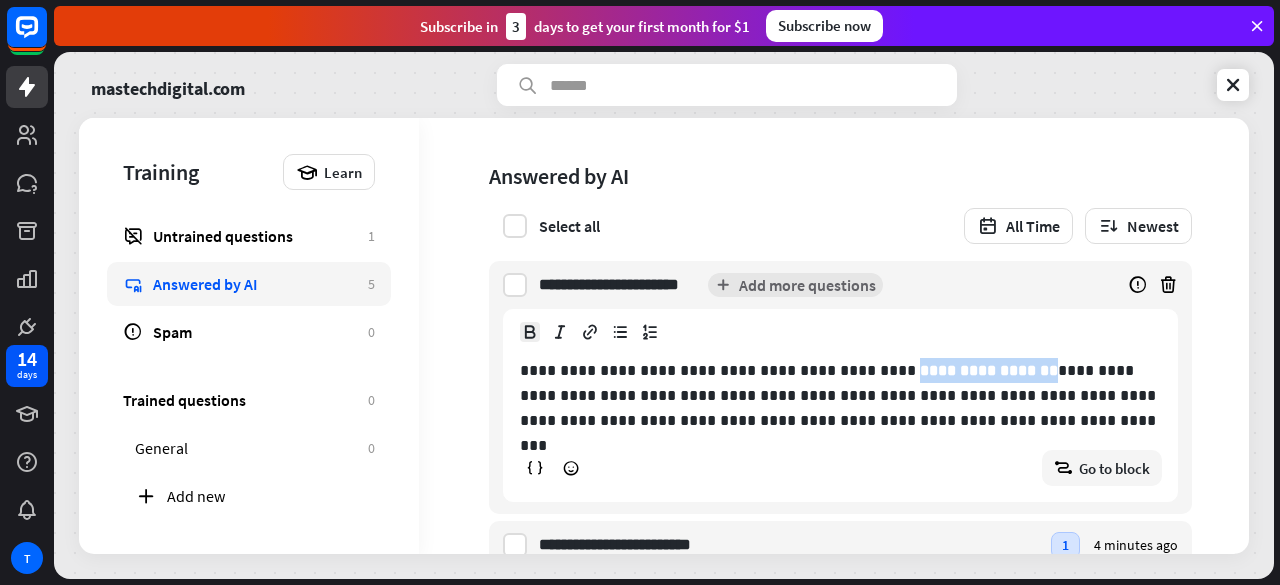 click on "**********" at bounding box center [989, 370] 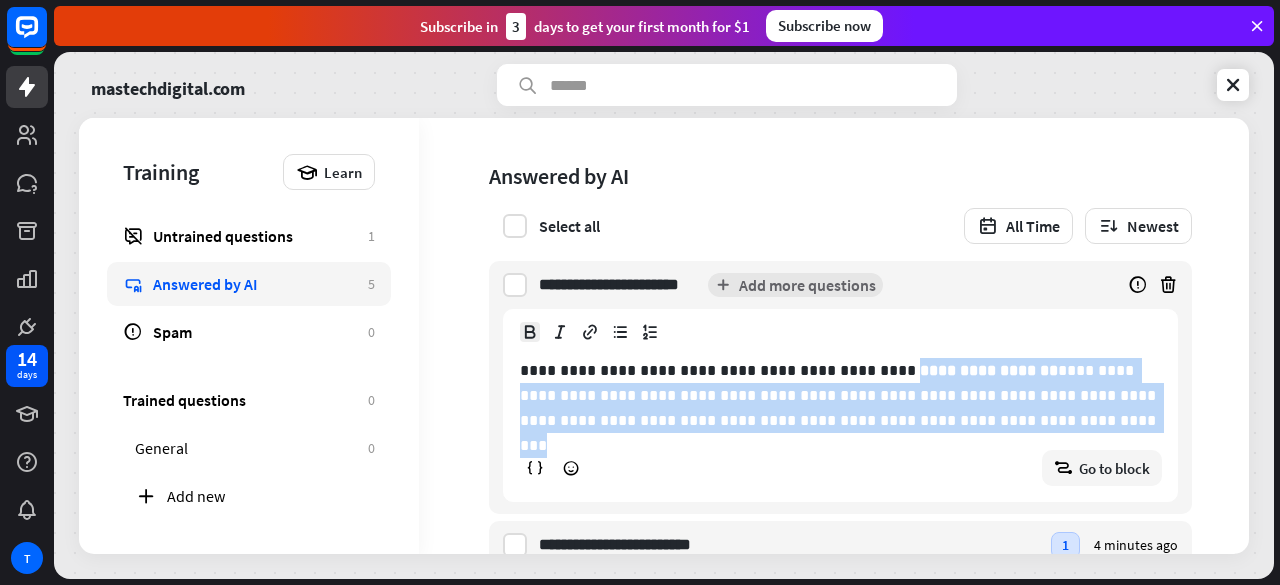 drag, startPoint x: 913, startPoint y: 436, endPoint x: 865, endPoint y: 373, distance: 79.20227 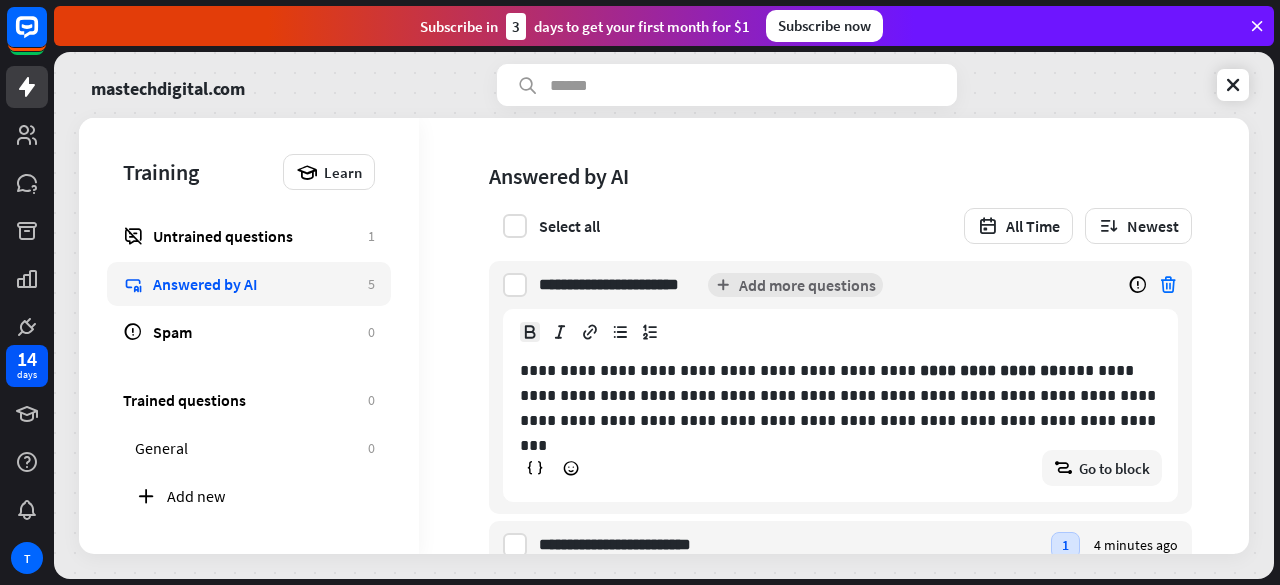 click at bounding box center (1168, 285) 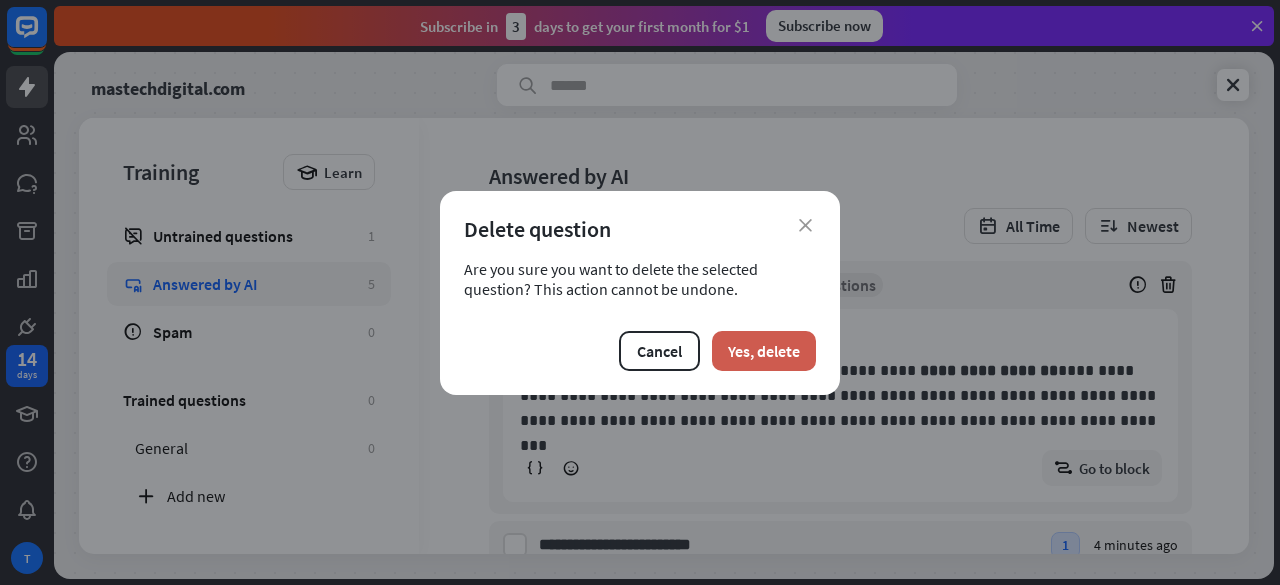 click on "Yes, delete" at bounding box center (764, 351) 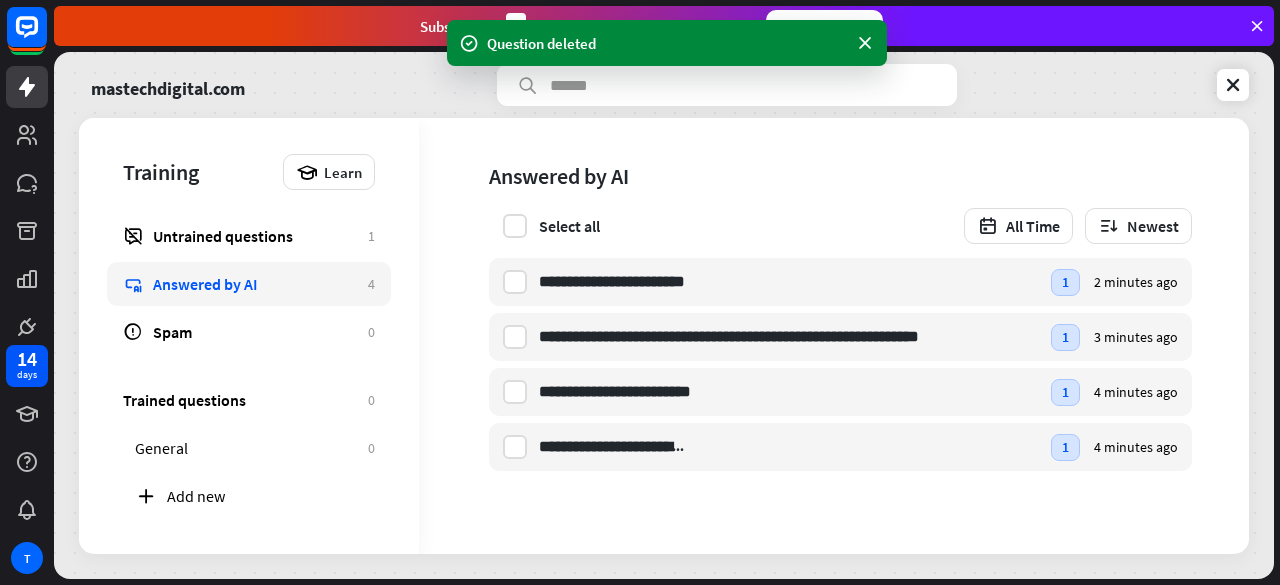 scroll, scrollTop: 0, scrollLeft: 0, axis: both 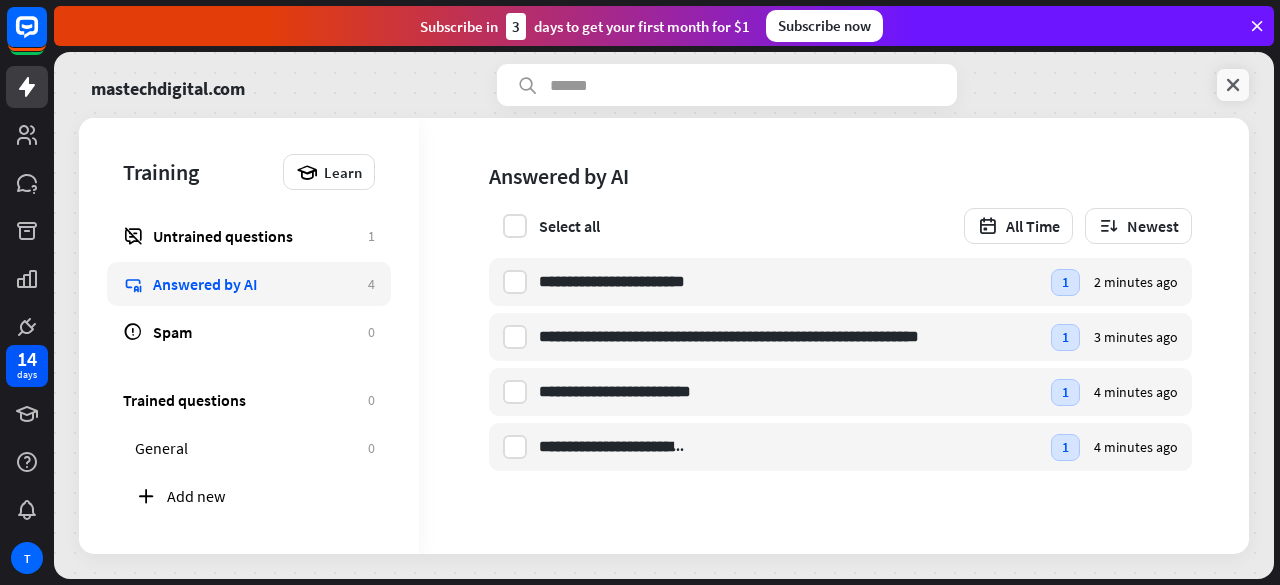 click at bounding box center [1233, 85] 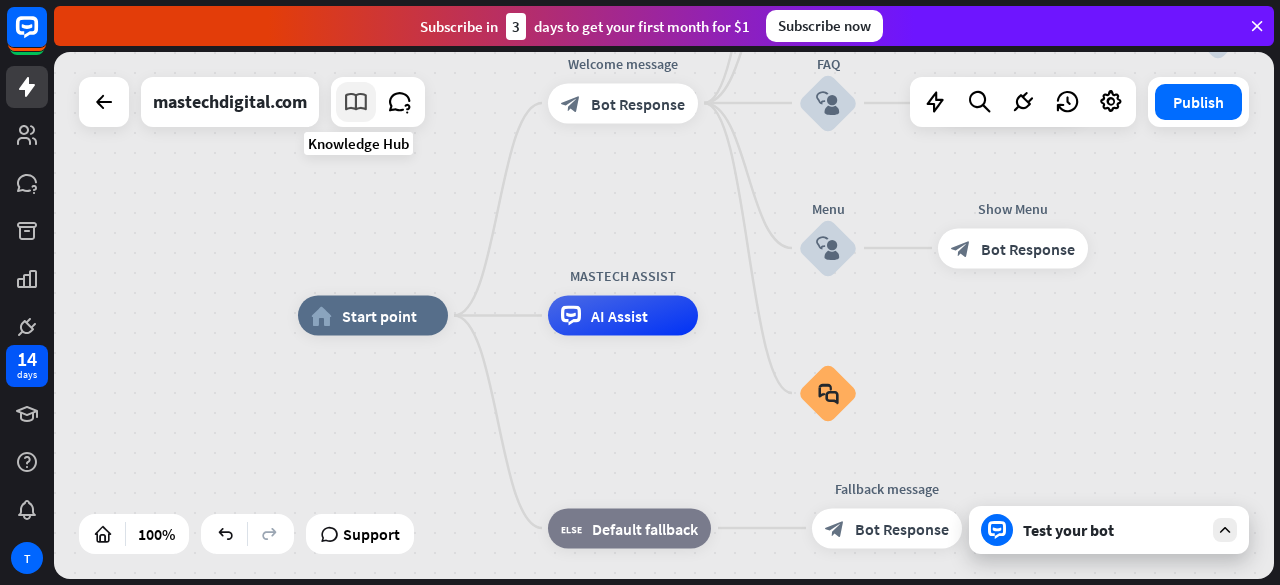 click at bounding box center [356, 102] 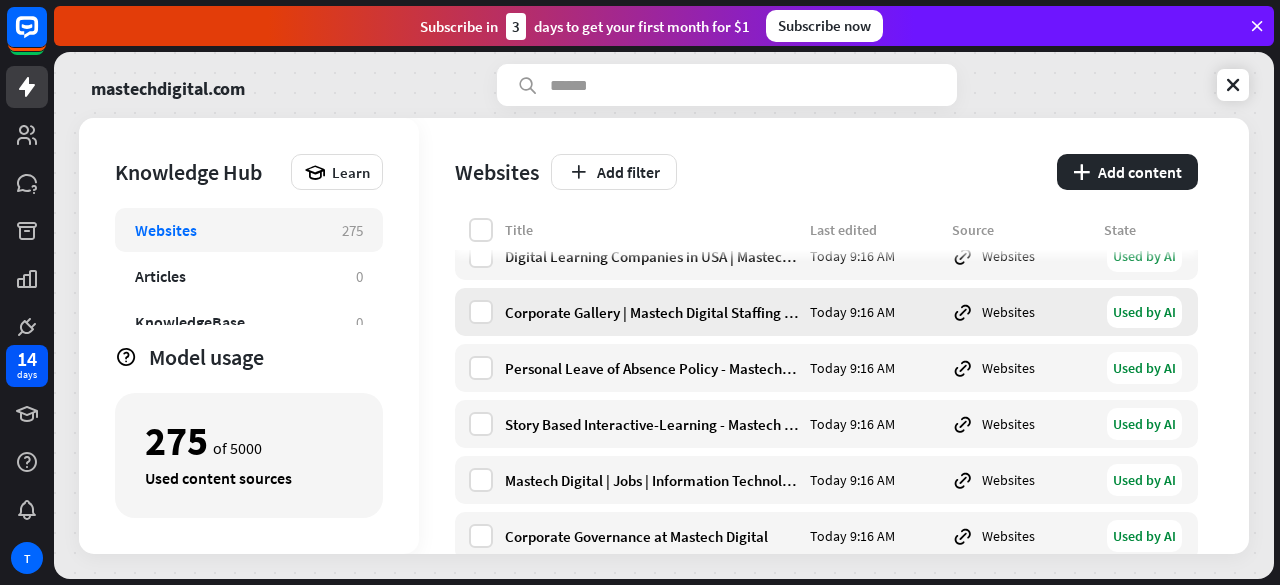 scroll, scrollTop: 0, scrollLeft: 0, axis: both 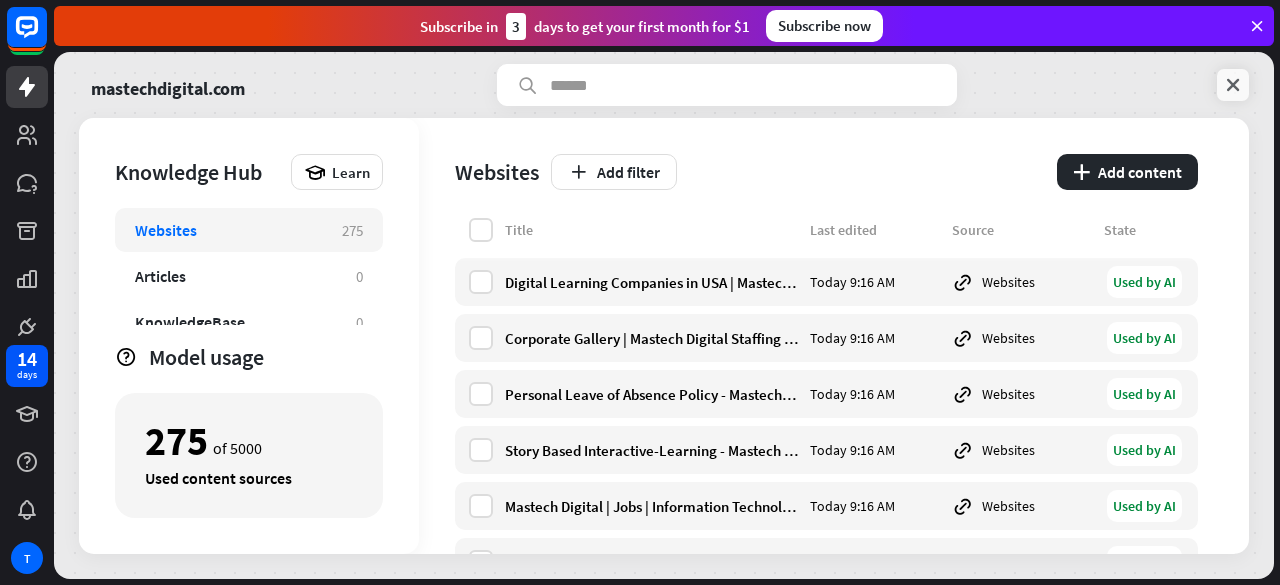click at bounding box center (1233, 85) 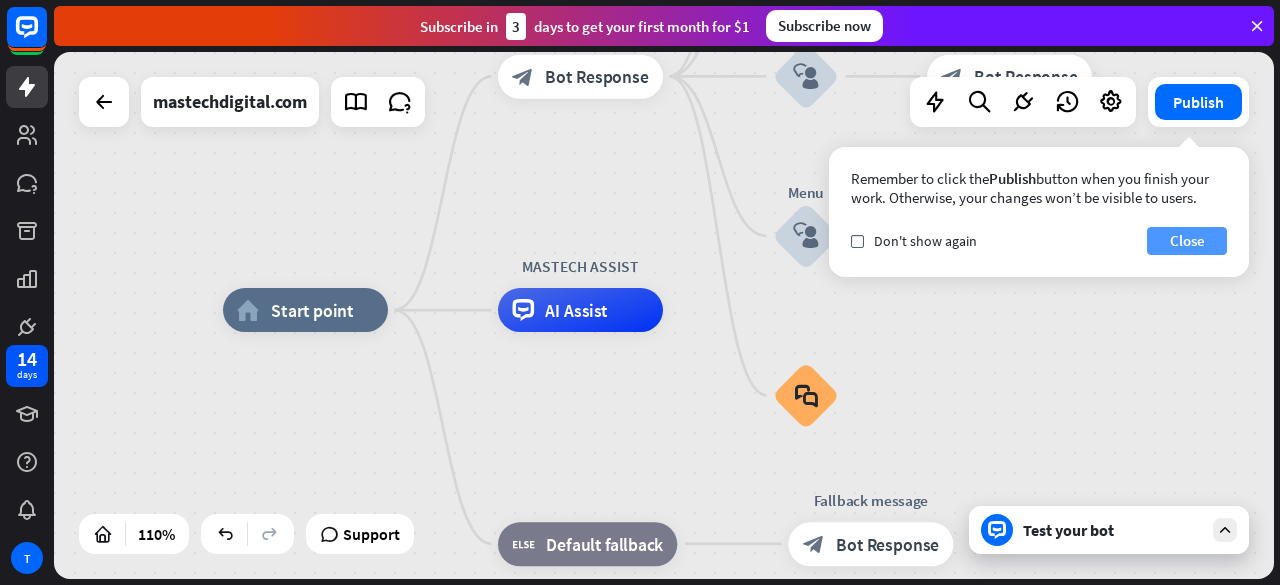 click on "Close" at bounding box center (1187, 241) 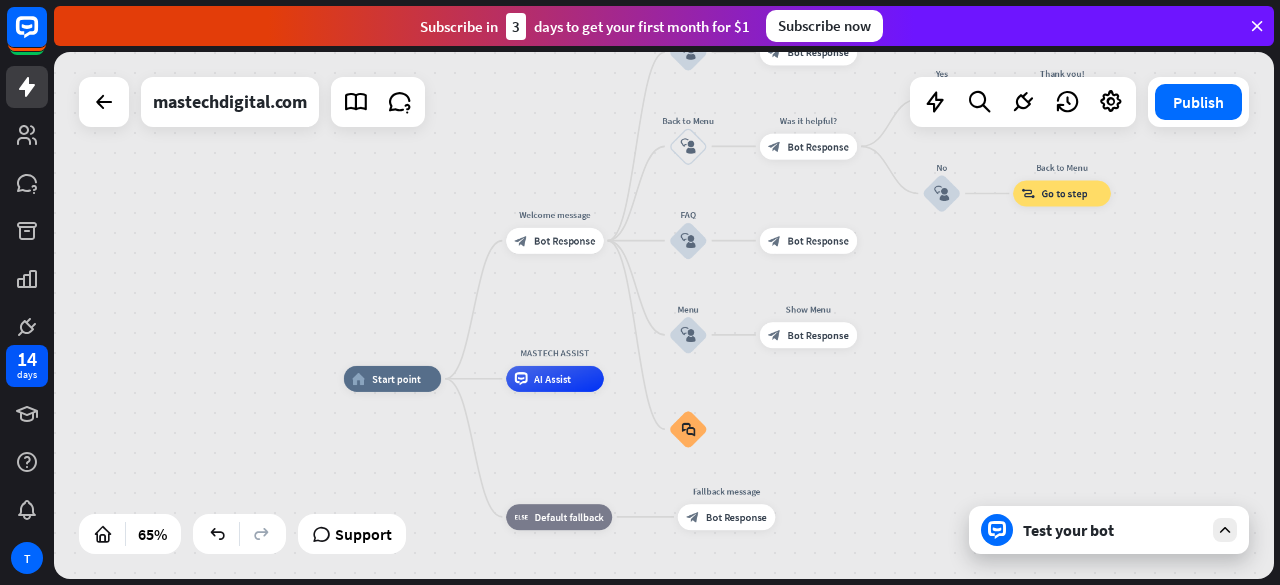 drag, startPoint x: 1183, startPoint y: 236, endPoint x: 911, endPoint y: 335, distance: 289.4564 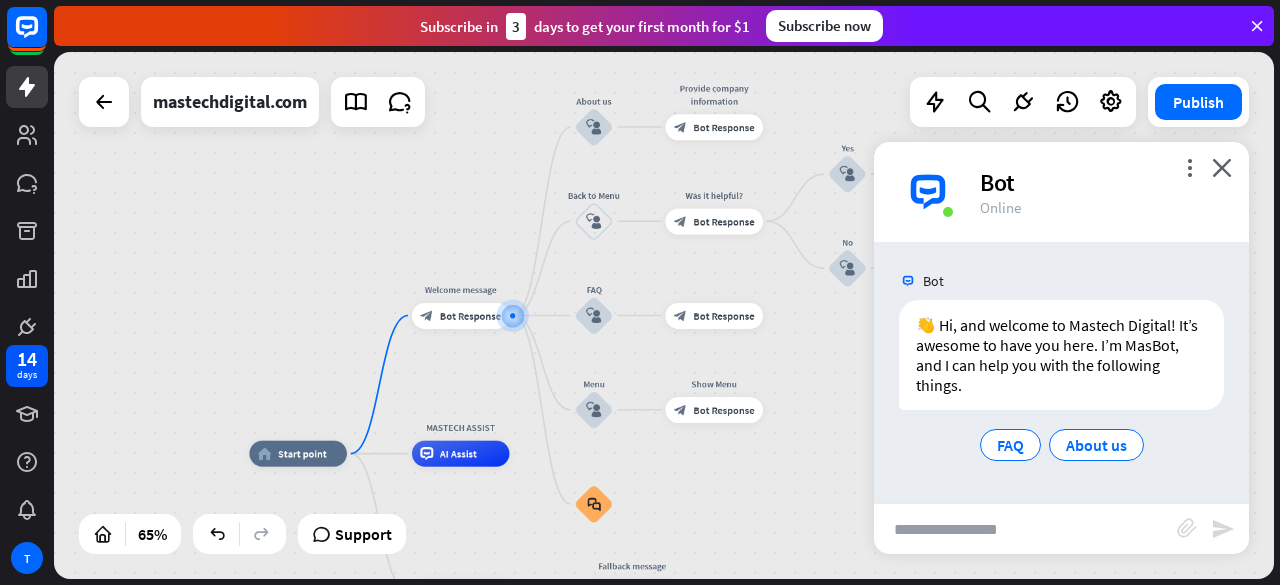 click at bounding box center (1025, 529) 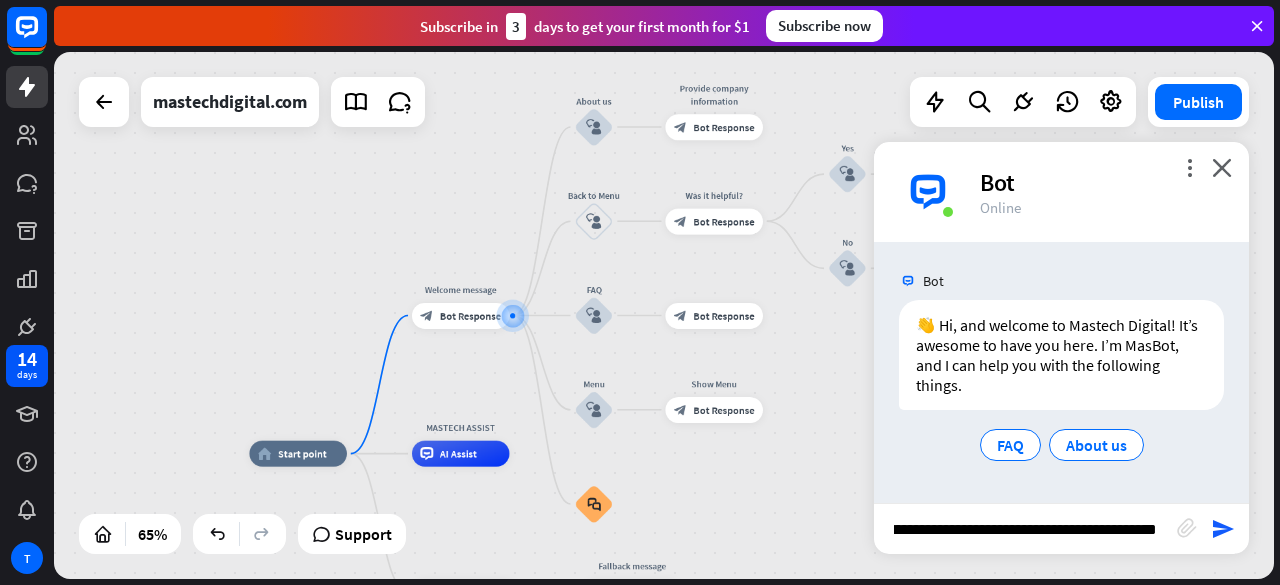 type on "**********" 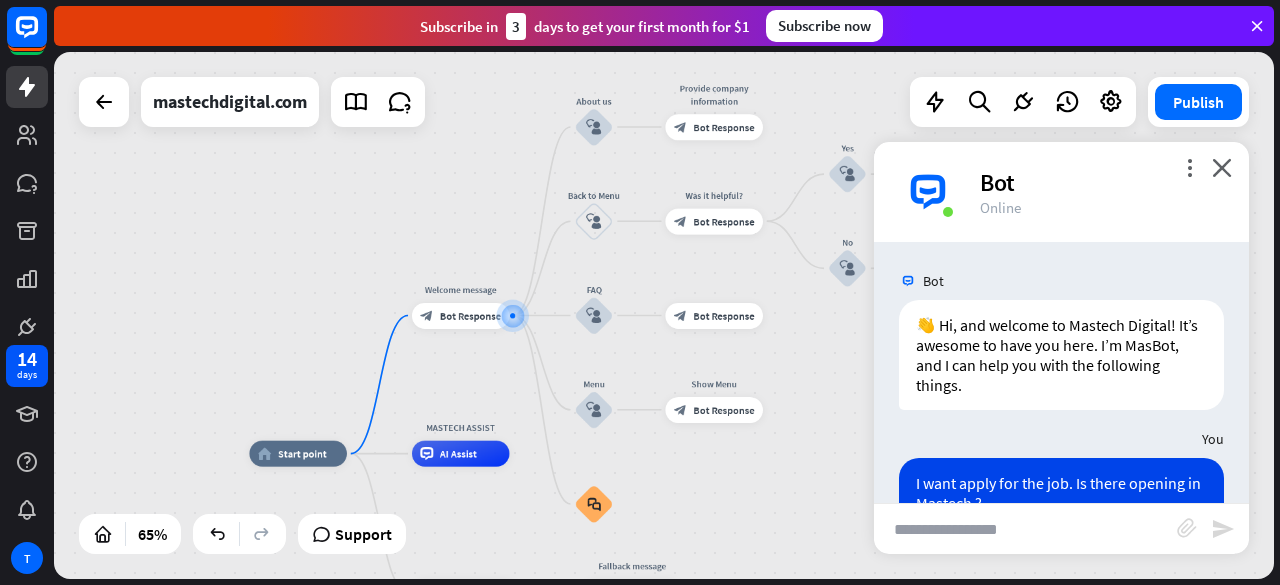 scroll, scrollTop: 0, scrollLeft: 0, axis: both 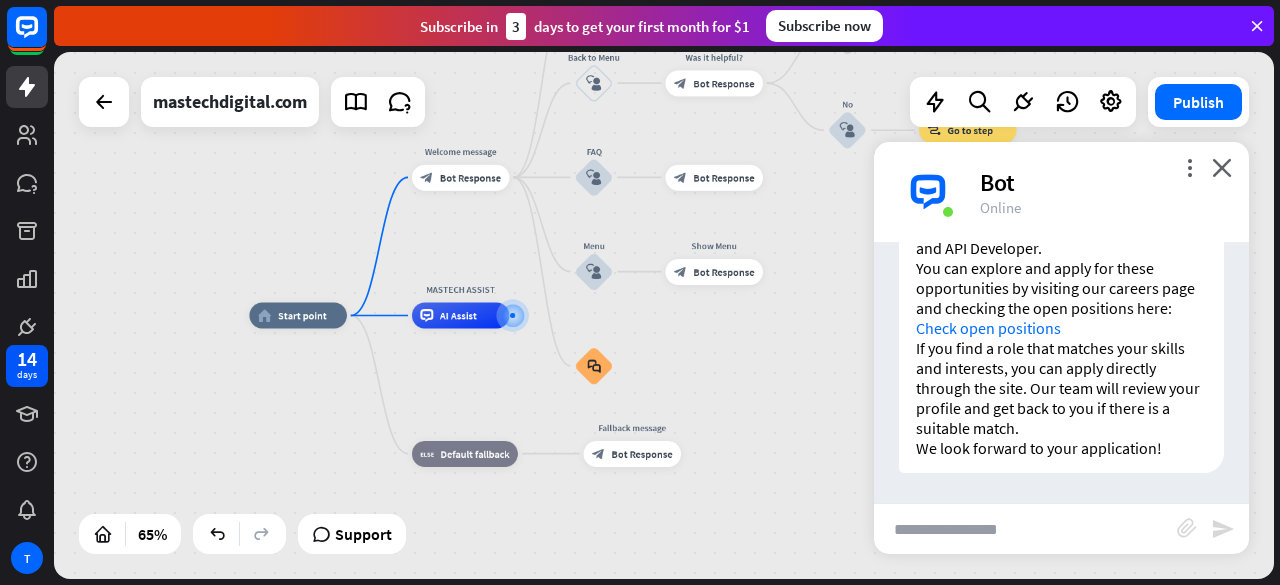 click on "Check open positions" at bounding box center [988, 328] 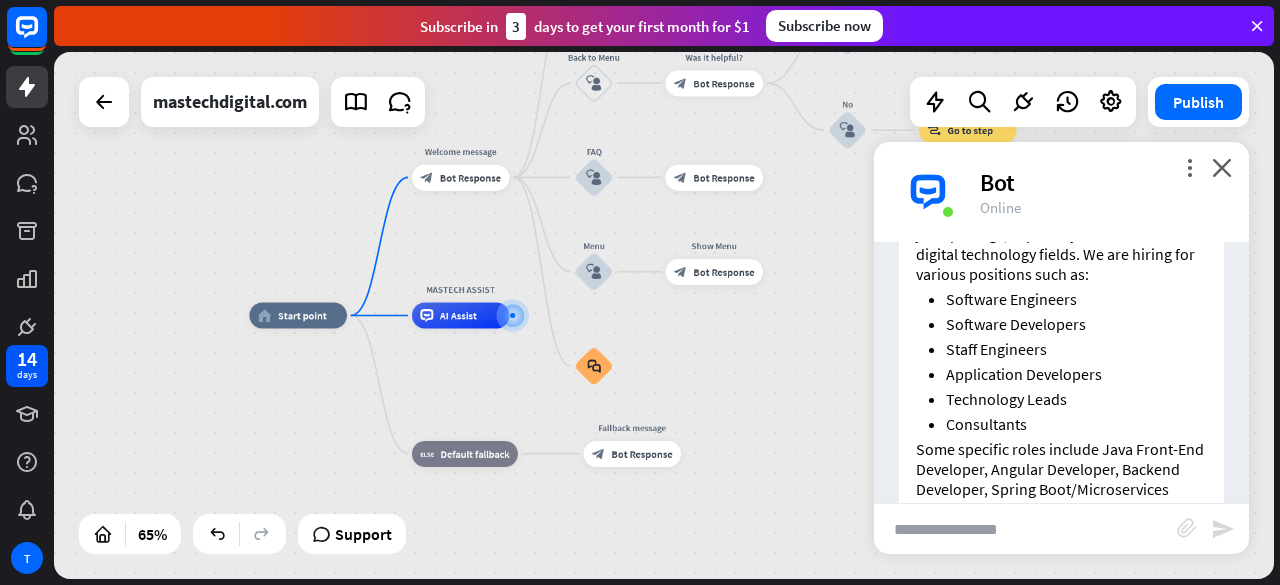 scroll, scrollTop: 687, scrollLeft: 0, axis: vertical 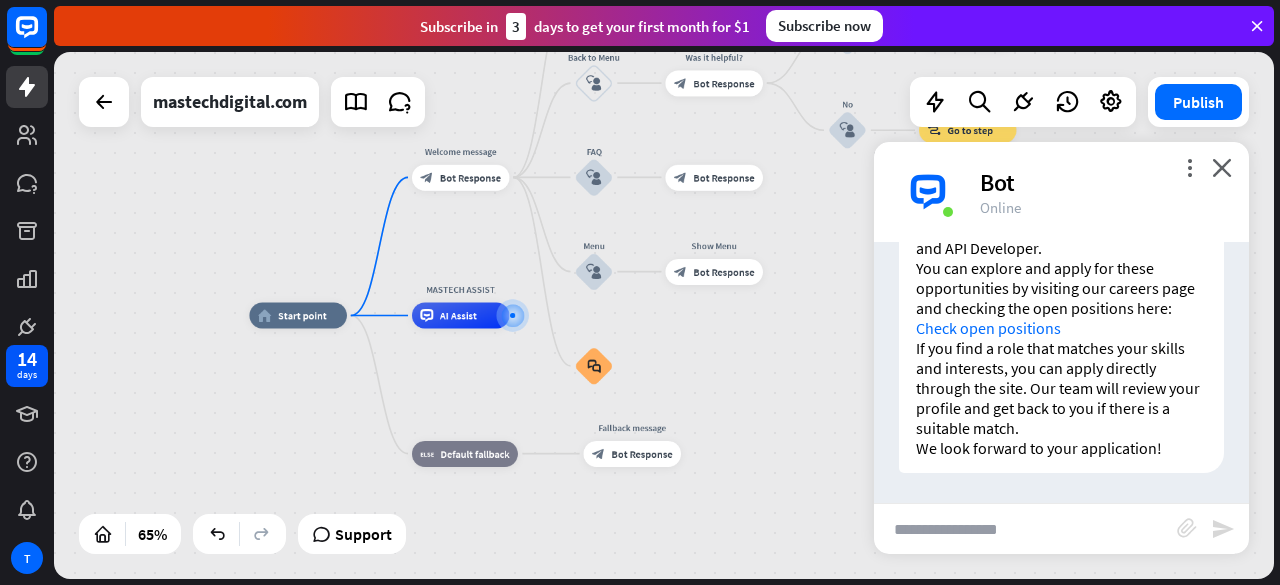 click at bounding box center (1025, 529) 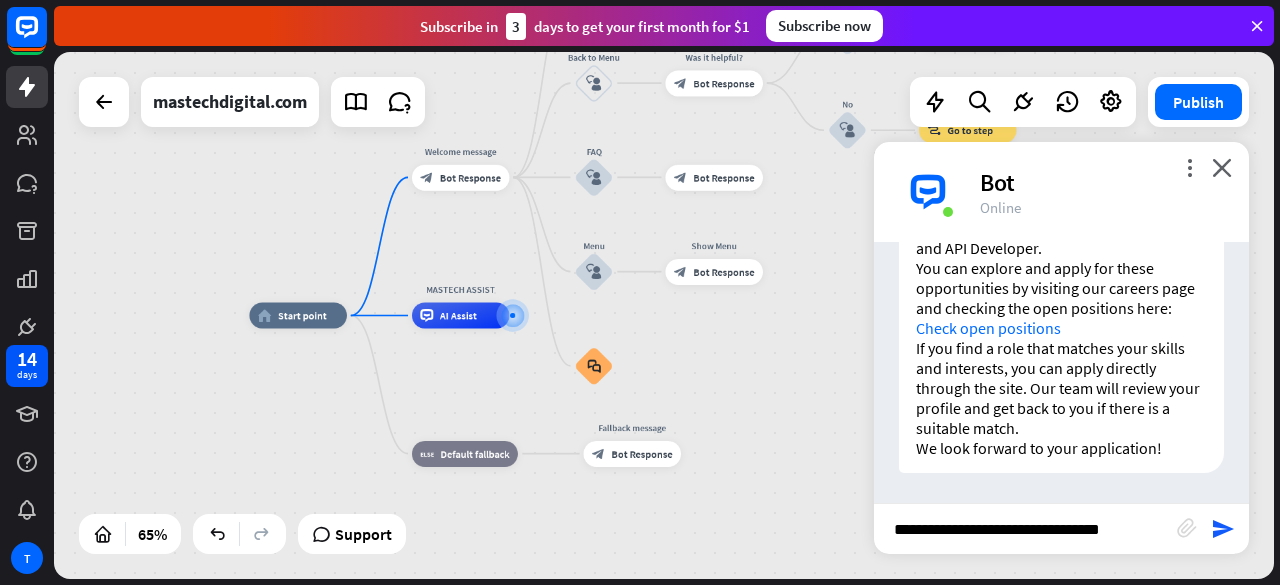 type on "**********" 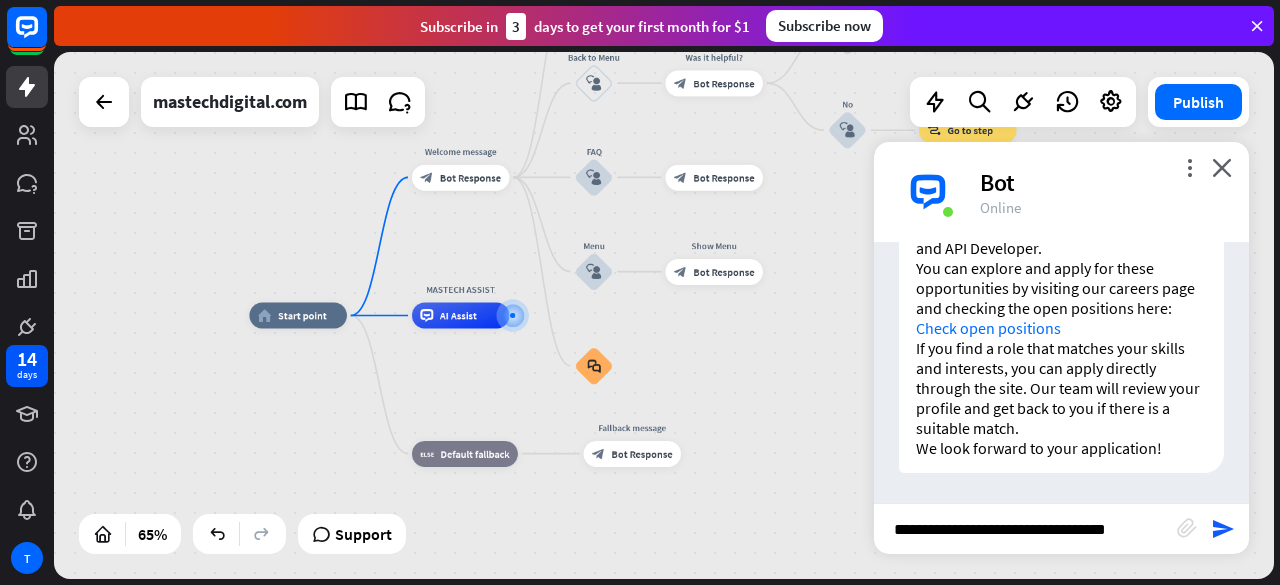type 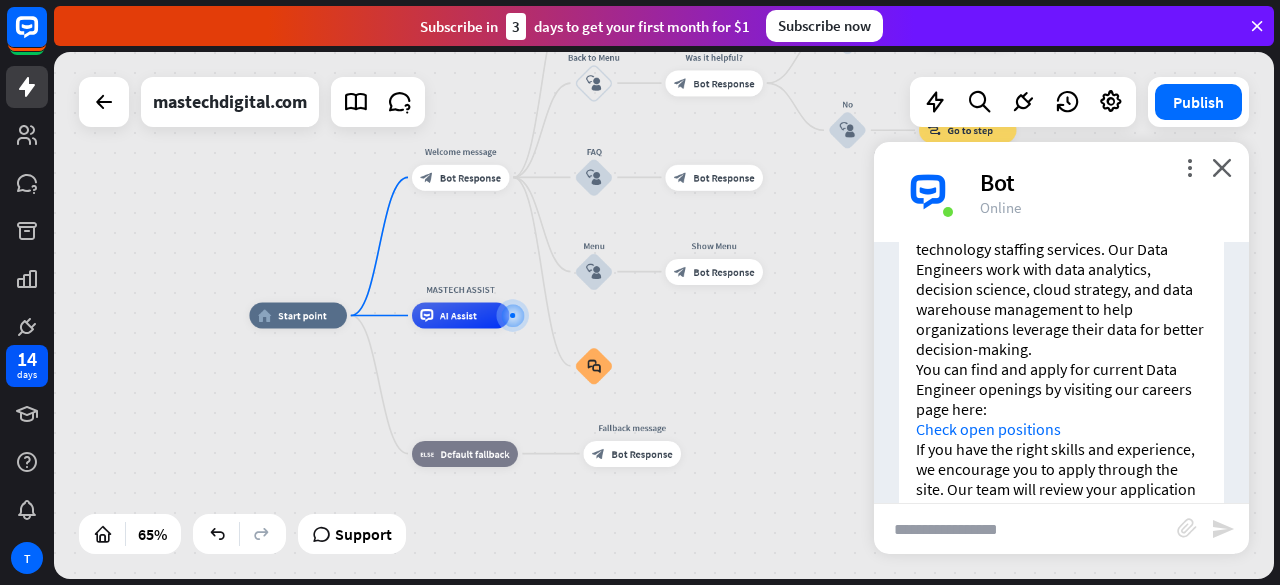 scroll, scrollTop: 1203, scrollLeft: 0, axis: vertical 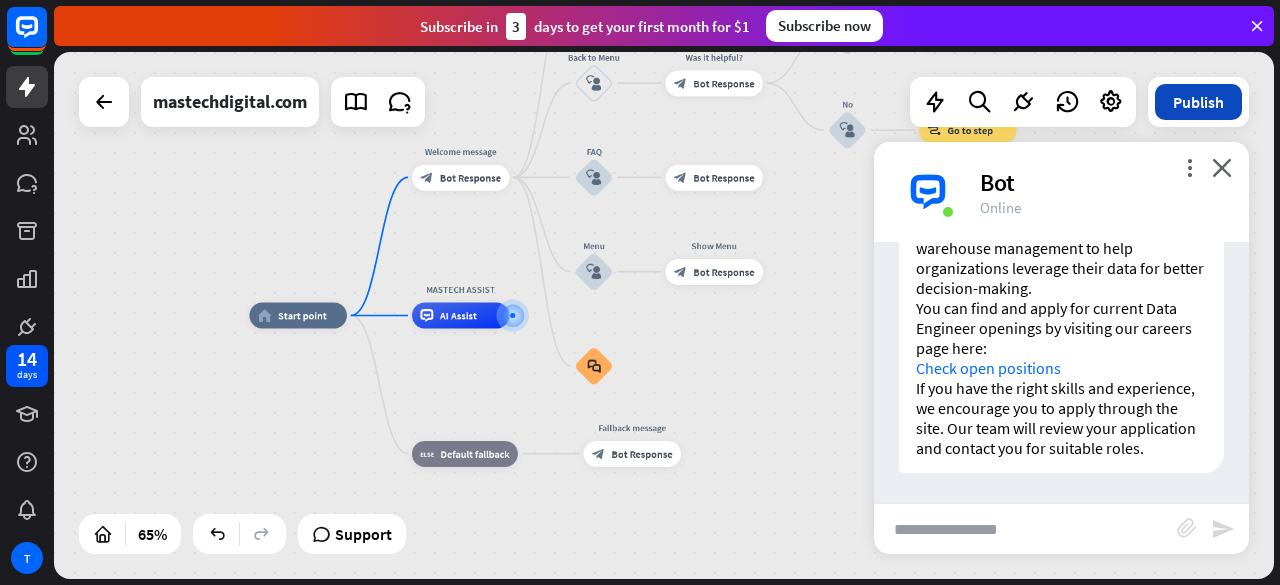 click on "Publish" at bounding box center (1198, 102) 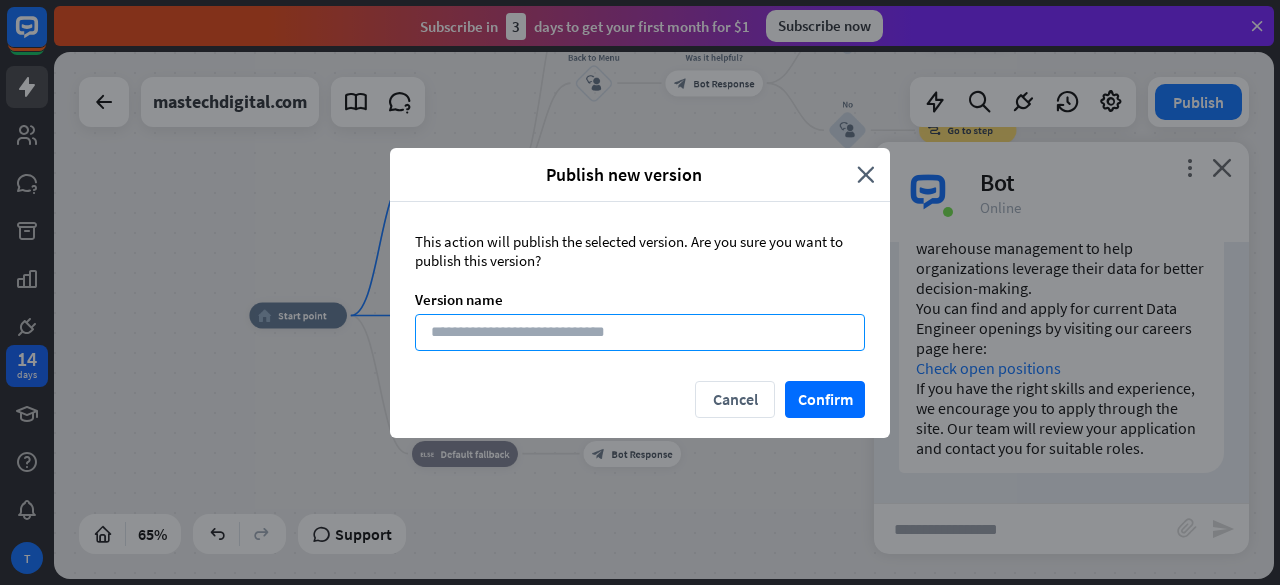 click at bounding box center [640, 332] 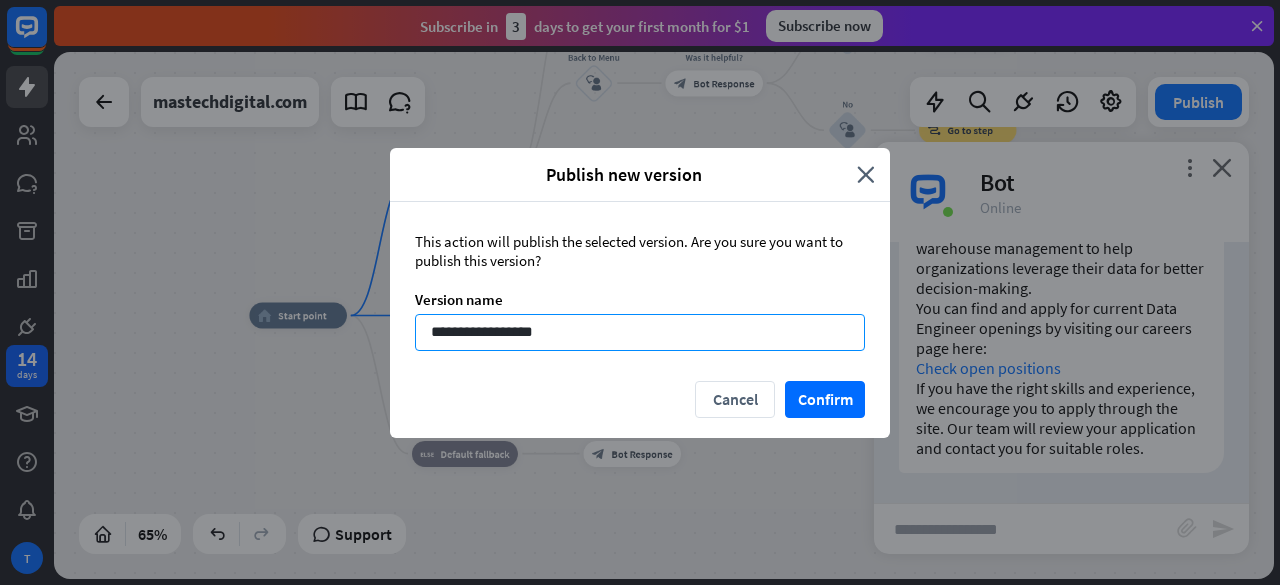 type on "**********" 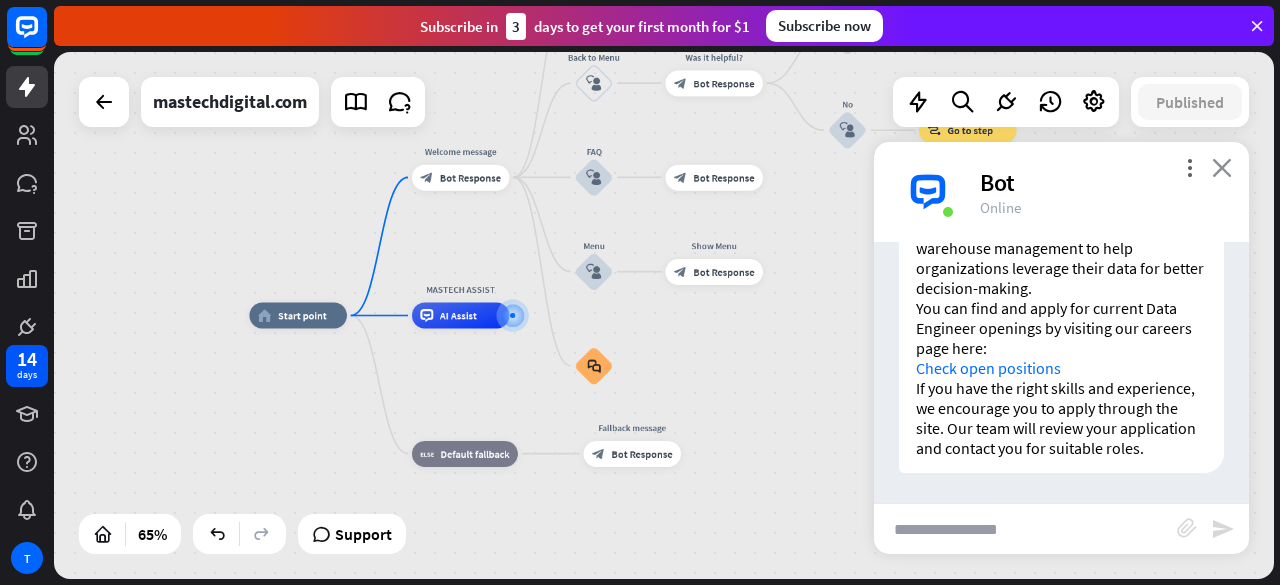 click on "close" at bounding box center (1222, 167) 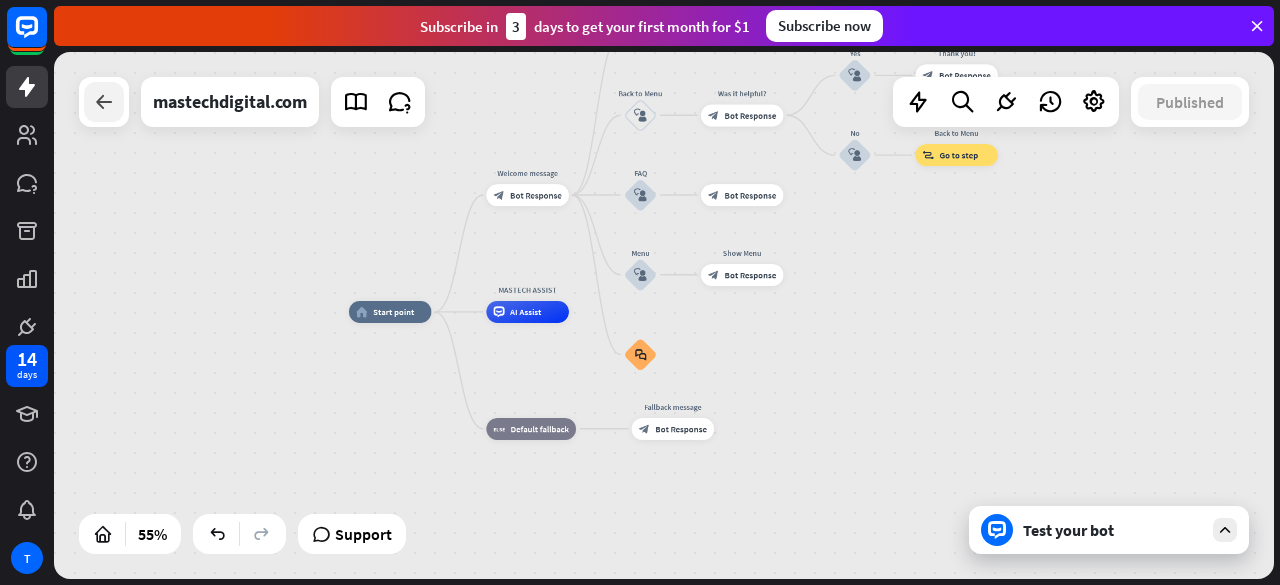 click at bounding box center (104, 102) 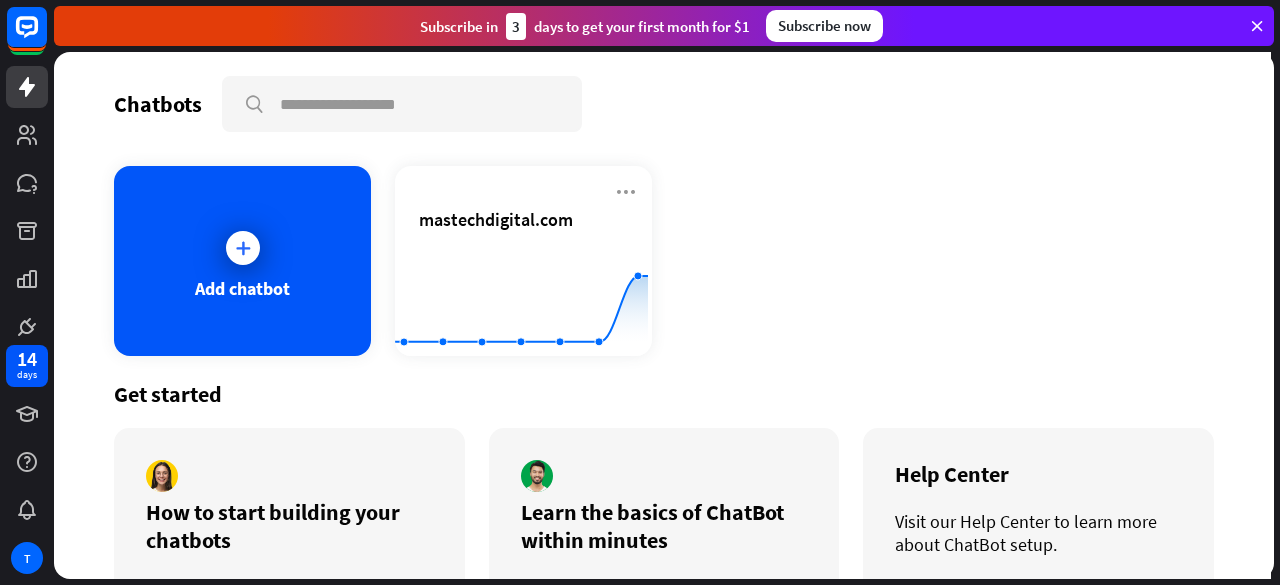 click on "Add chatbot
mastechdigital.com
Created with Highcharts 10.1.0 0 2 4" at bounding box center (664, 261) 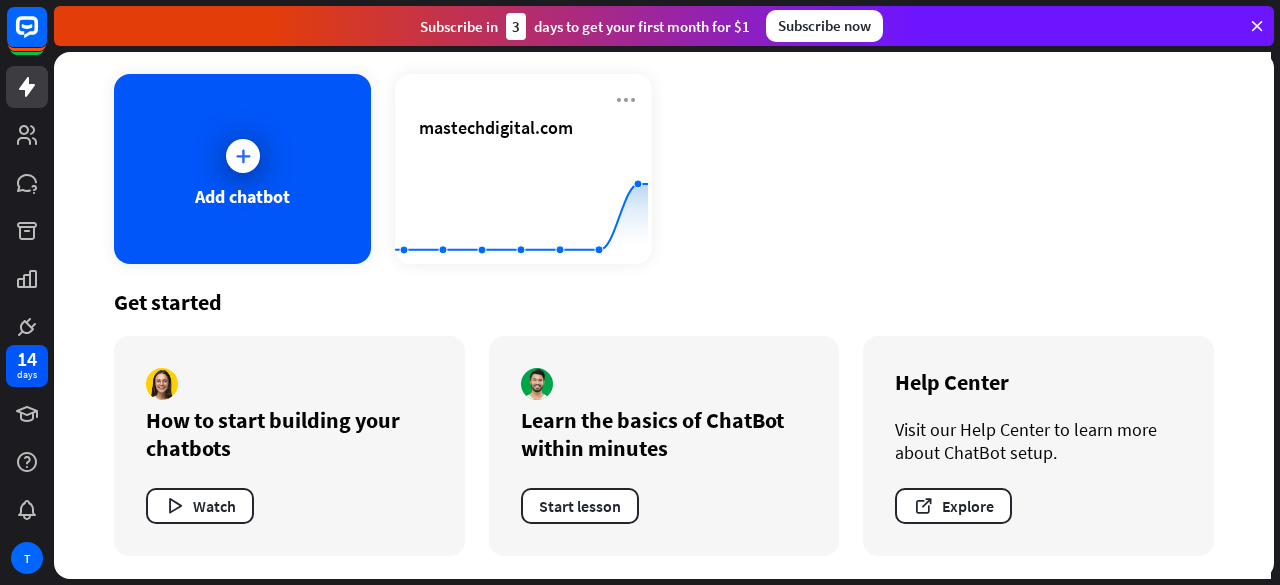 scroll, scrollTop: 0, scrollLeft: 0, axis: both 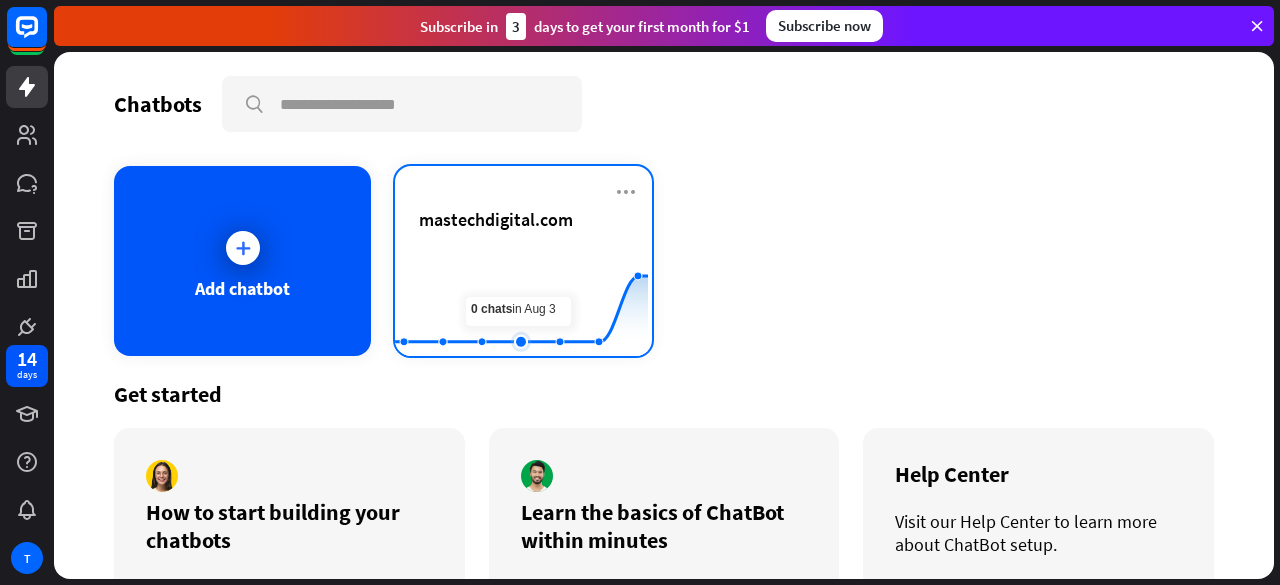 click 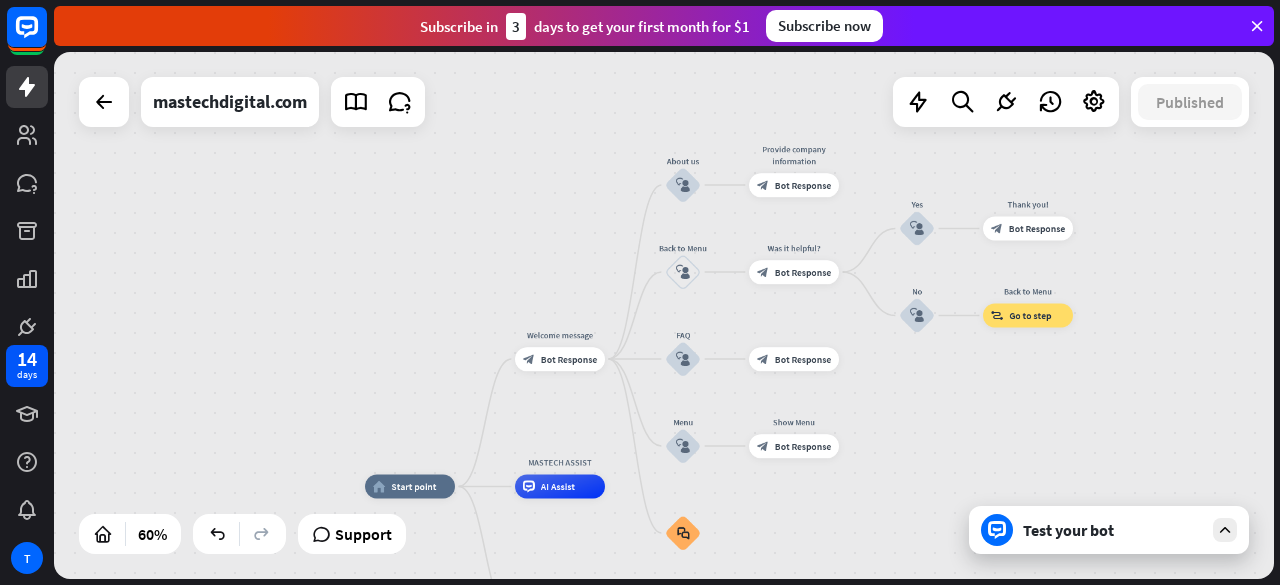 drag, startPoint x: 1143, startPoint y: 279, endPoint x: 1020, endPoint y: 406, distance: 176.79932 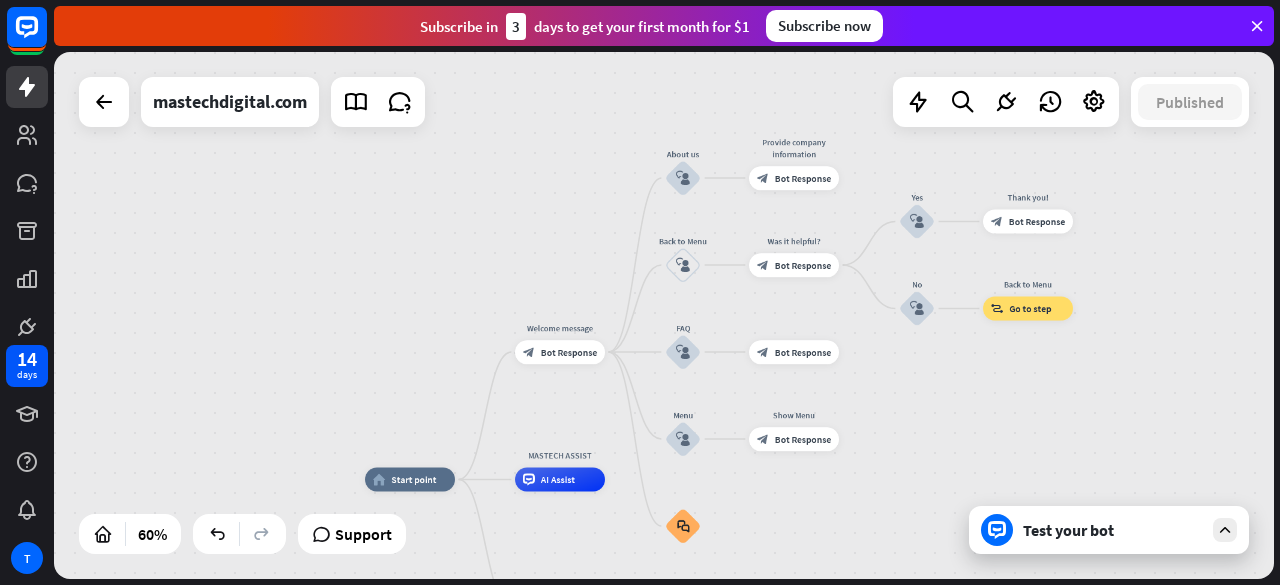 click at bounding box center (1257, 26) 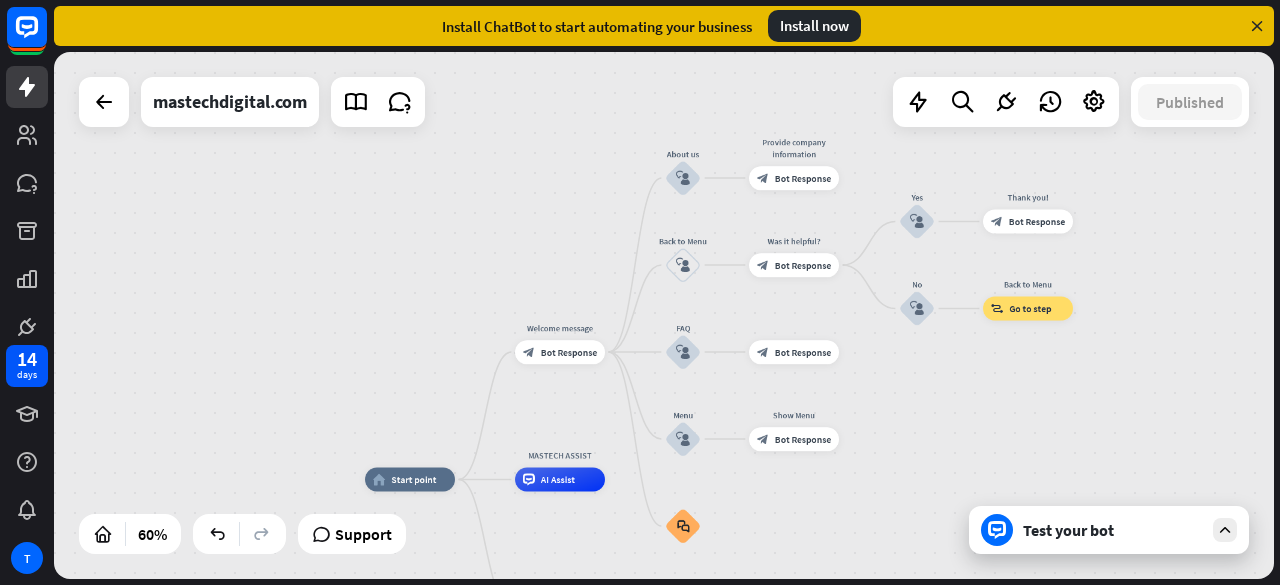 click at bounding box center [1257, 26] 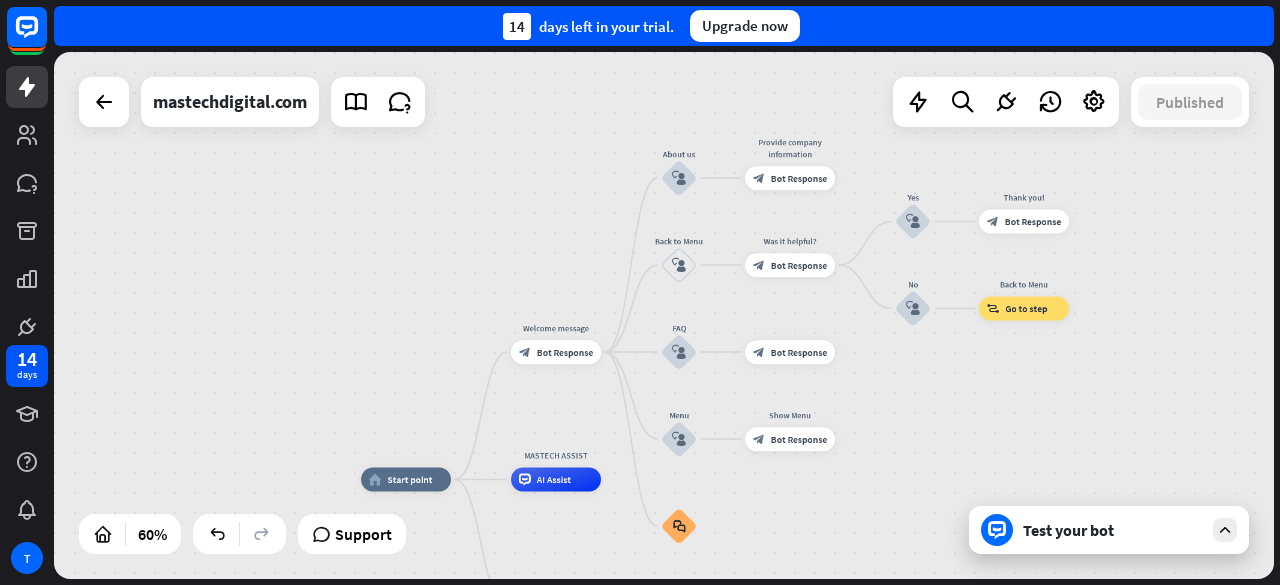 drag, startPoint x: 1142, startPoint y: 421, endPoint x: 1059, endPoint y: 377, distance: 93.941475 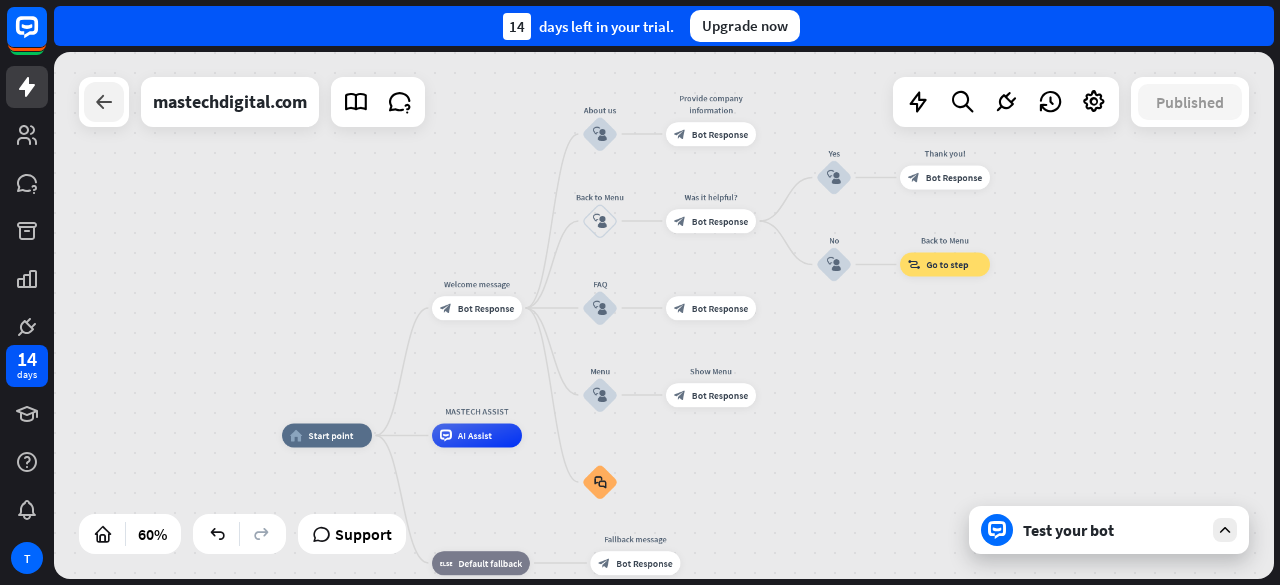 click at bounding box center (104, 102) 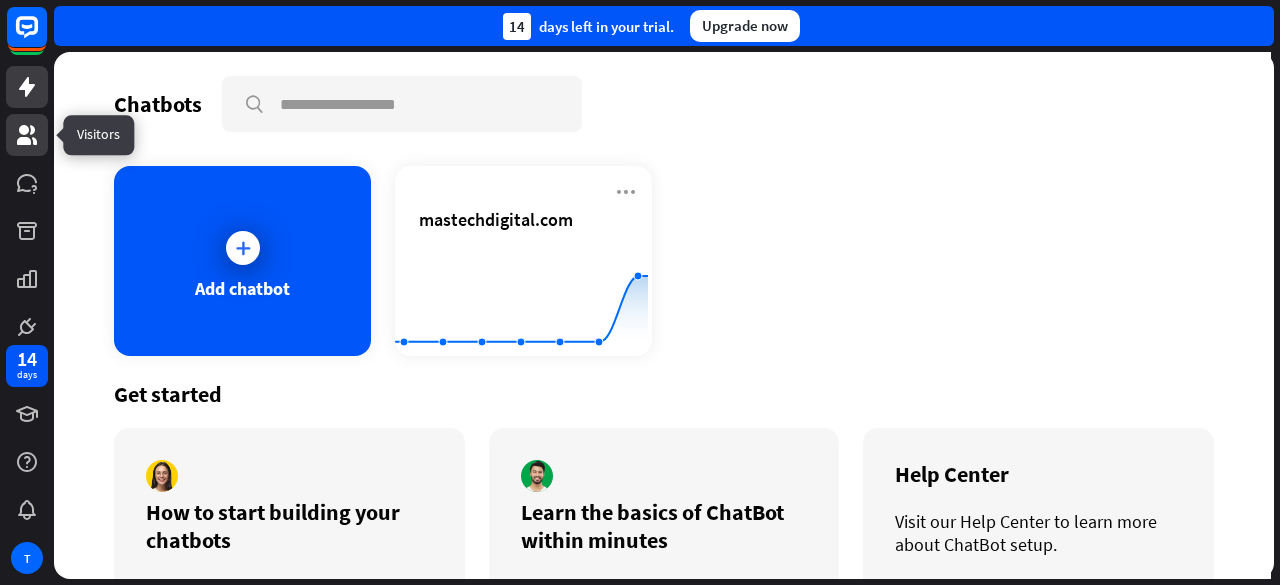 click 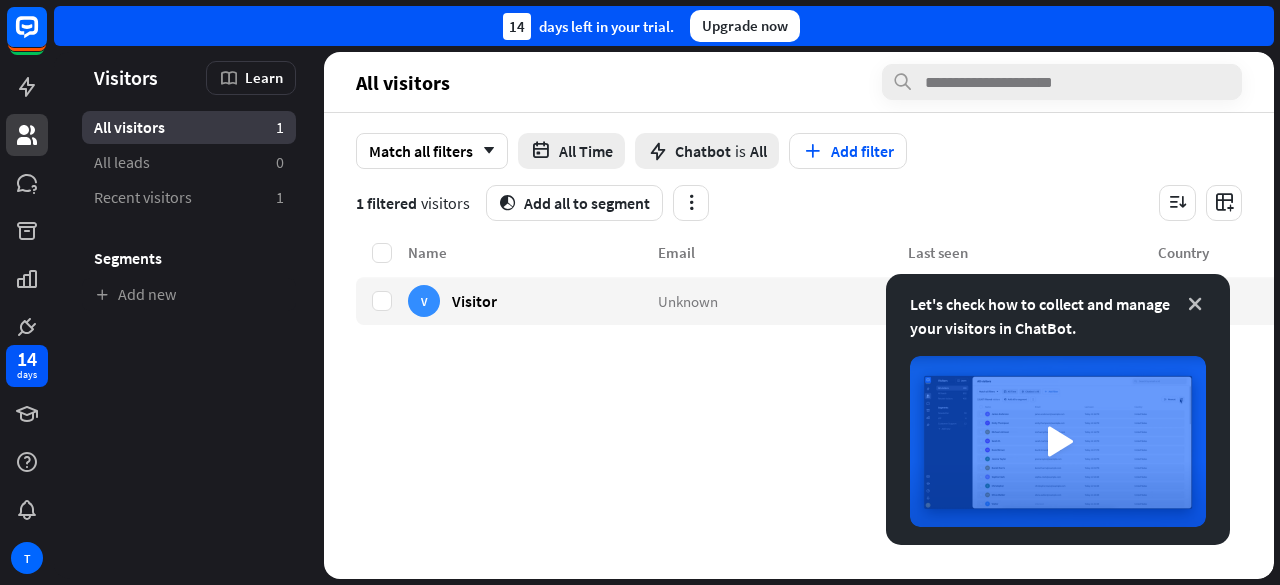 click at bounding box center [1195, 304] 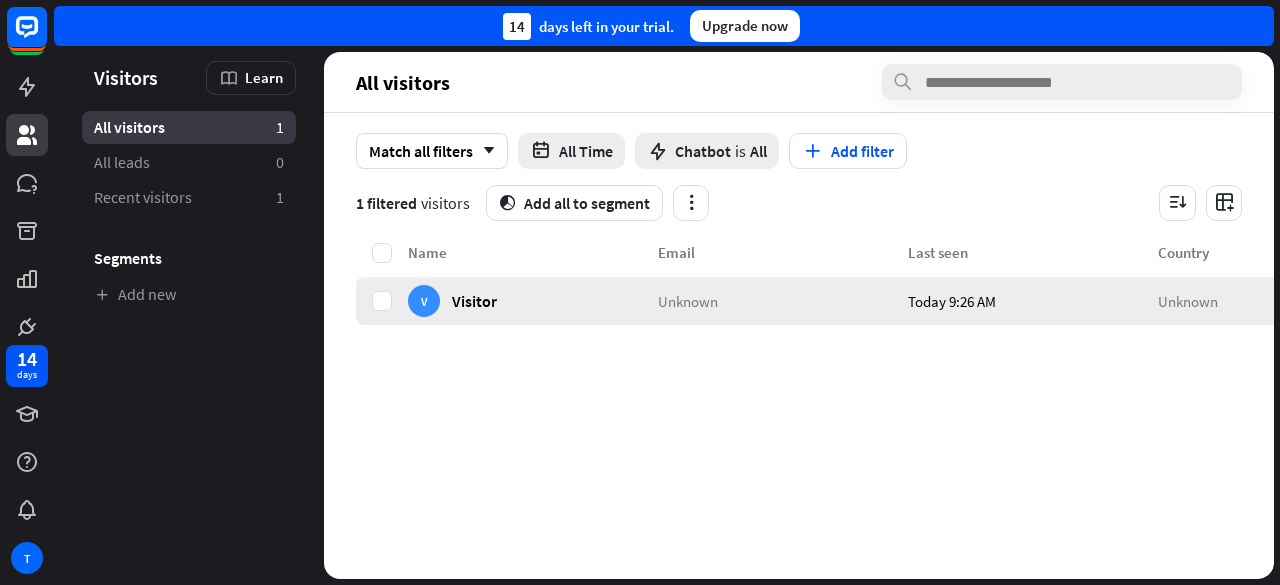 click on "Unknown" at bounding box center [688, 300] 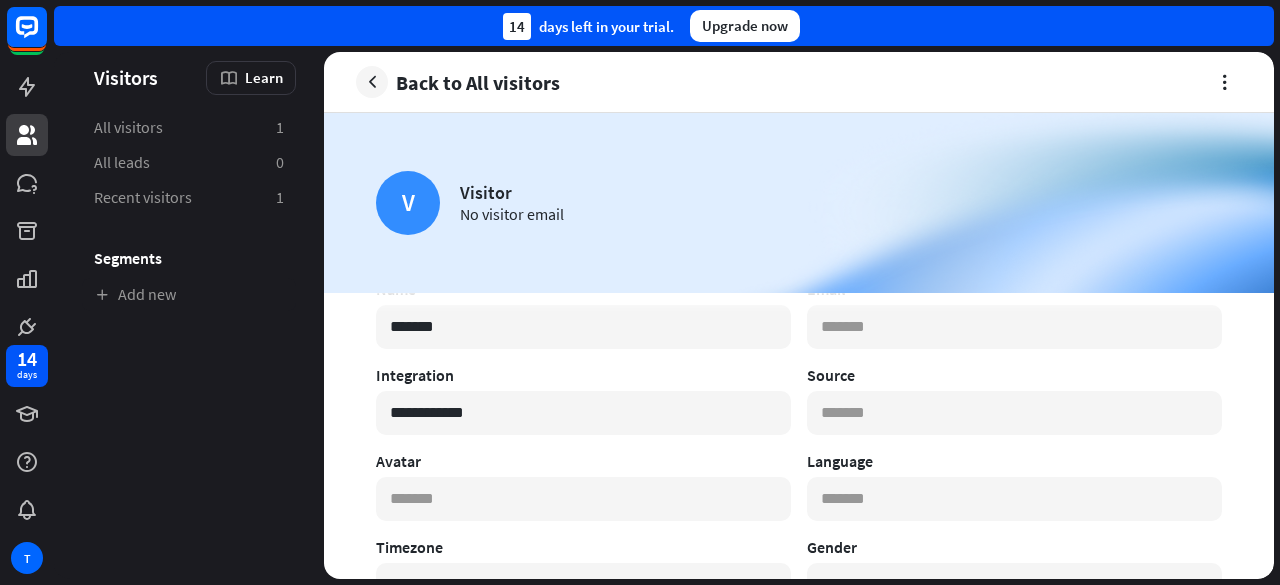 scroll, scrollTop: 0, scrollLeft: 0, axis: both 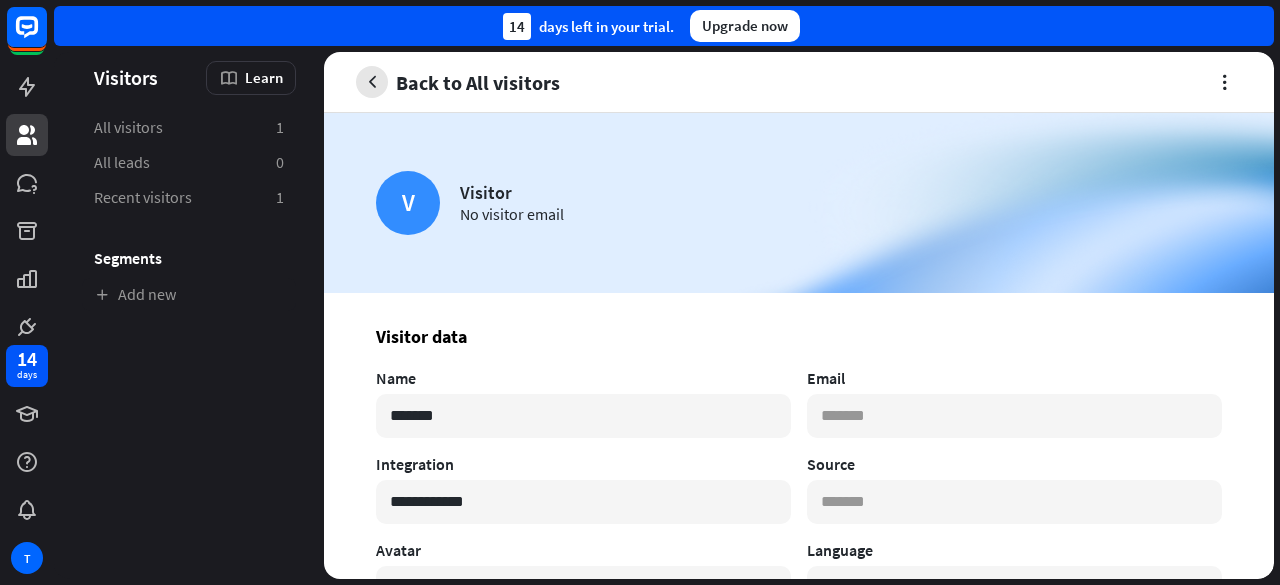 click at bounding box center [372, 82] 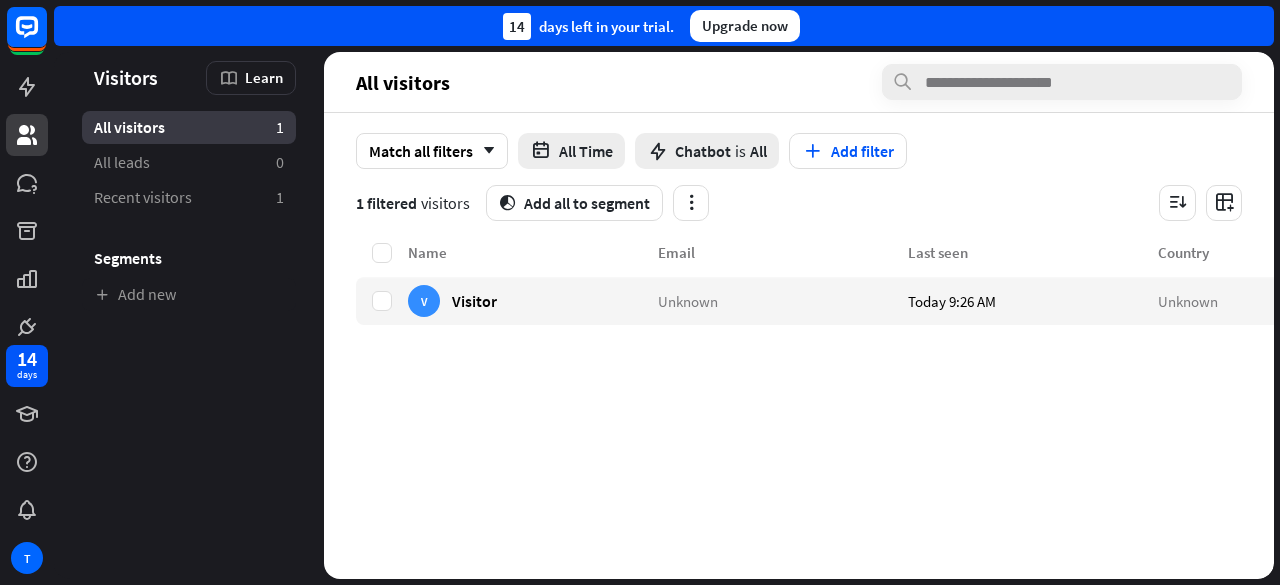 click on "Name
Email
Last seen
Country
V
Visitor
Unknown
Today 9:26 AM
Unknown" at bounding box center [882, 410] 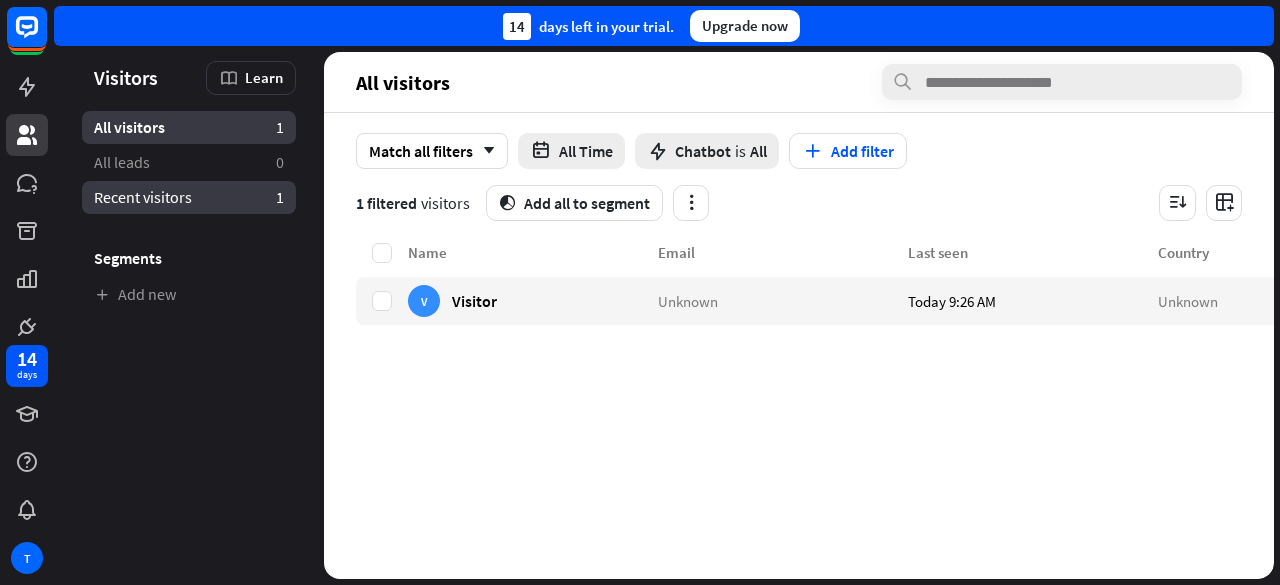 click on "Recent visitors" at bounding box center [143, 197] 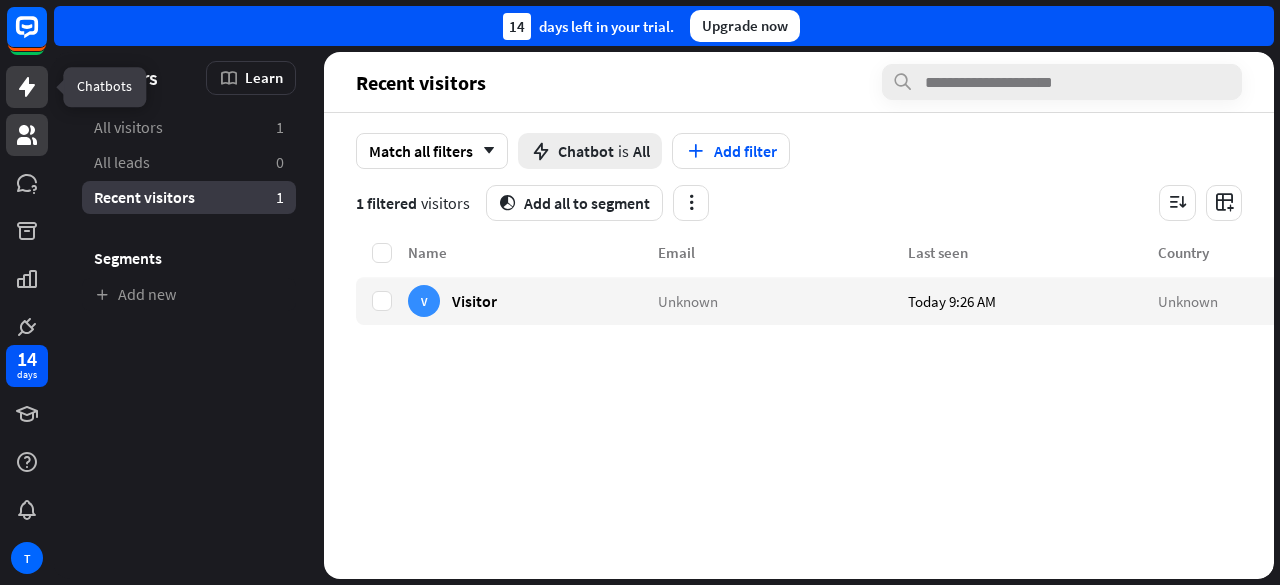 click 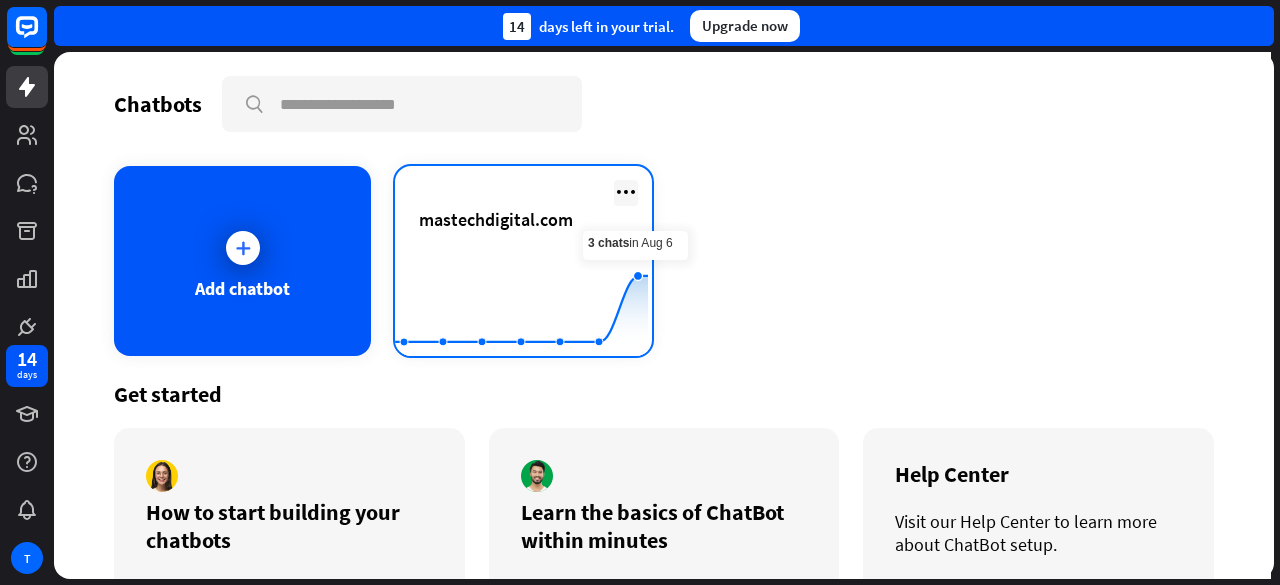 click at bounding box center (626, 192) 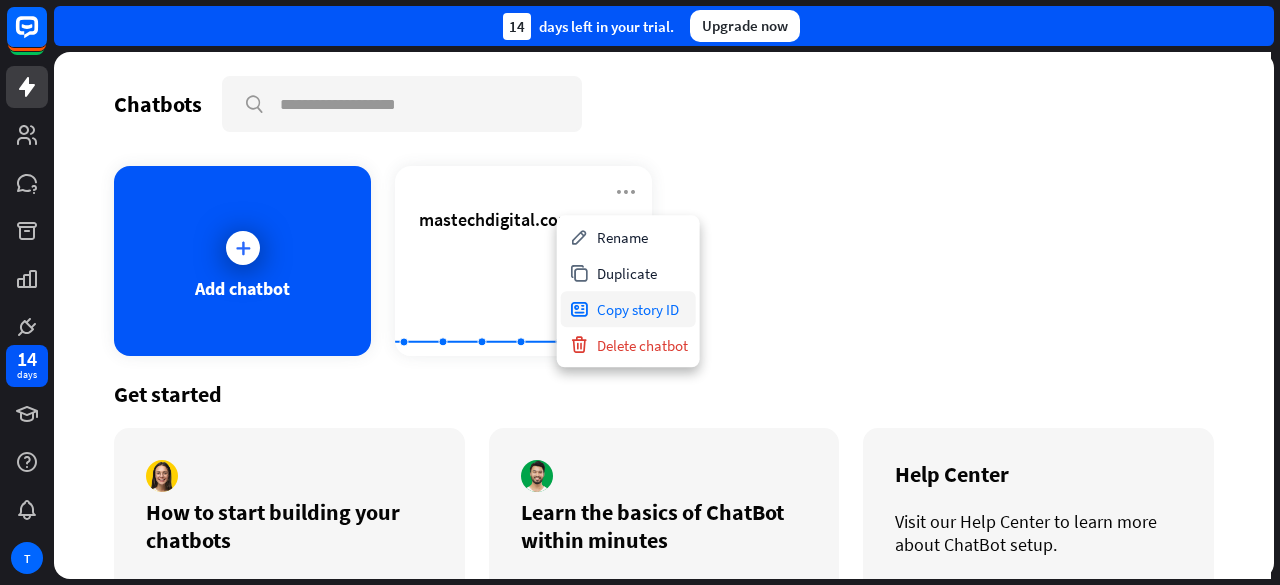 click on "Copy story ID" at bounding box center (628, 309) 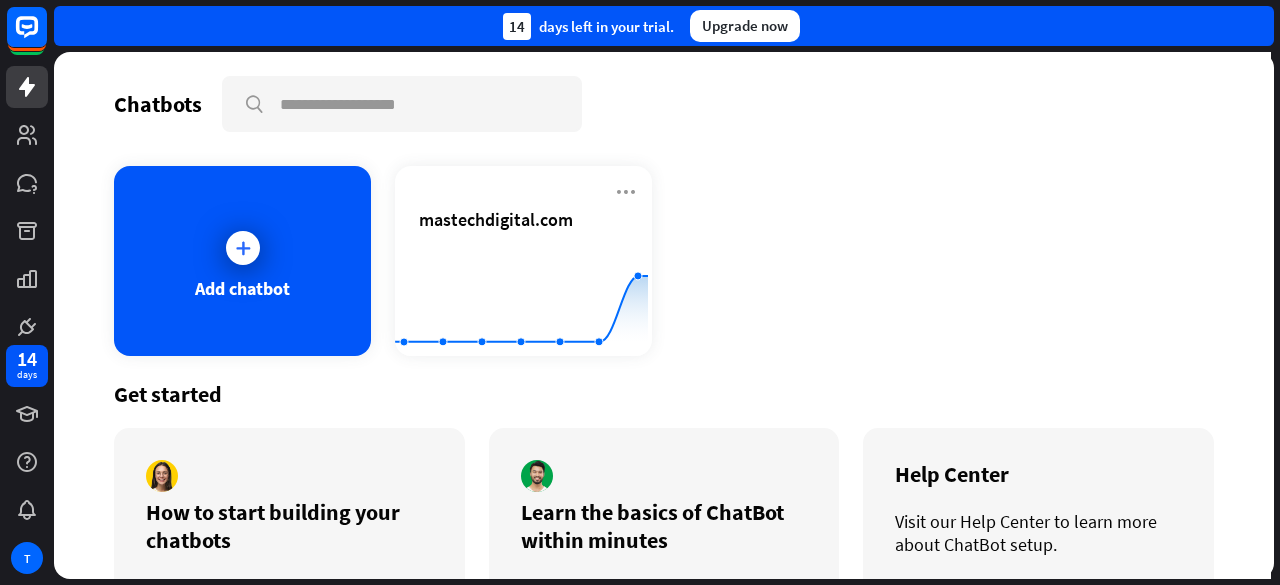 click on "Add chatbot
mastechdigital.com
Created with Highcharts 10.1.0 0 2 4" at bounding box center [664, 261] 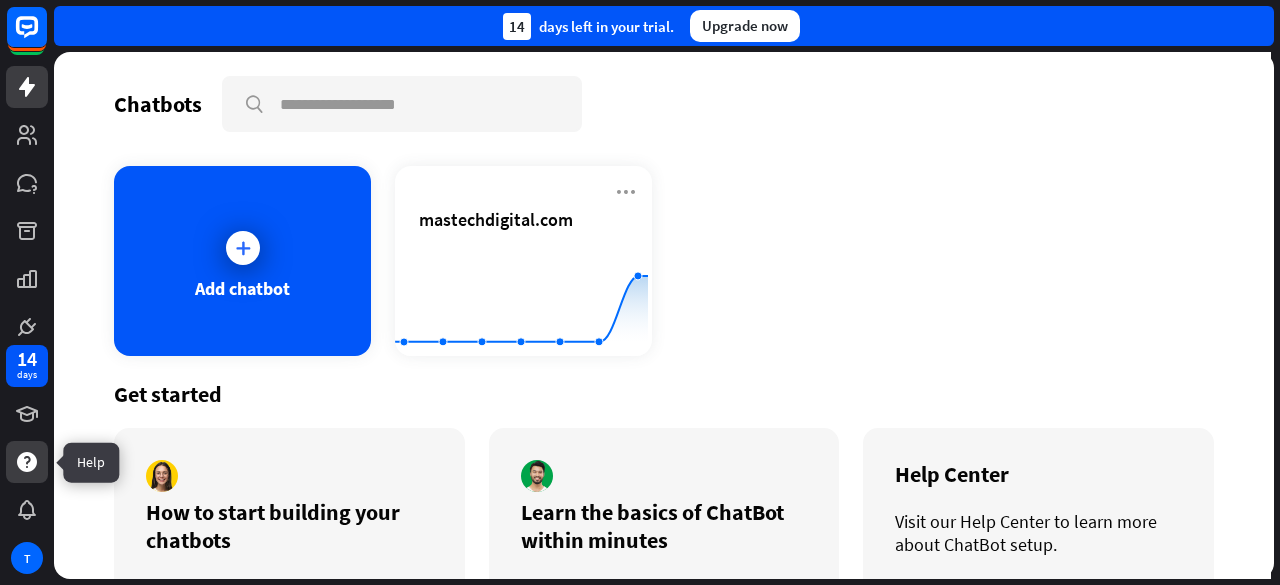 click at bounding box center [27, 462] 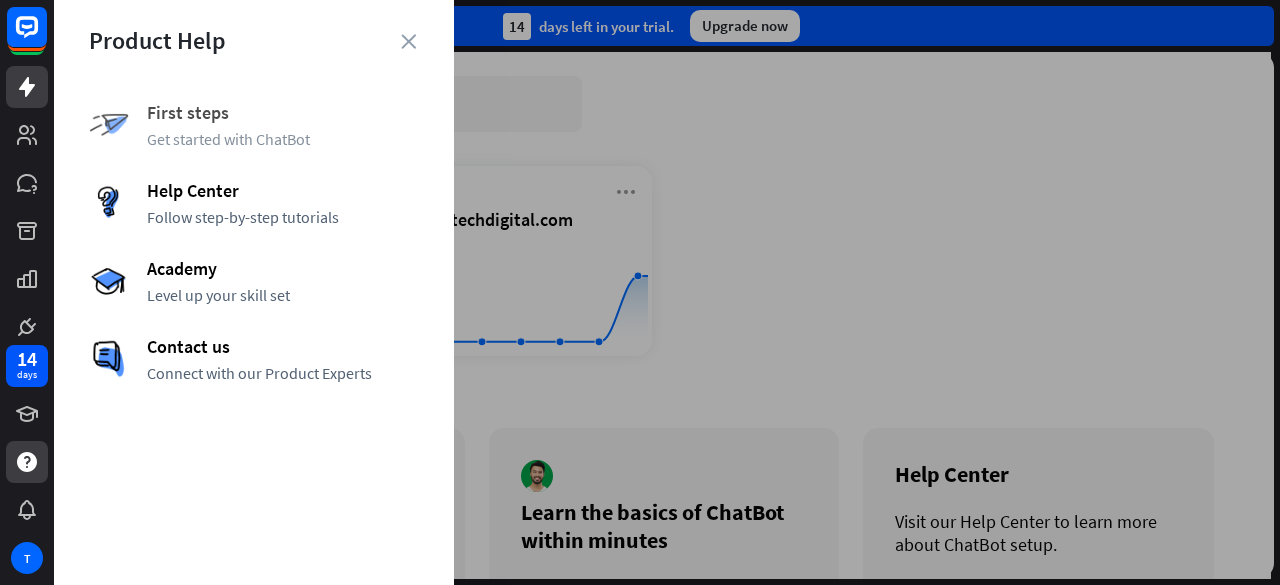 click on "Get started with ChatBot" at bounding box center (283, 139) 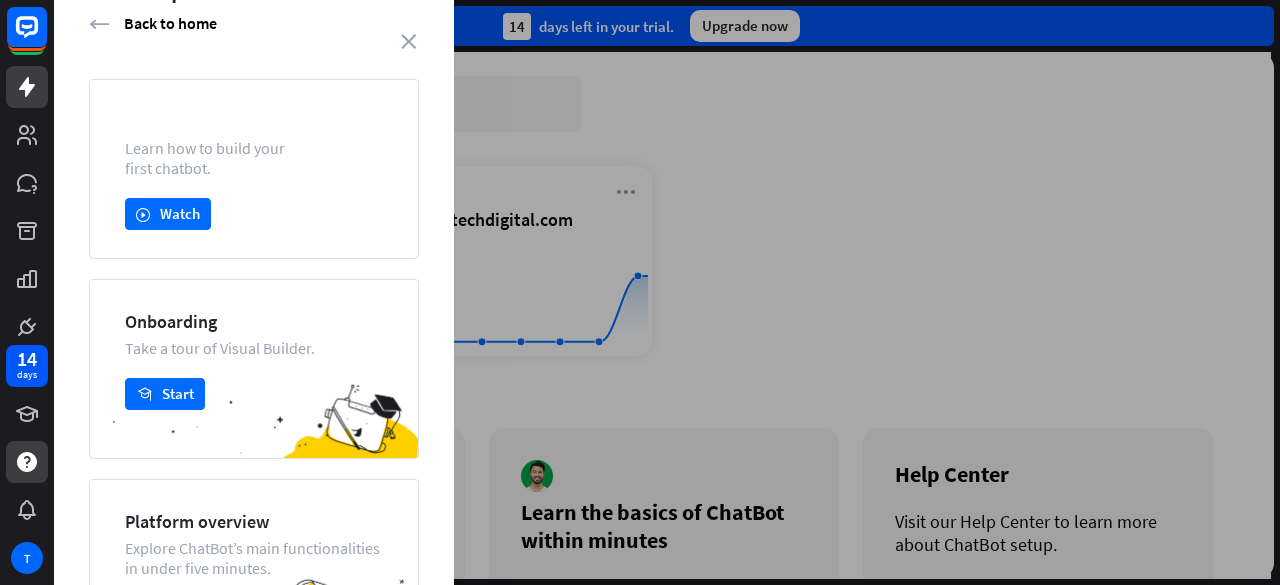 scroll, scrollTop: 0, scrollLeft: 0, axis: both 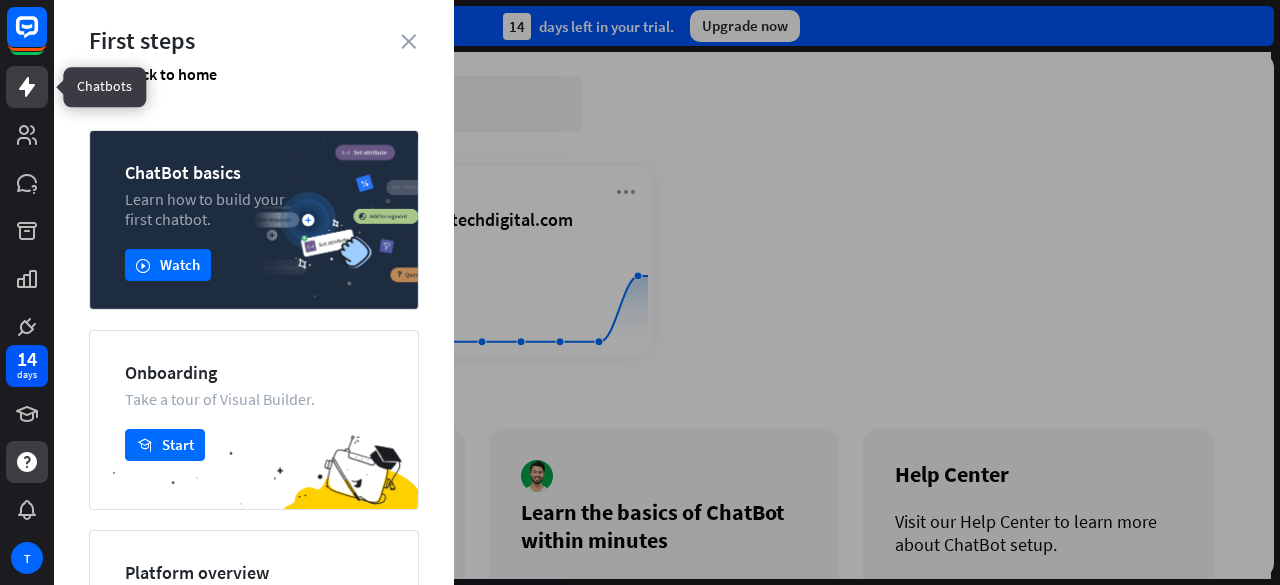click at bounding box center [27, 87] 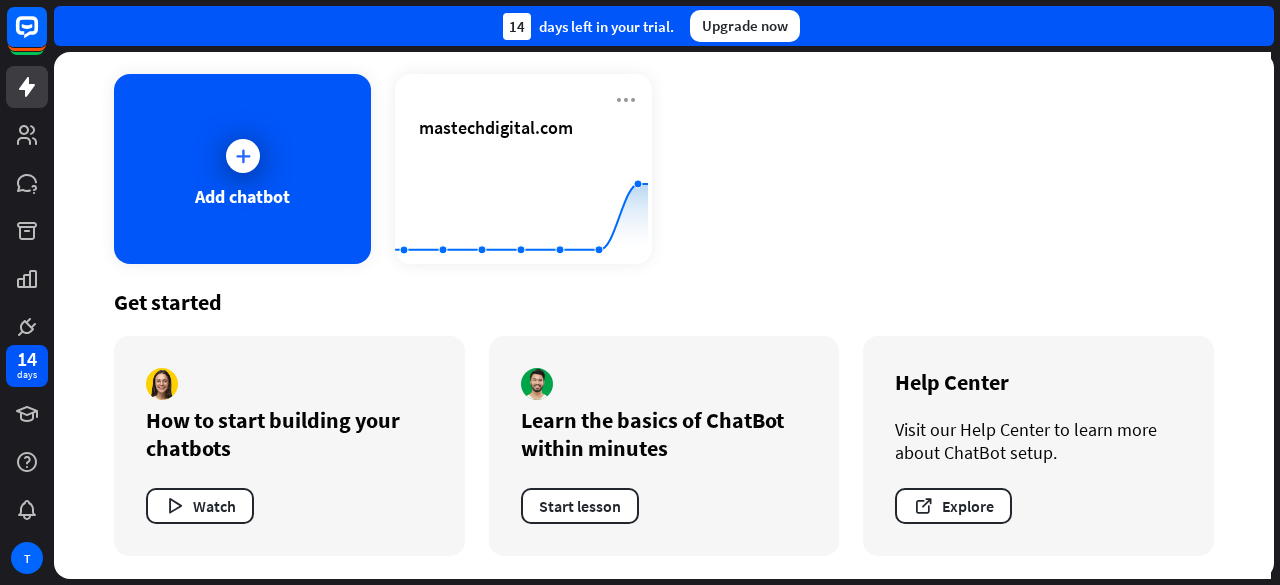 scroll, scrollTop: 0, scrollLeft: 0, axis: both 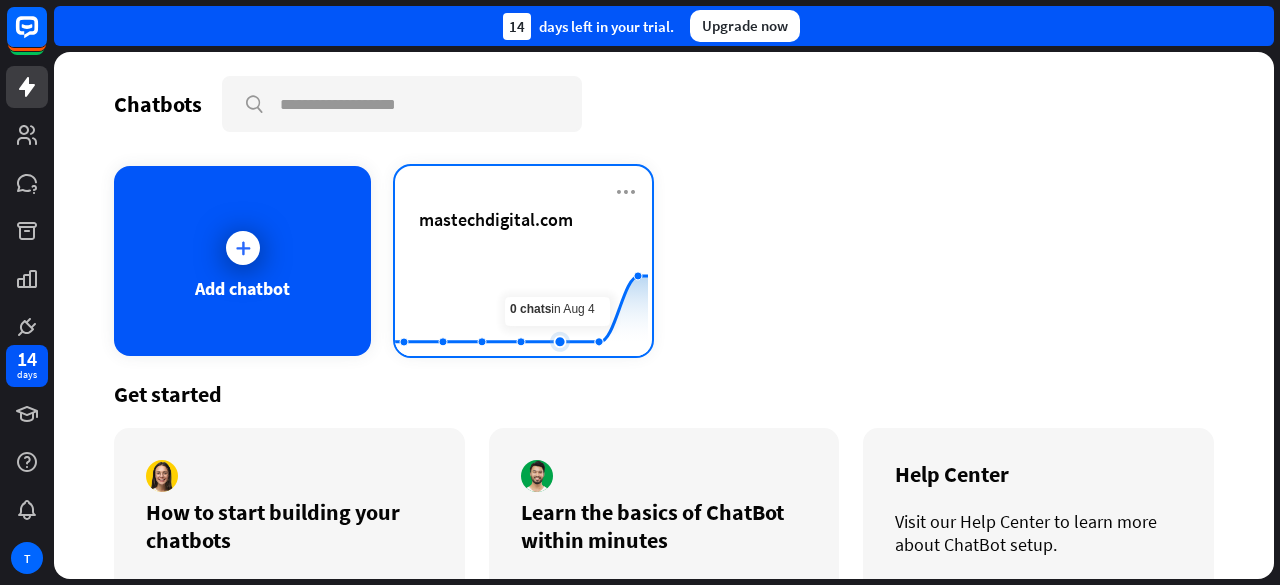 drag, startPoint x: 604, startPoint y: 219, endPoint x: 575, endPoint y: 255, distance: 46.227695 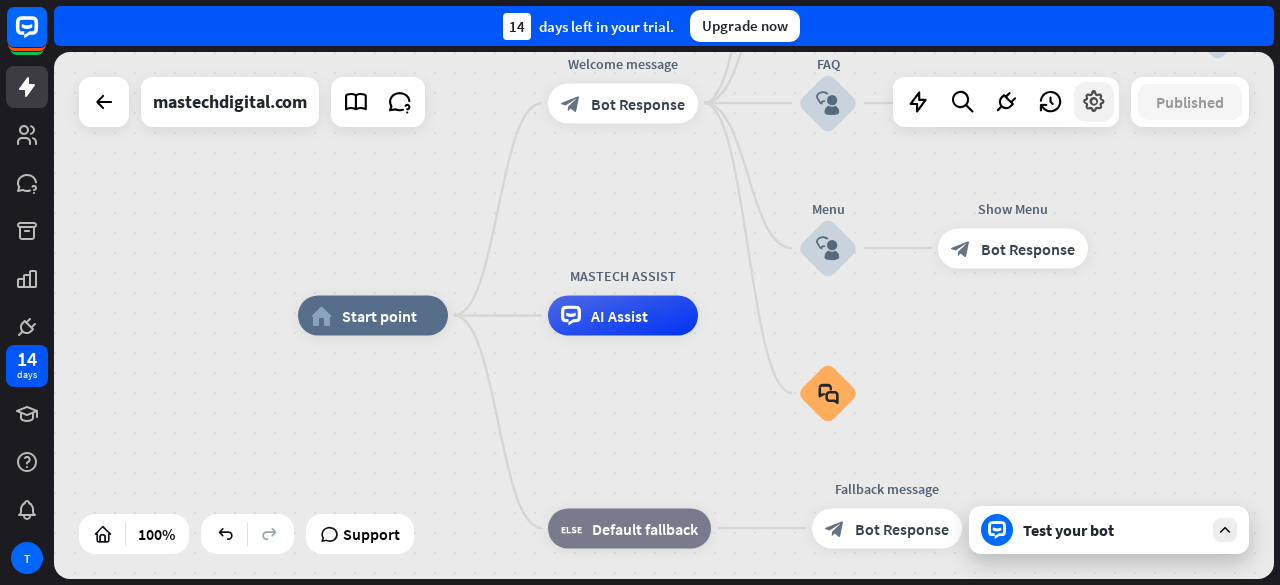 click at bounding box center [1094, 102] 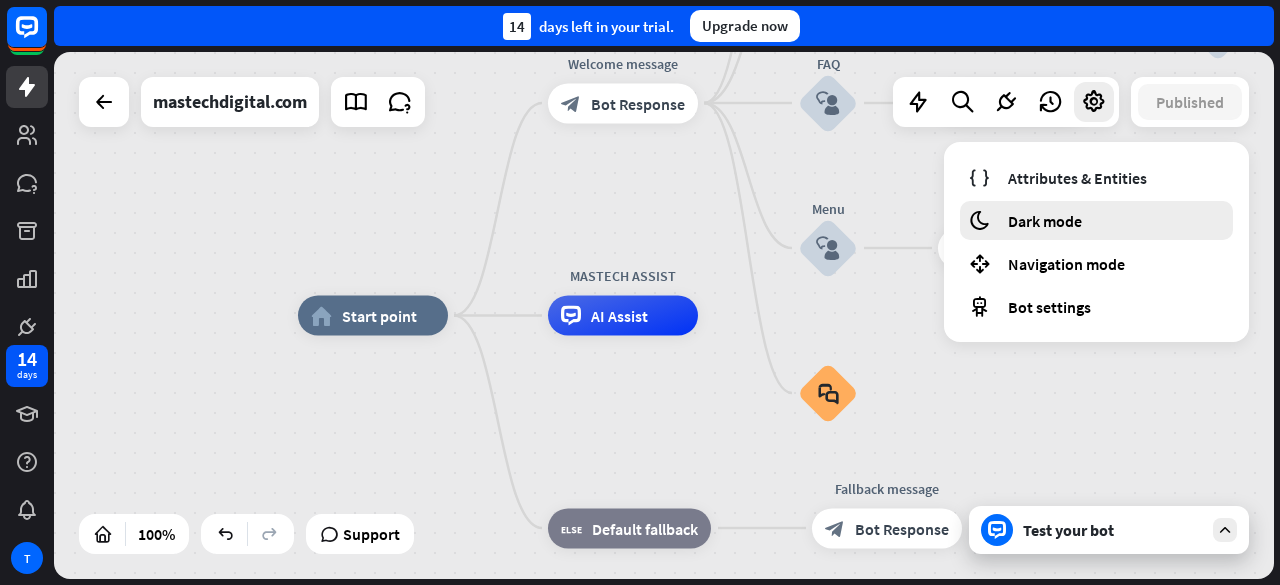 click on "Dark mode" at bounding box center [1045, 221] 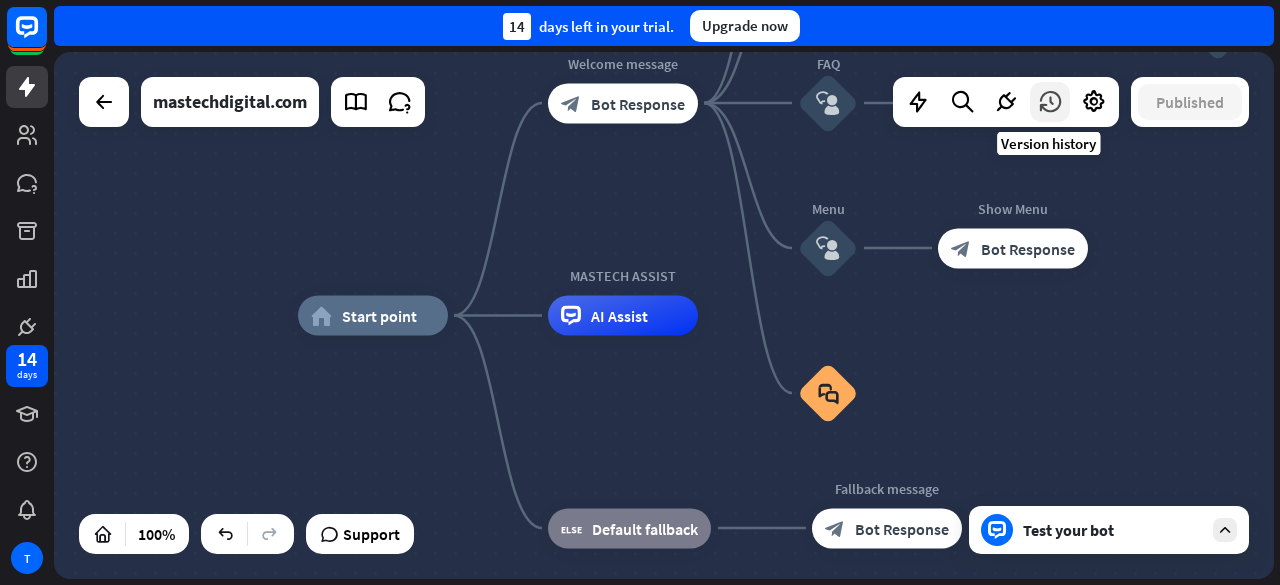 click at bounding box center (1050, 102) 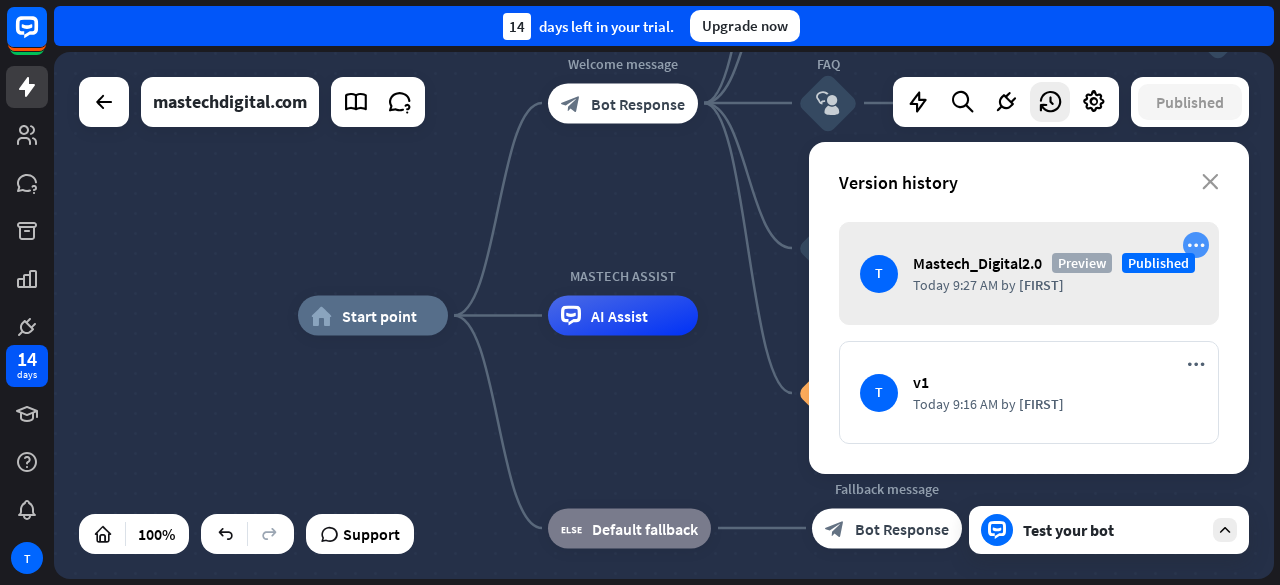 click on "more_horiz" at bounding box center [1196, 246] 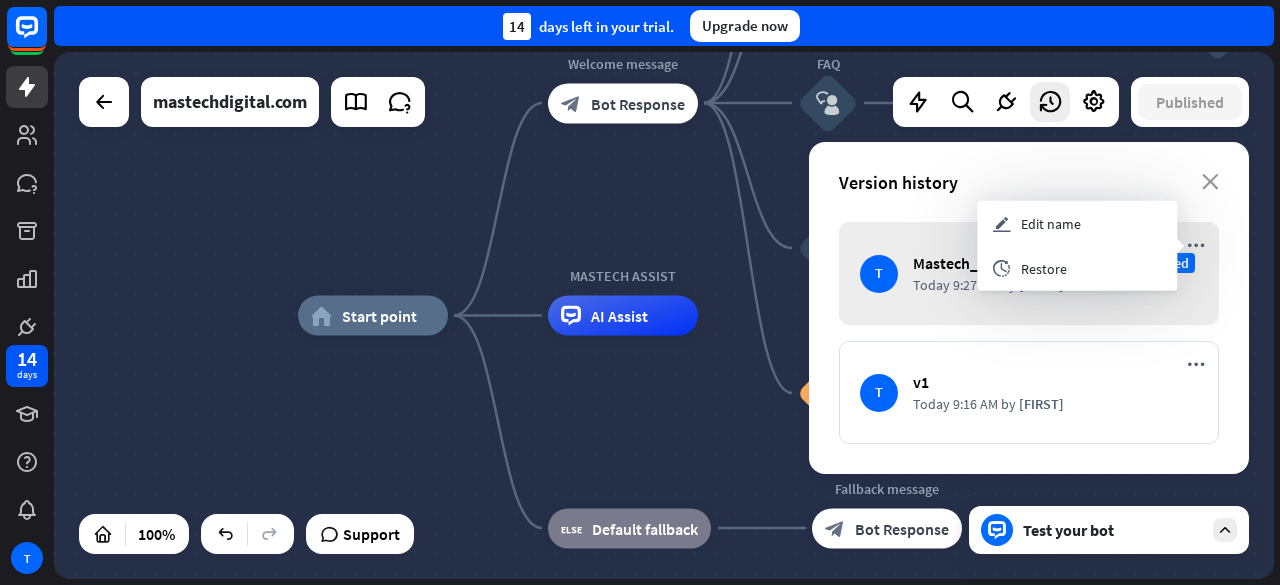 click on "T
Mastech_Digital2.0
Preview
Published
Today 9:27 AM   by
[FIRST]" at bounding box center (1029, 273) 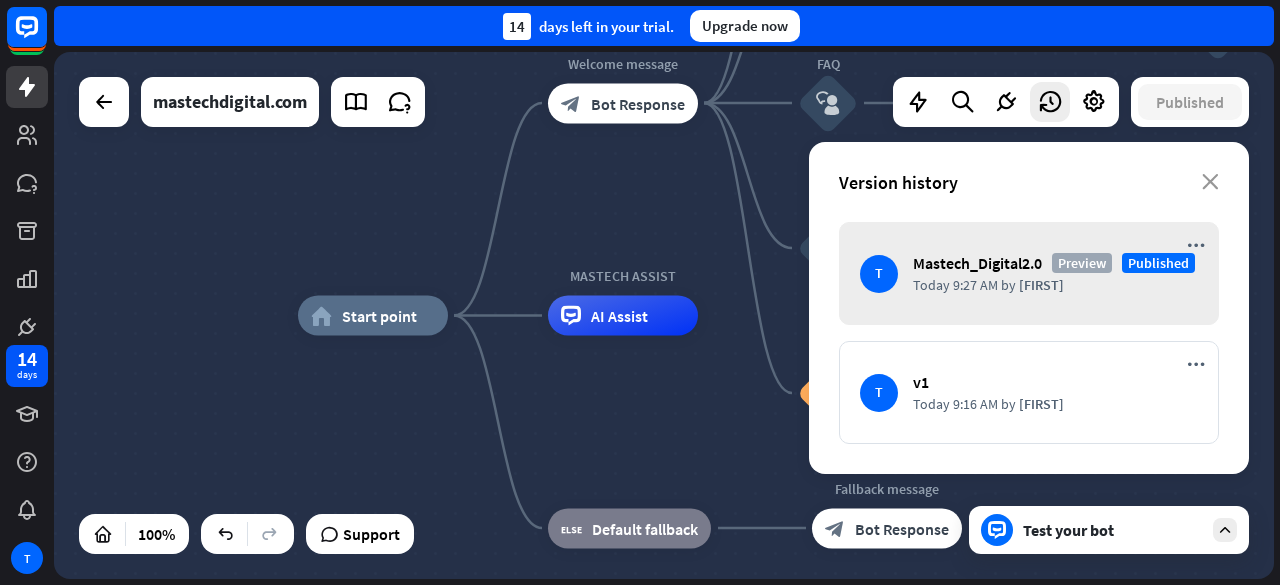 click on "T" at bounding box center (879, 274) 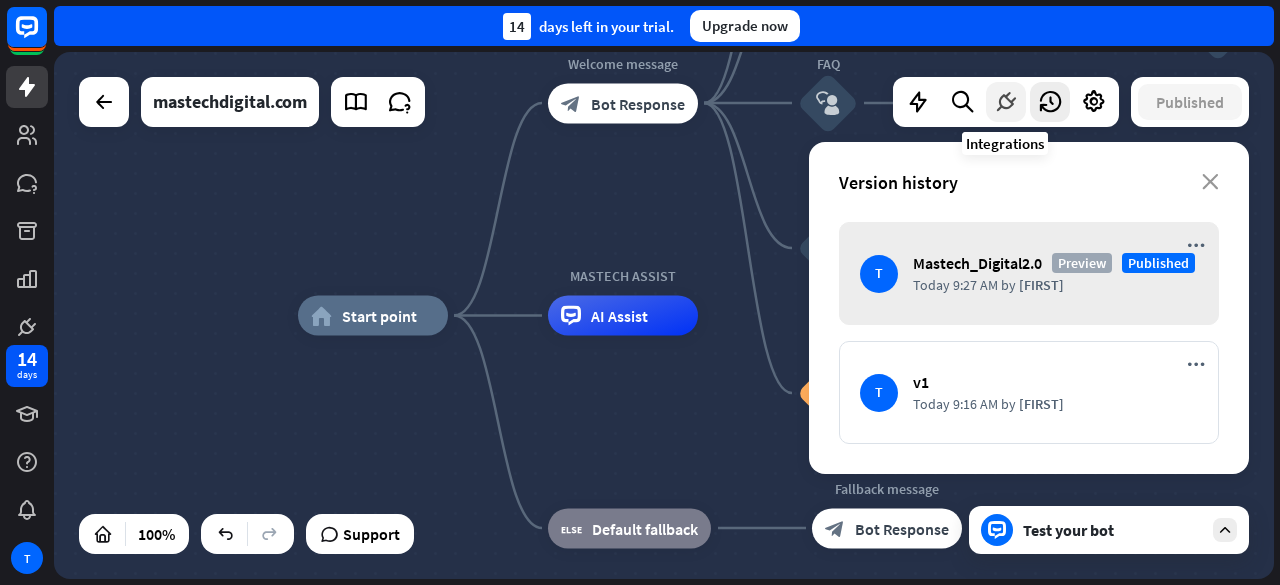 click at bounding box center (1006, 102) 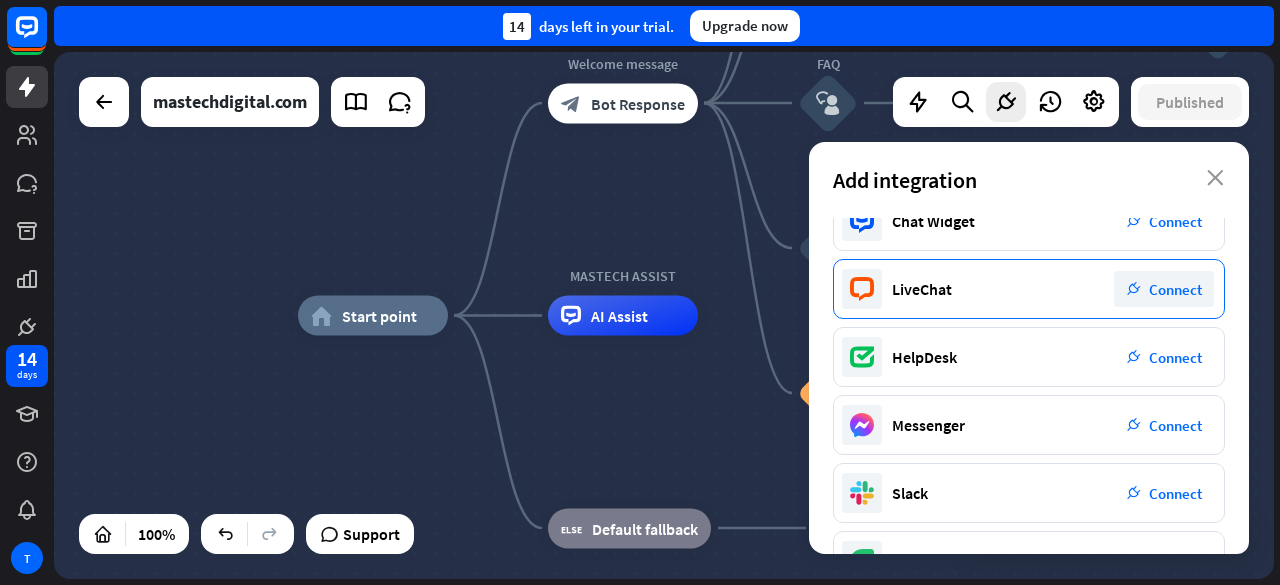 scroll, scrollTop: 0, scrollLeft: 0, axis: both 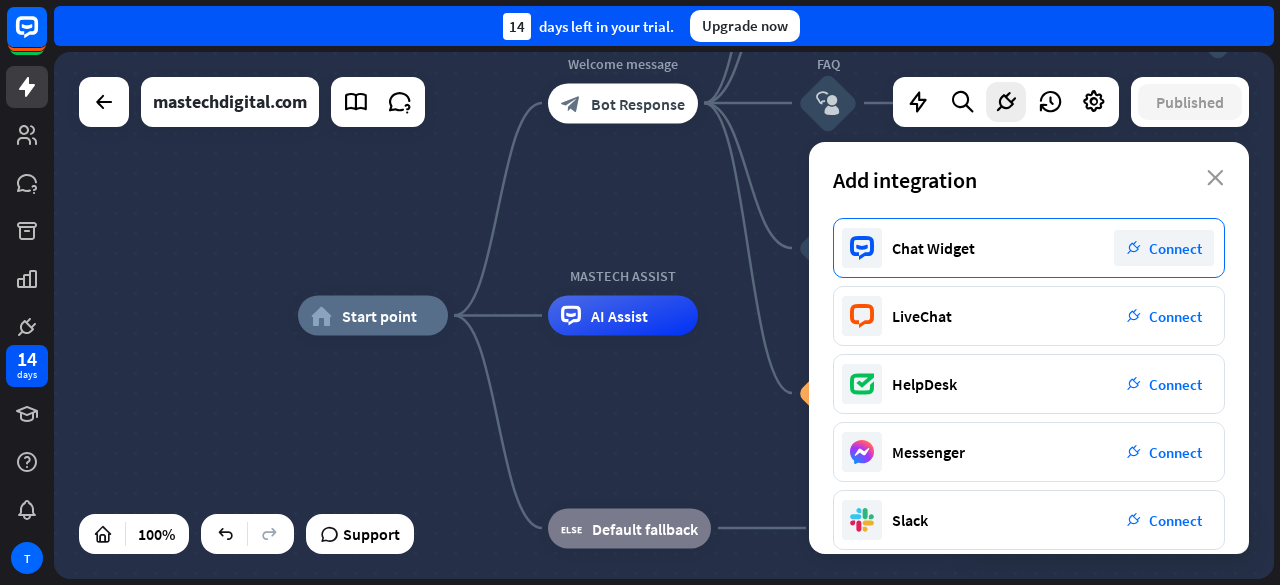 click on "Chat Widget   plug_integration   Connect" at bounding box center [1029, 248] 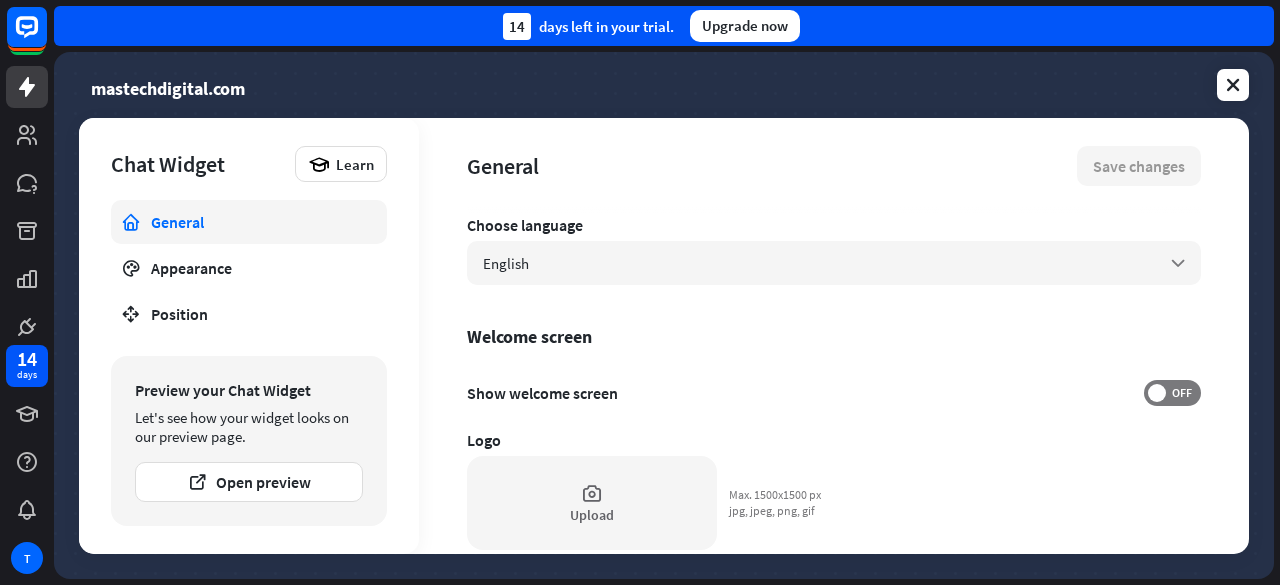 scroll, scrollTop: 0, scrollLeft: 0, axis: both 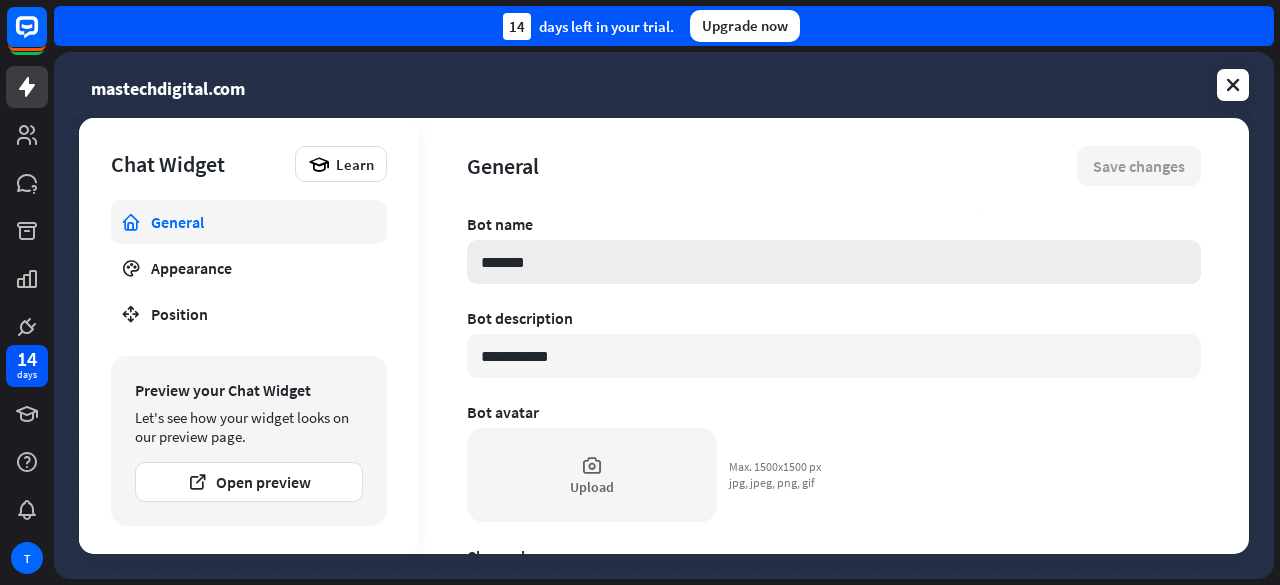 drag, startPoint x: 596, startPoint y: 250, endPoint x: 510, endPoint y: 251, distance: 86.00581 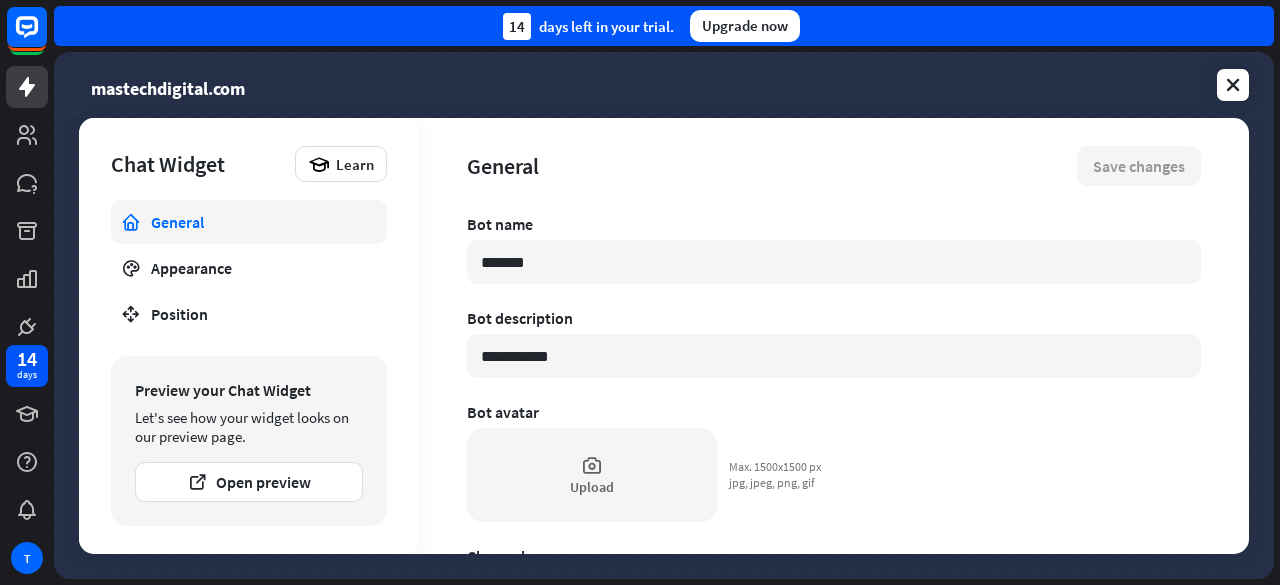 drag, startPoint x: 510, startPoint y: 261, endPoint x: 453, endPoint y: 259, distance: 57.035076 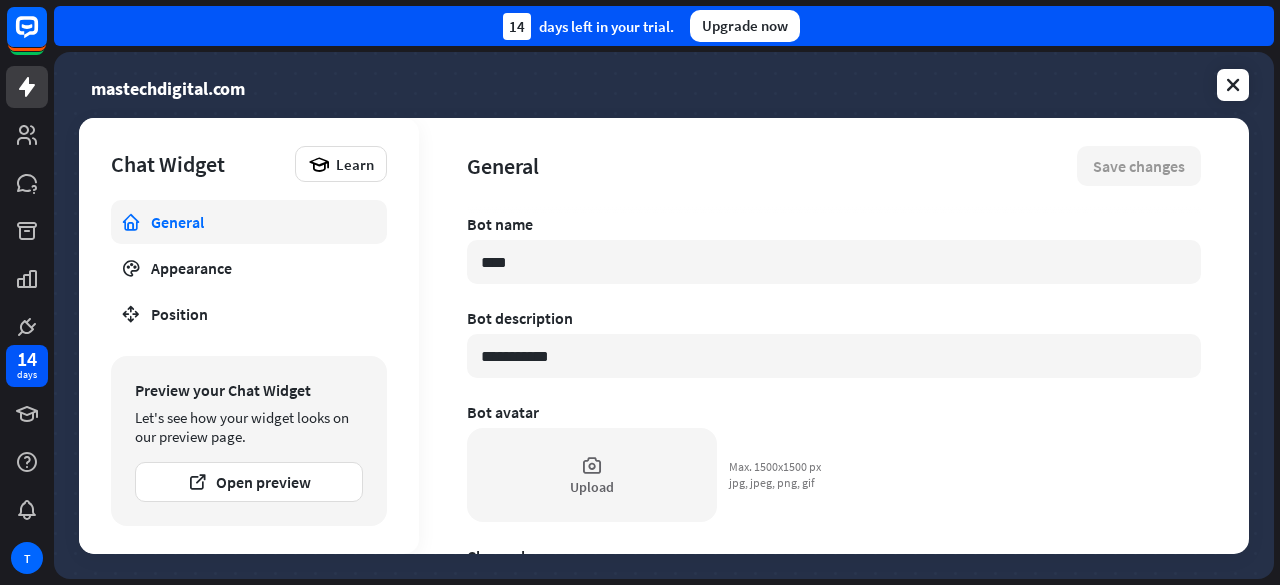 type on "*" 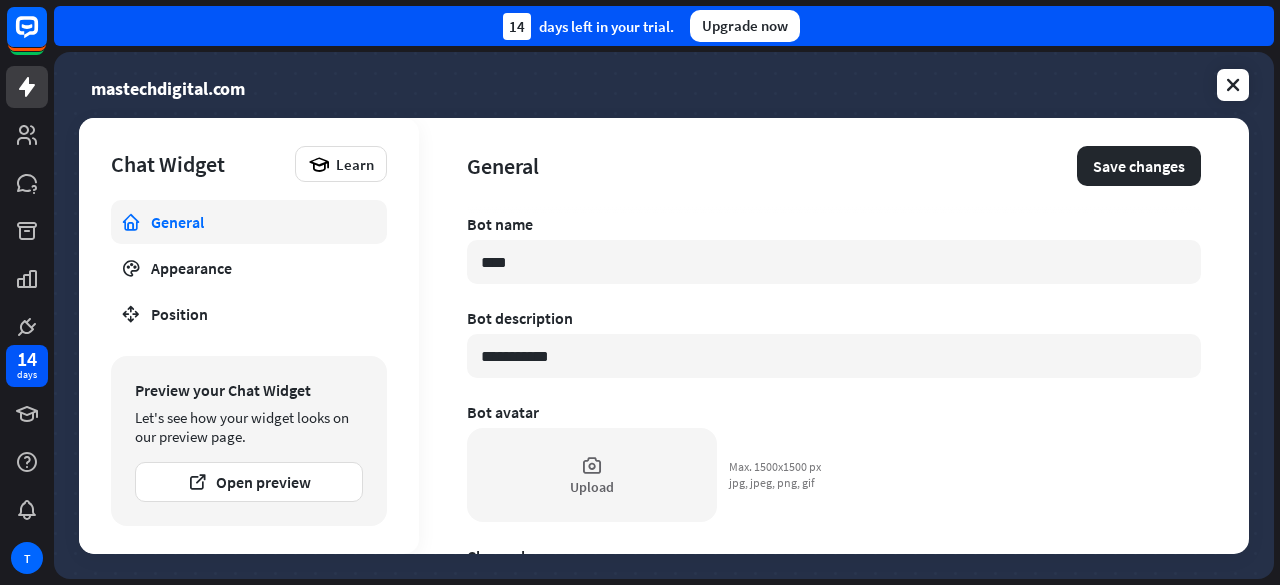 type on "*****" 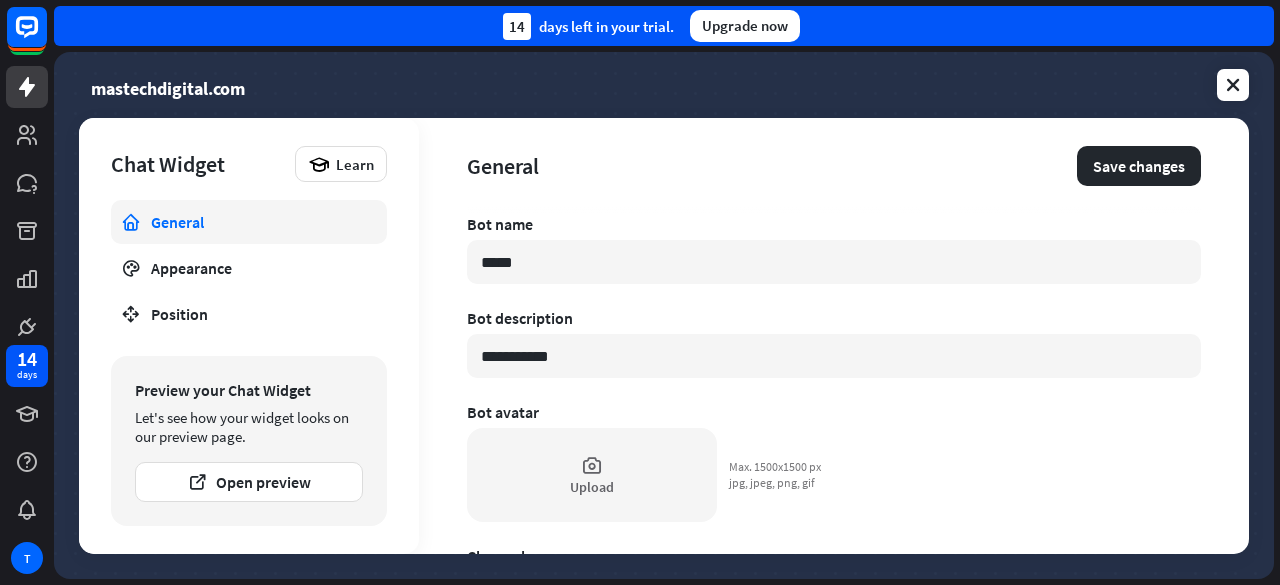 type on "*" 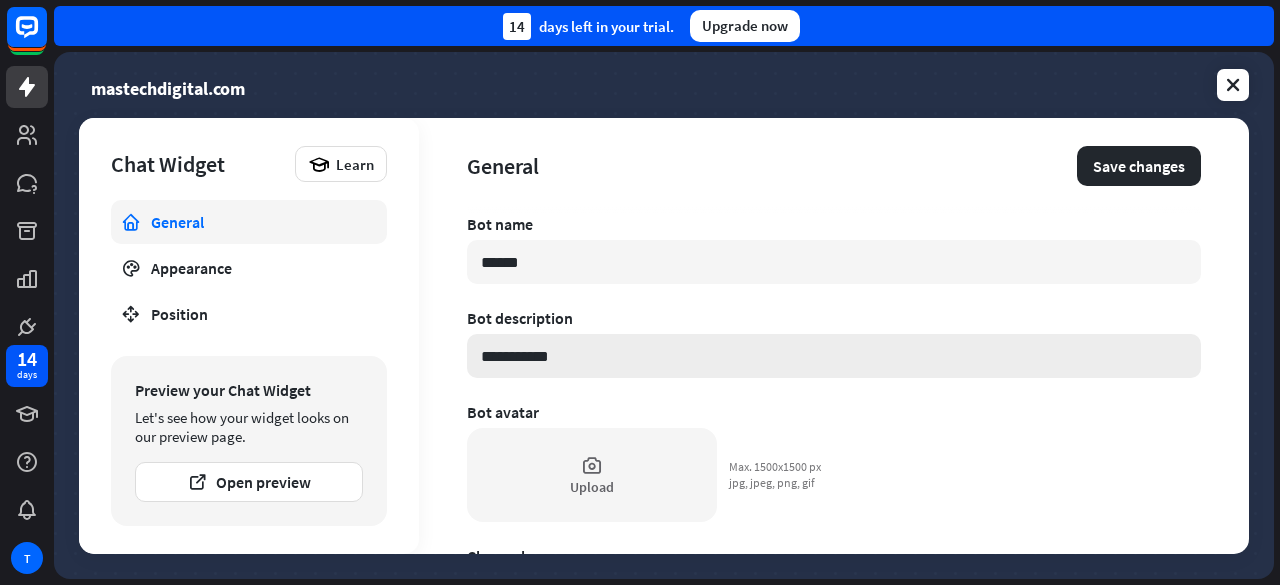 type on "******" 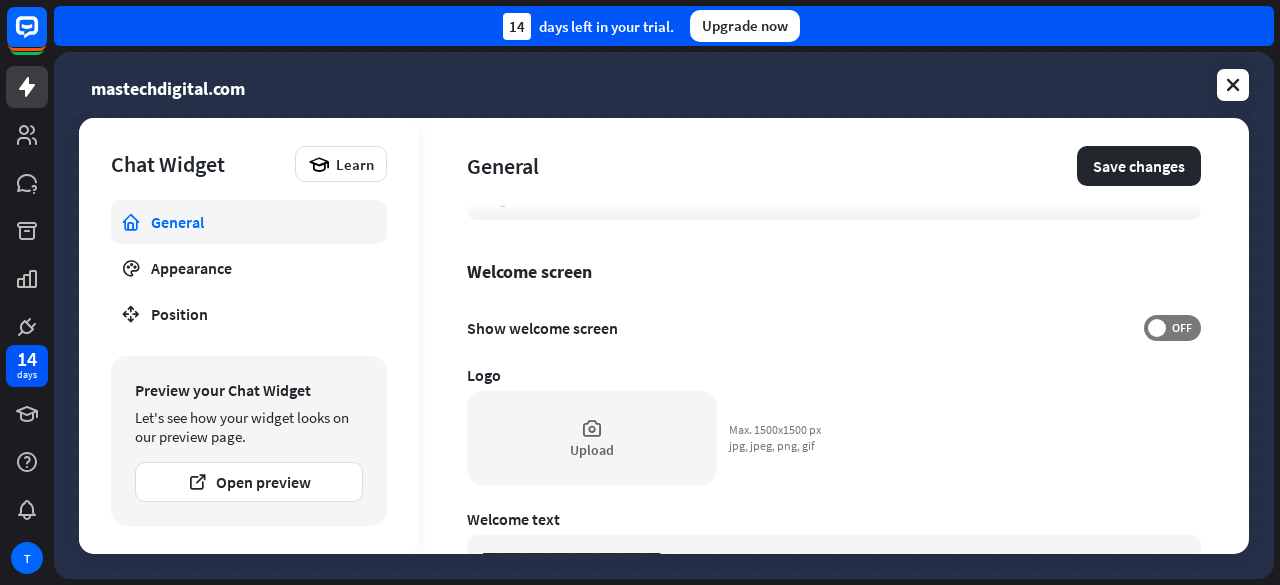 scroll, scrollTop: 400, scrollLeft: 0, axis: vertical 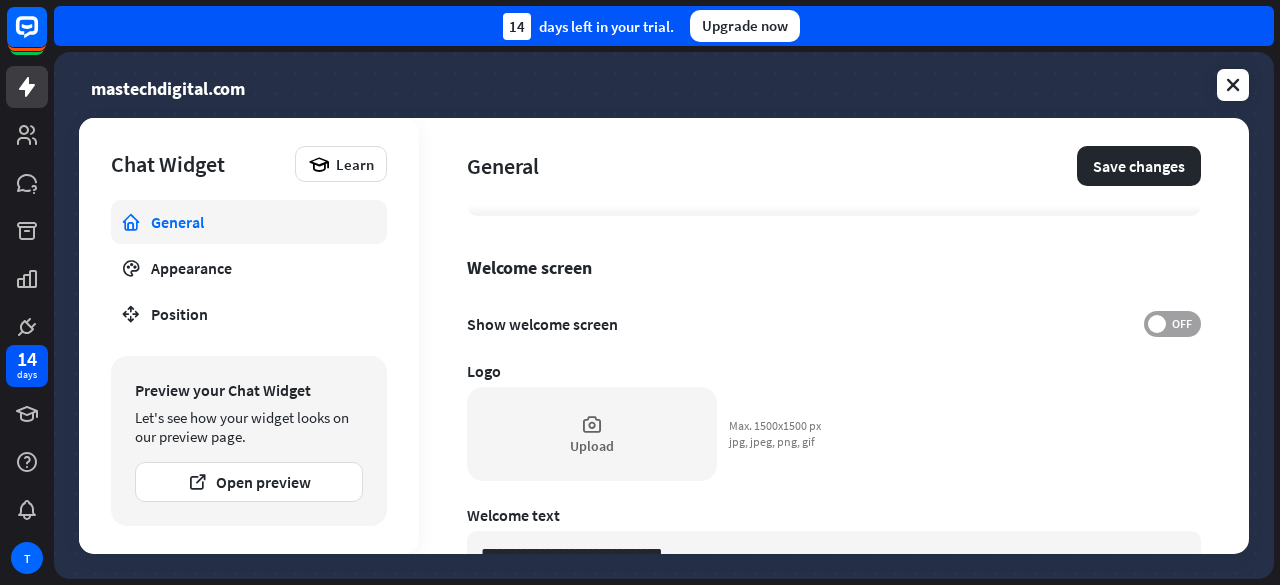 click at bounding box center (1157, 324) 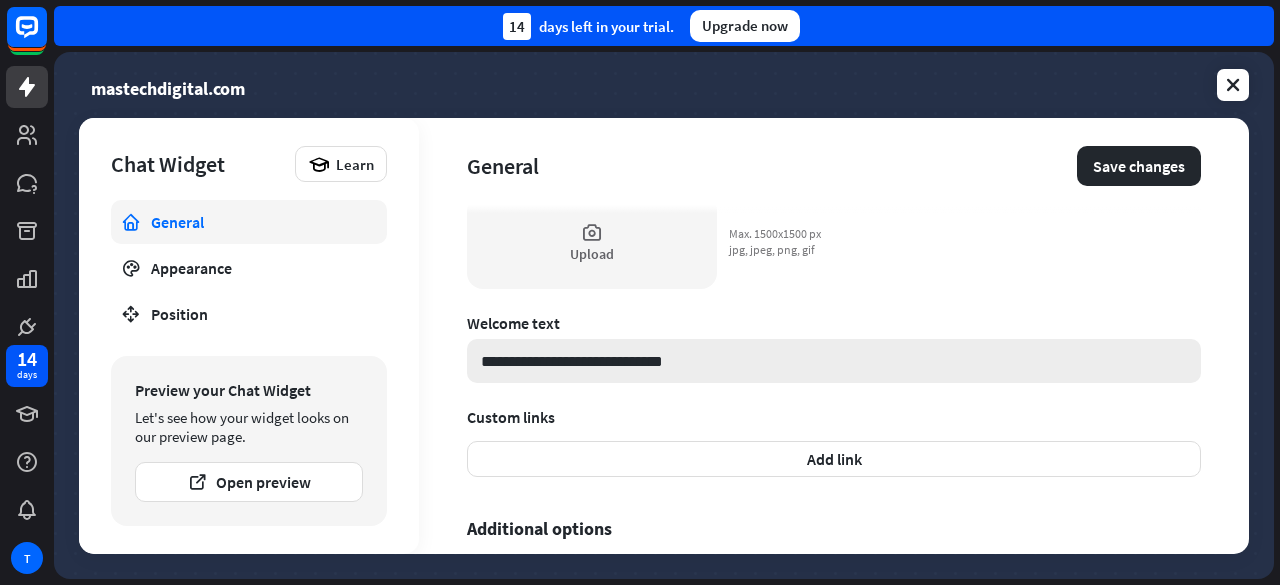 scroll, scrollTop: 600, scrollLeft: 0, axis: vertical 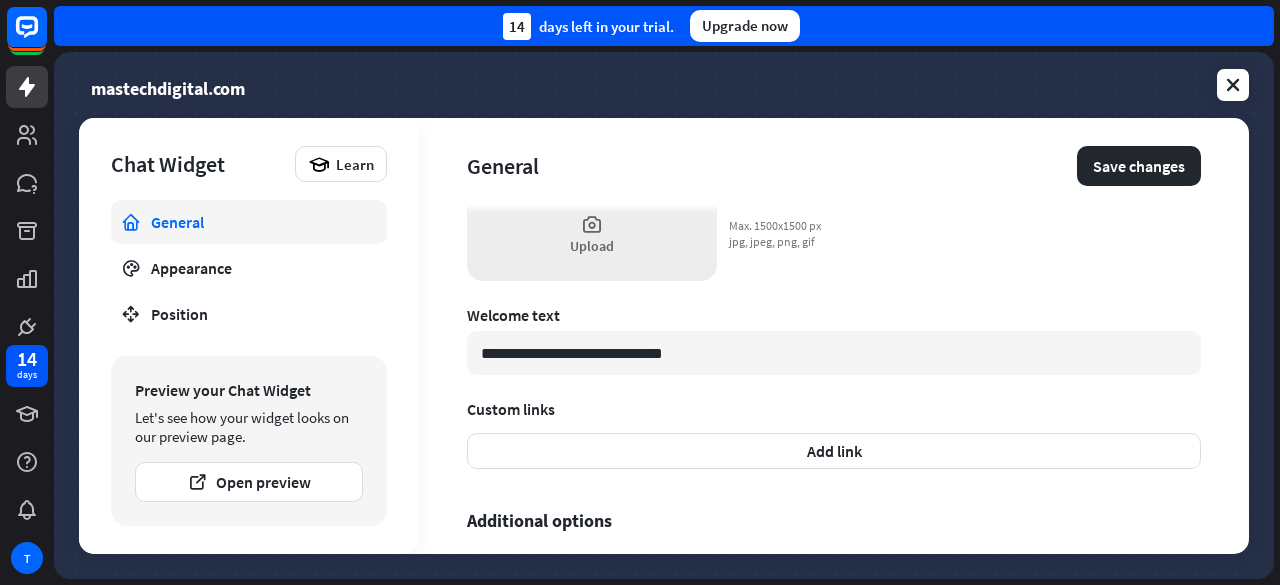 click on "Upload" at bounding box center [592, 246] 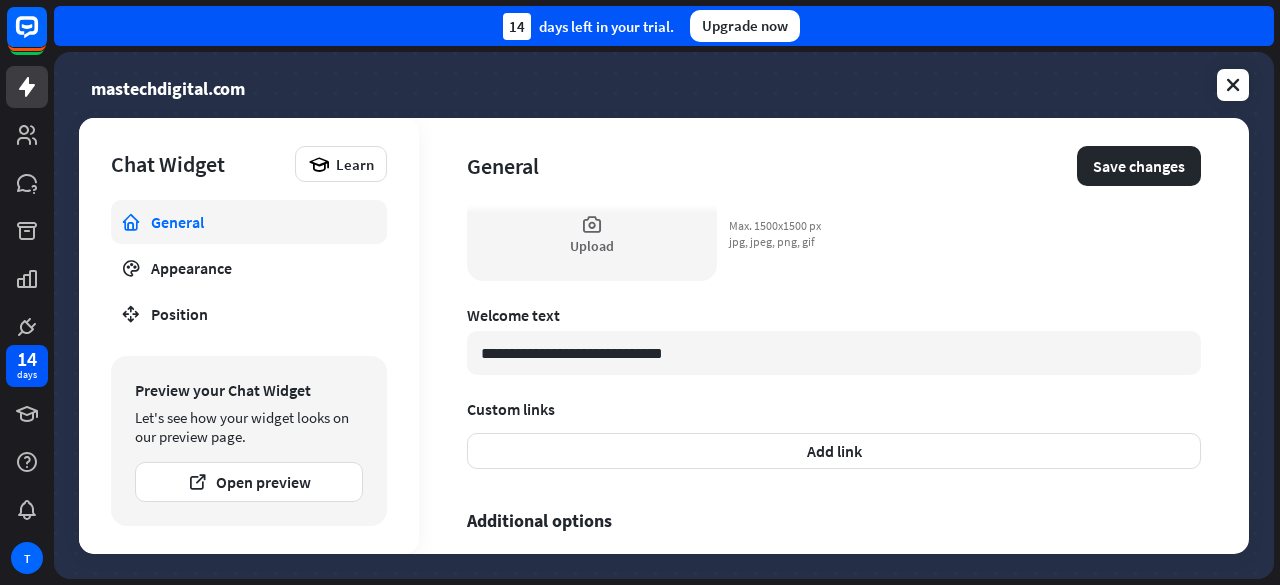click on "Welcome text" at bounding box center (834, 315) 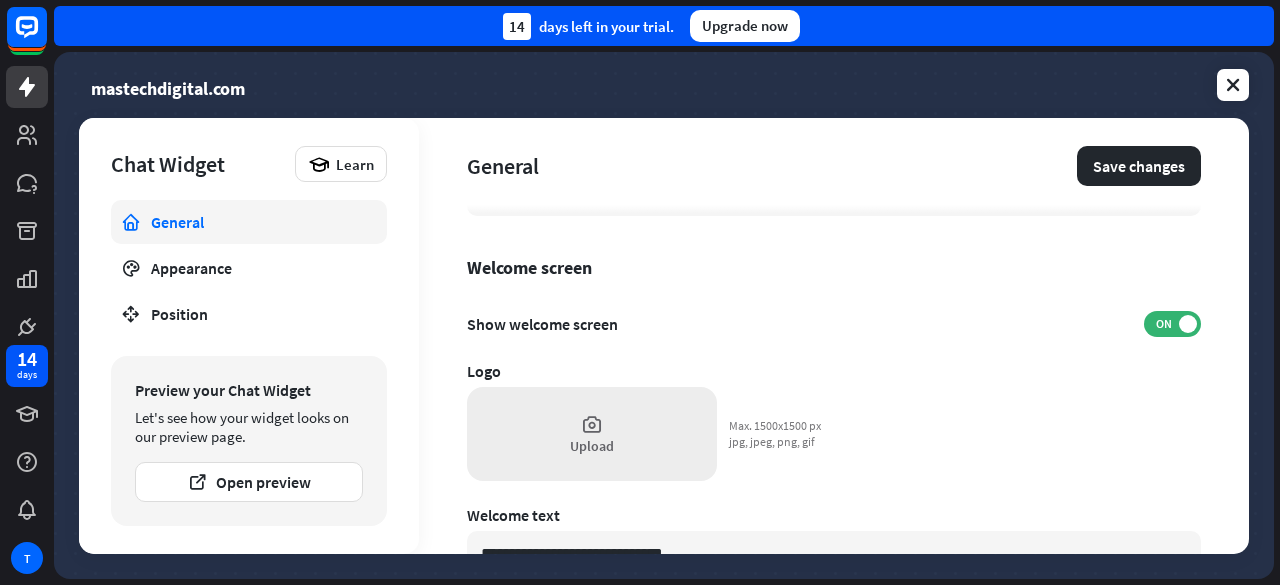 click on "Upload" at bounding box center [592, 434] 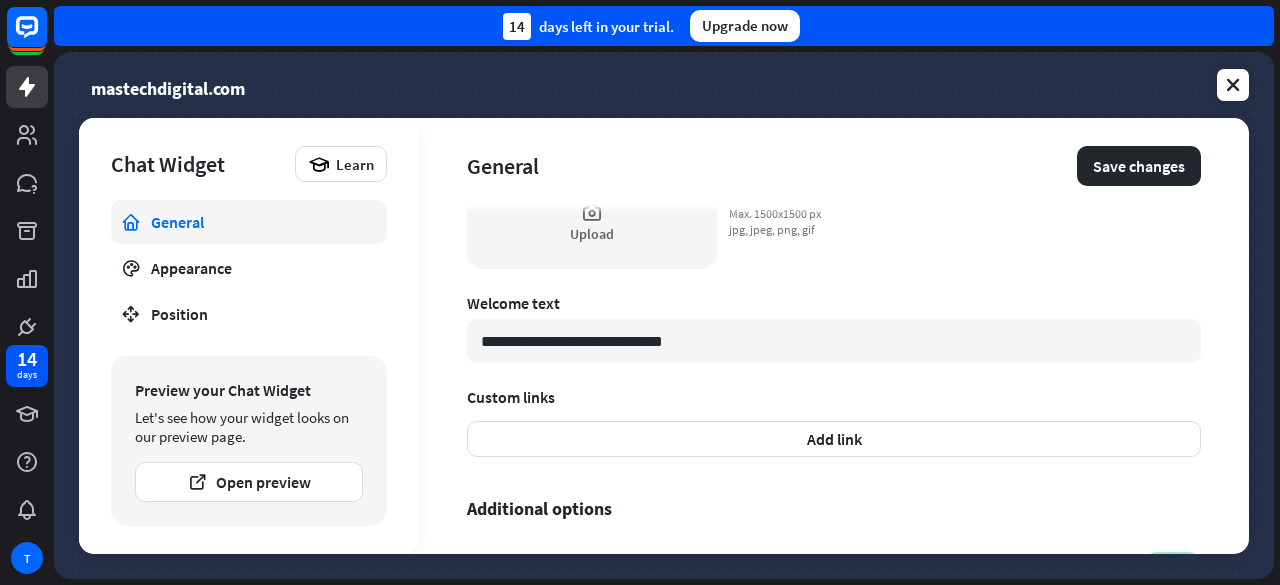 scroll, scrollTop: 400, scrollLeft: 0, axis: vertical 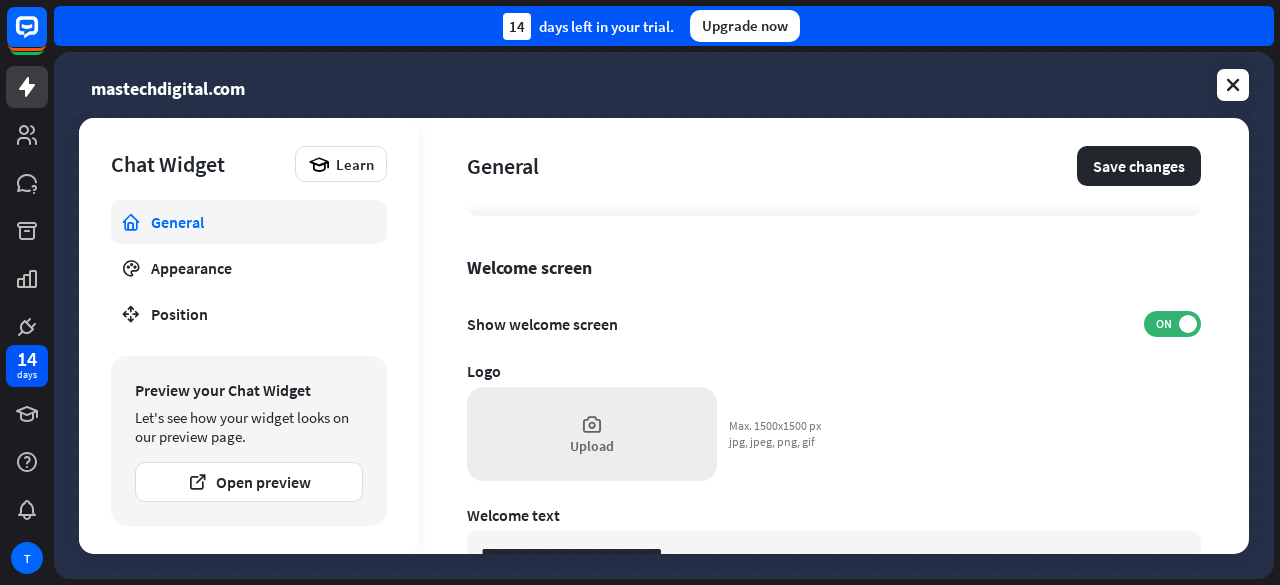 click on "Upload" at bounding box center (592, 434) 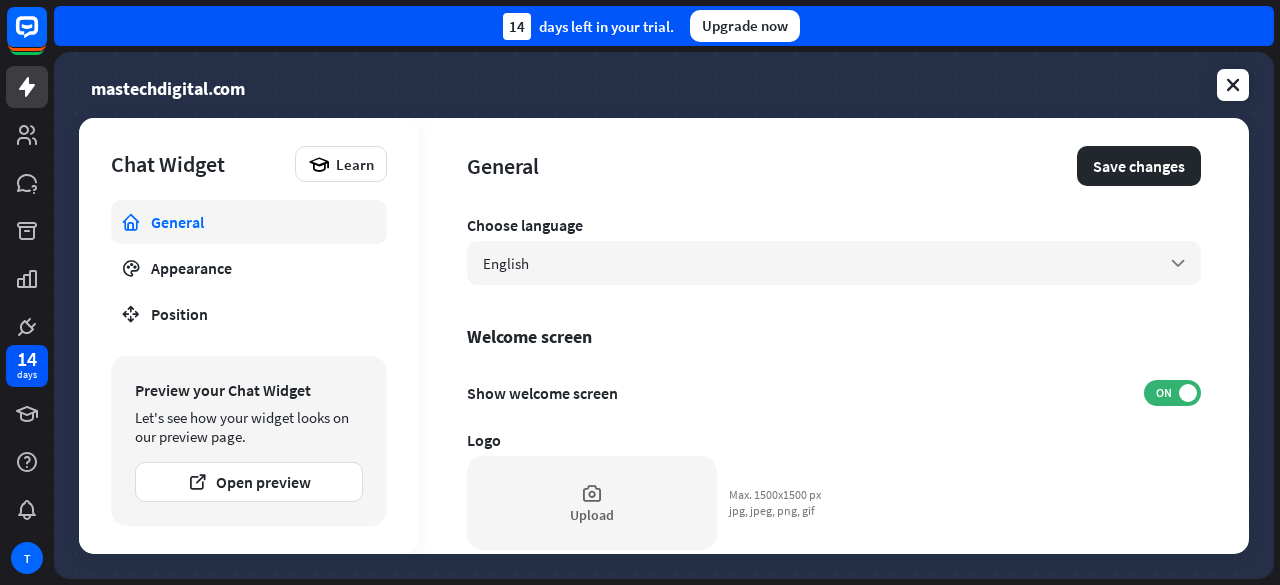 scroll, scrollTop: 0, scrollLeft: 0, axis: both 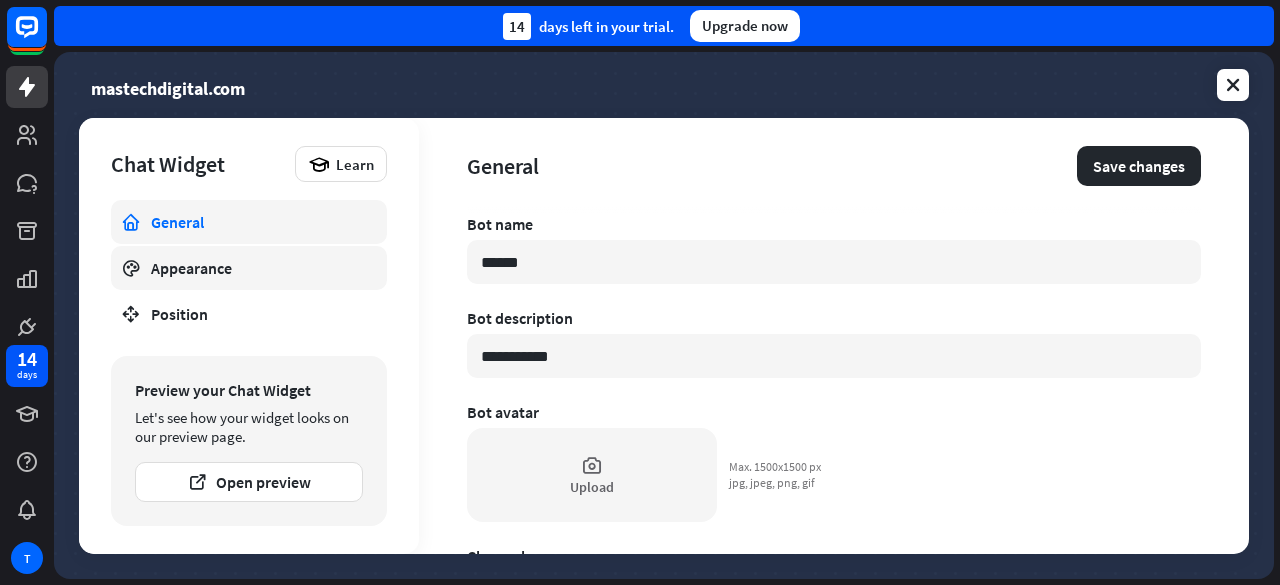 click on "Appearance" at bounding box center [249, 268] 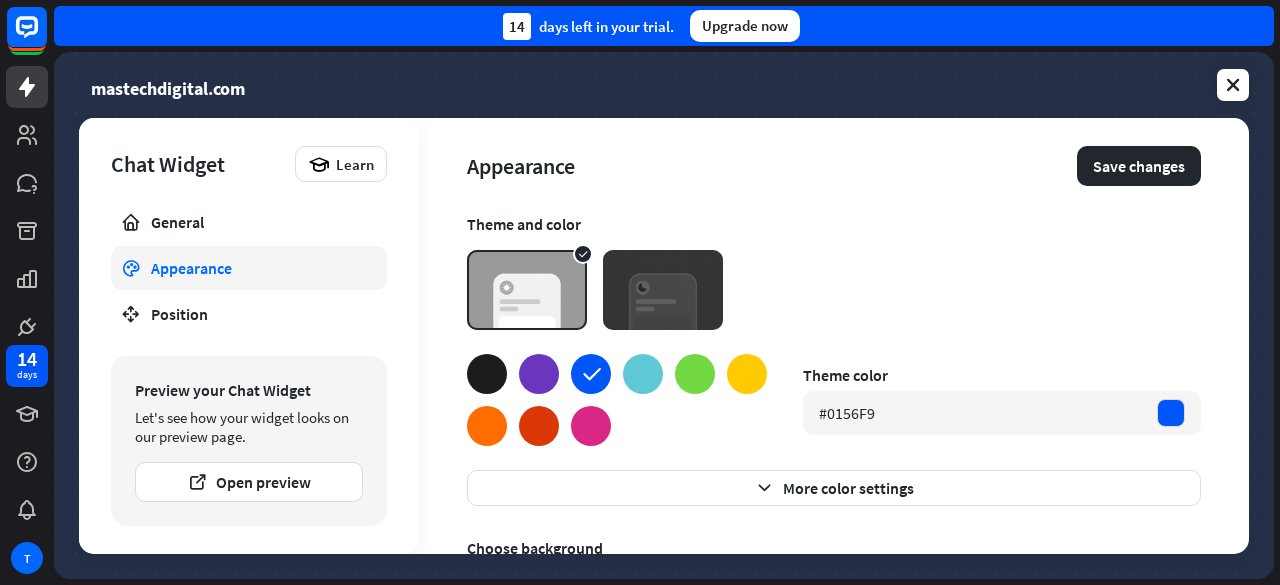 click at bounding box center [643, 374] 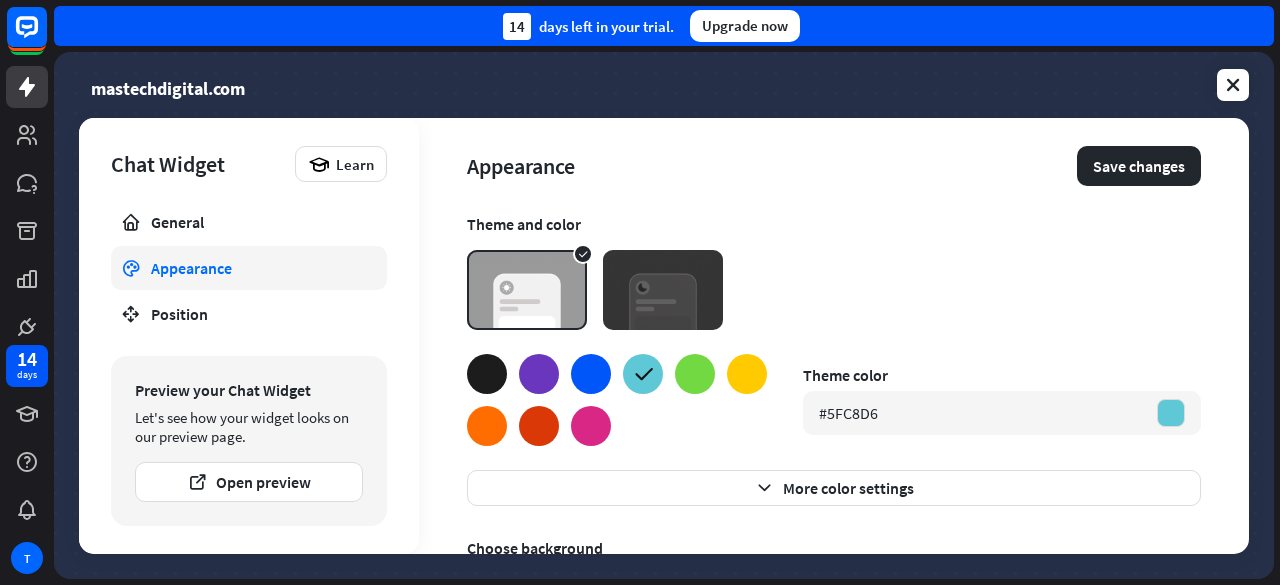 click at bounding box center (591, 374) 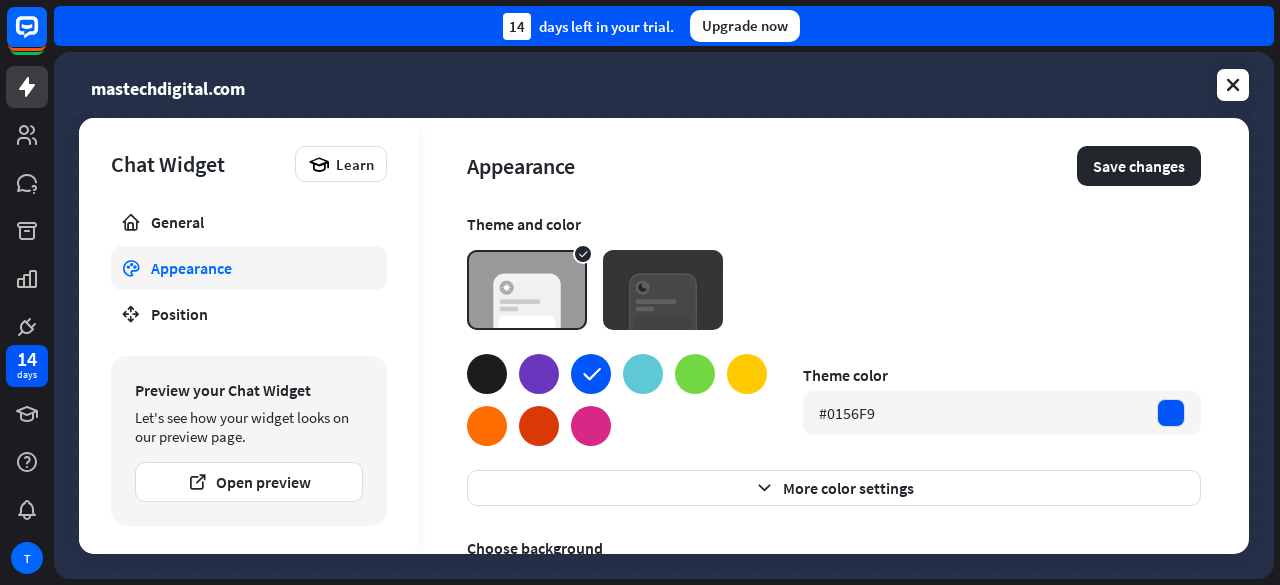 scroll, scrollTop: 300, scrollLeft: 0, axis: vertical 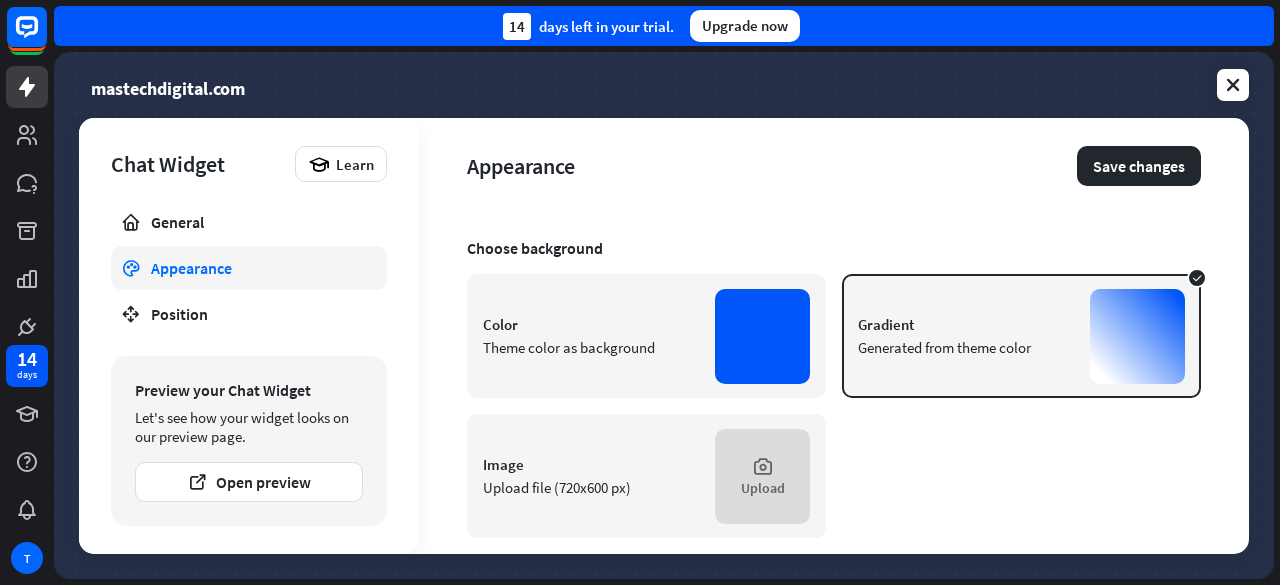 click on "Generated from theme color" at bounding box center (966, 347) 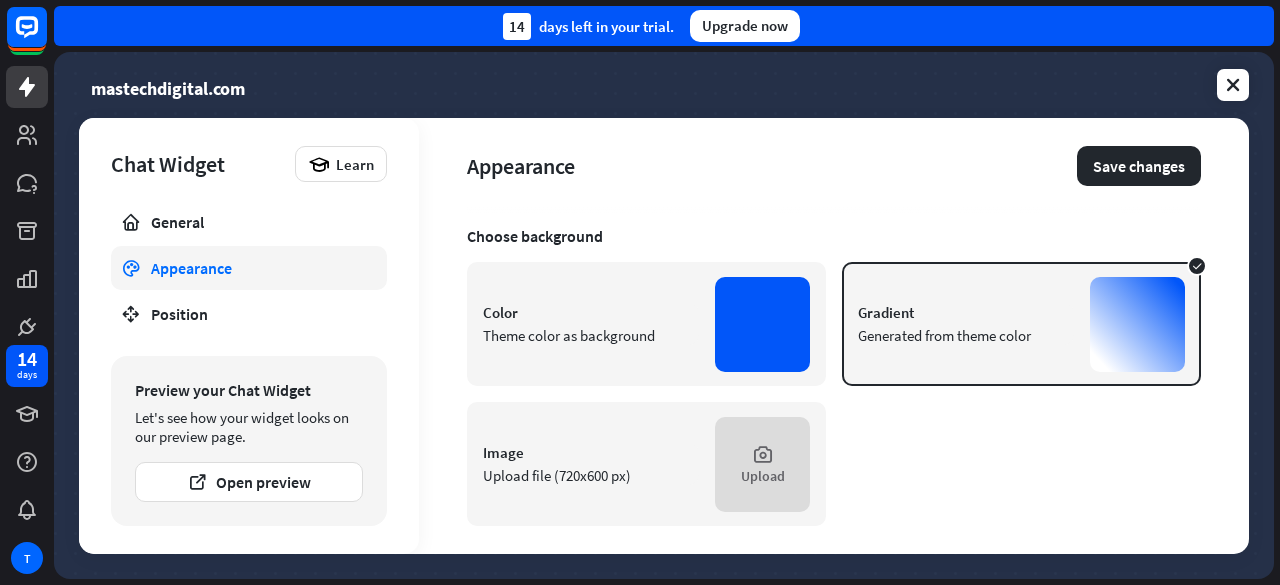 scroll, scrollTop: 323, scrollLeft: 0, axis: vertical 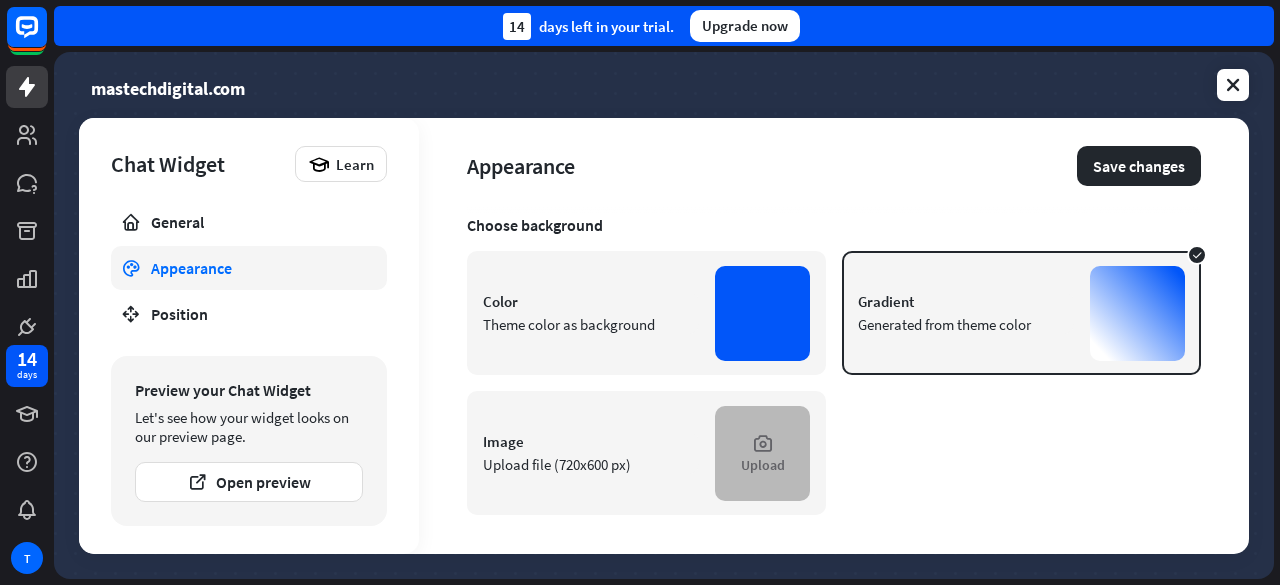 click on "Upload" at bounding box center (762, 453) 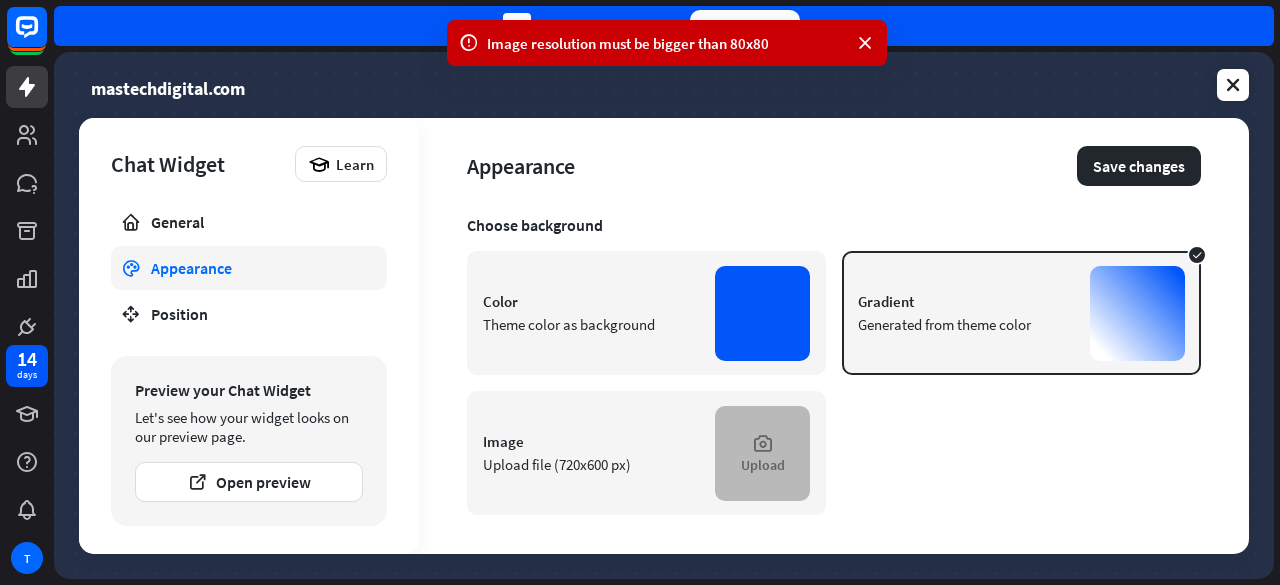 click on "Upload" at bounding box center (763, 465) 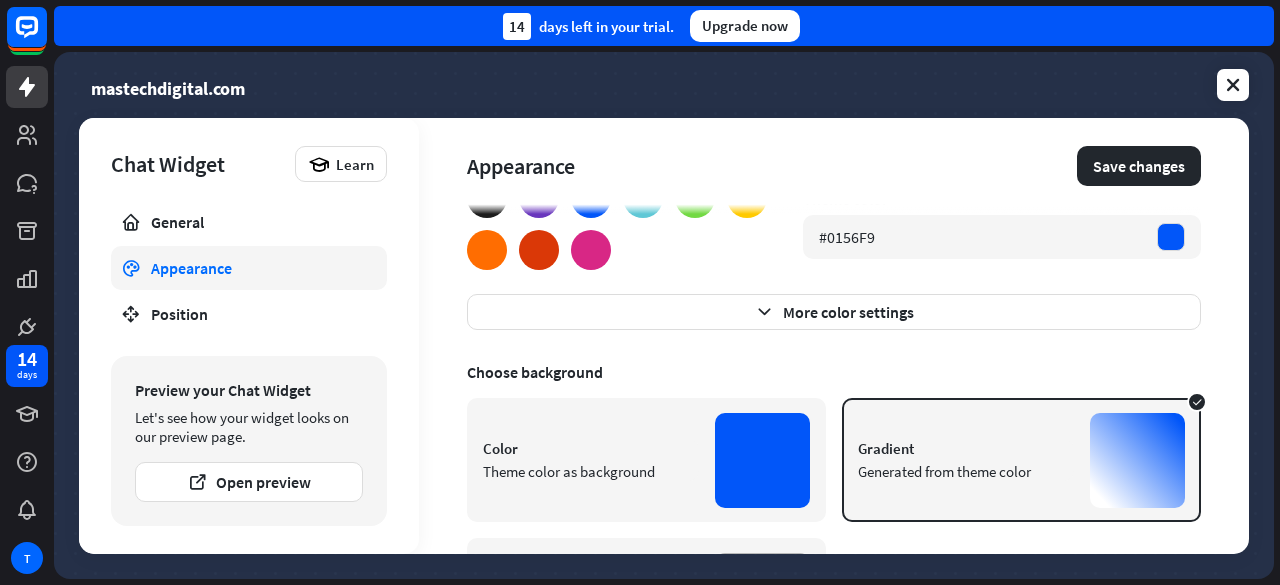 scroll, scrollTop: 0, scrollLeft: 0, axis: both 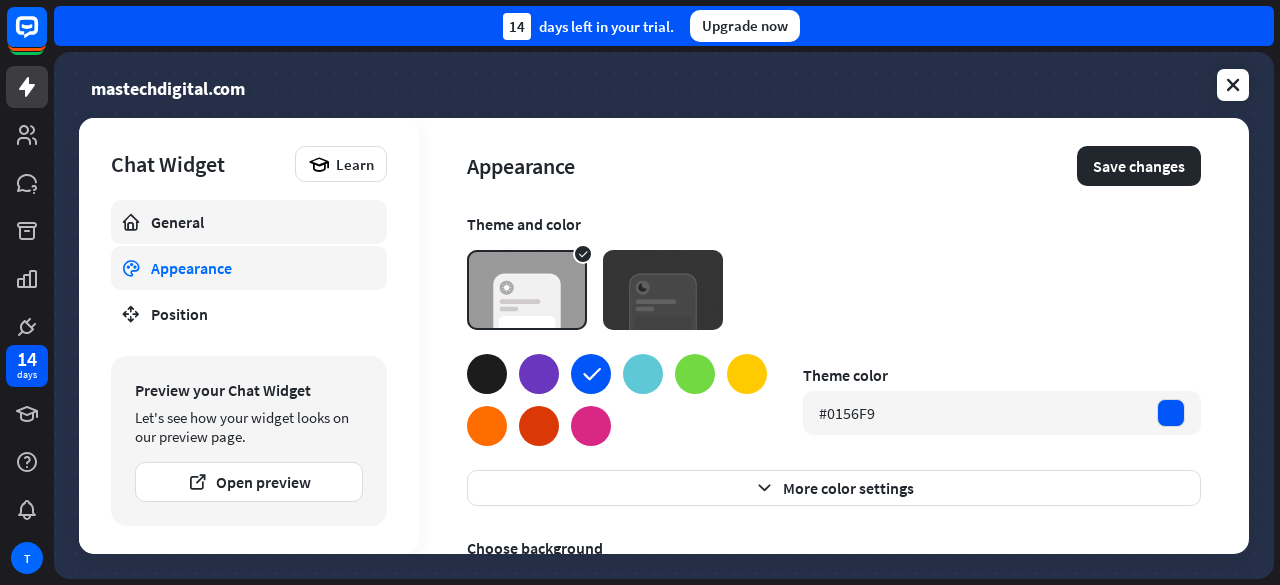 click on "General" at bounding box center (249, 222) 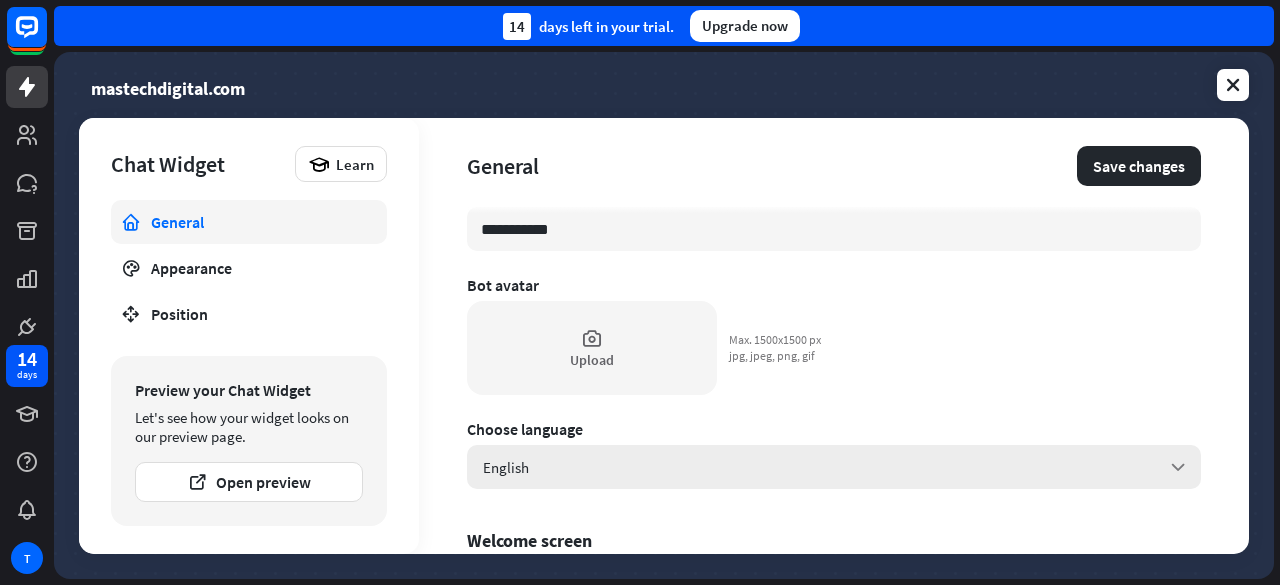 scroll, scrollTop: 200, scrollLeft: 0, axis: vertical 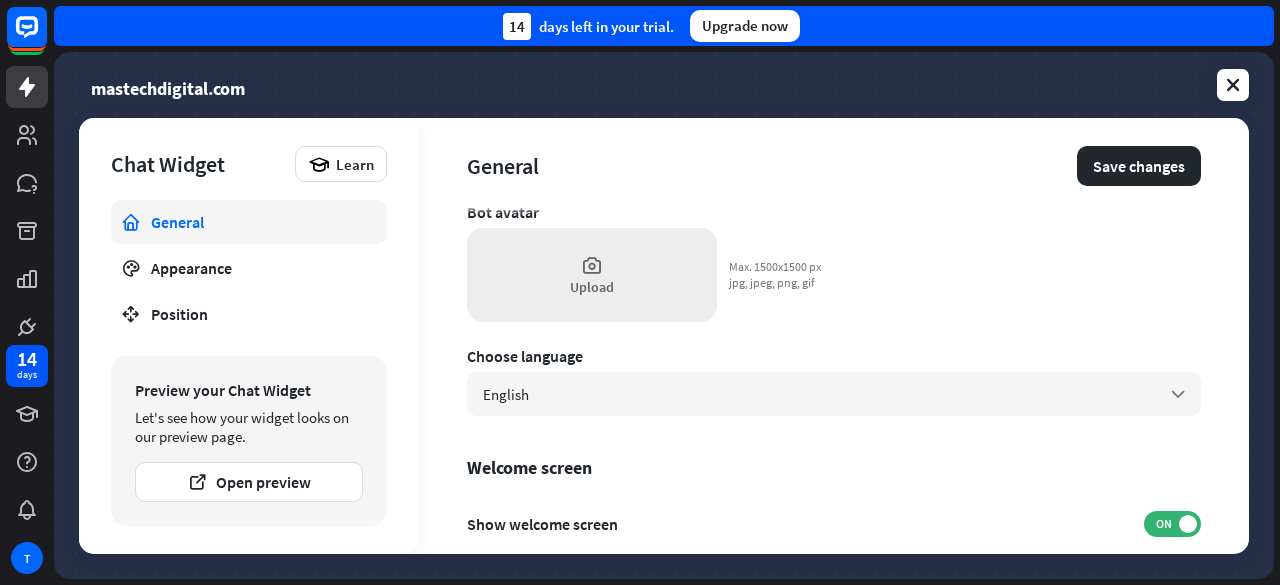 click on "Upload" at bounding box center [592, 275] 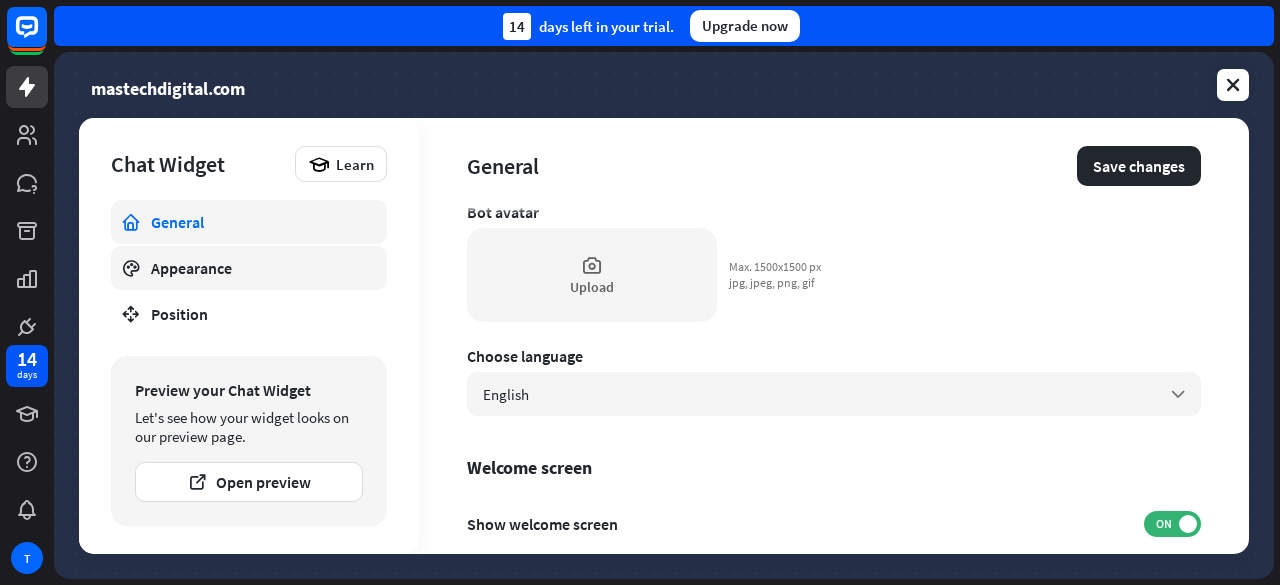 click on "Appearance" at bounding box center [249, 268] 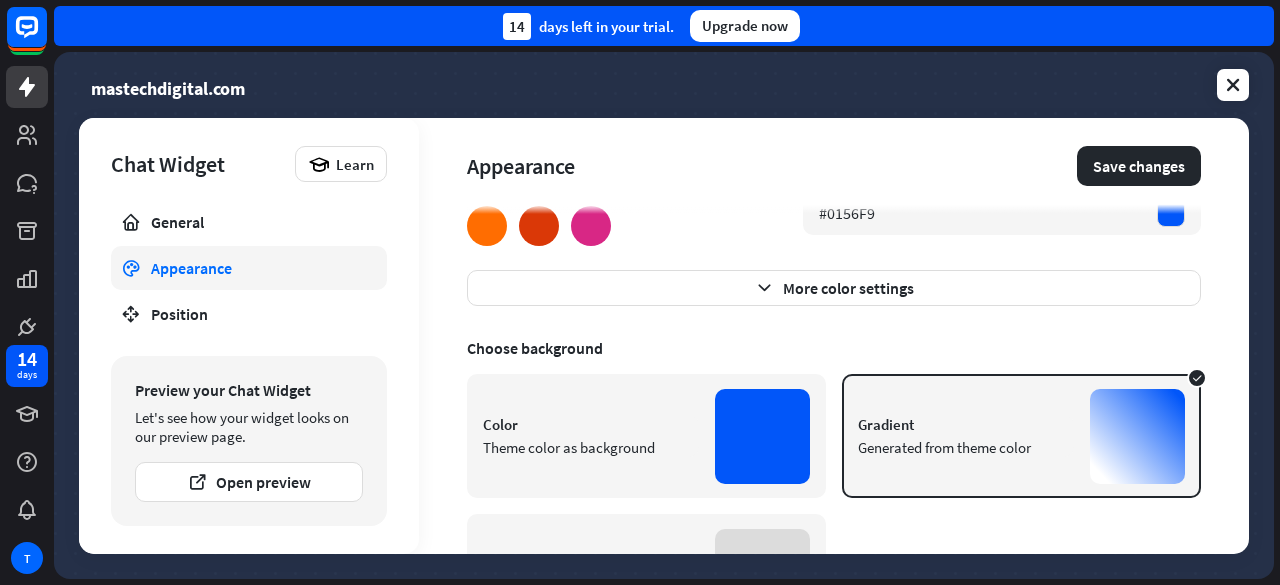 scroll, scrollTop: 323, scrollLeft: 0, axis: vertical 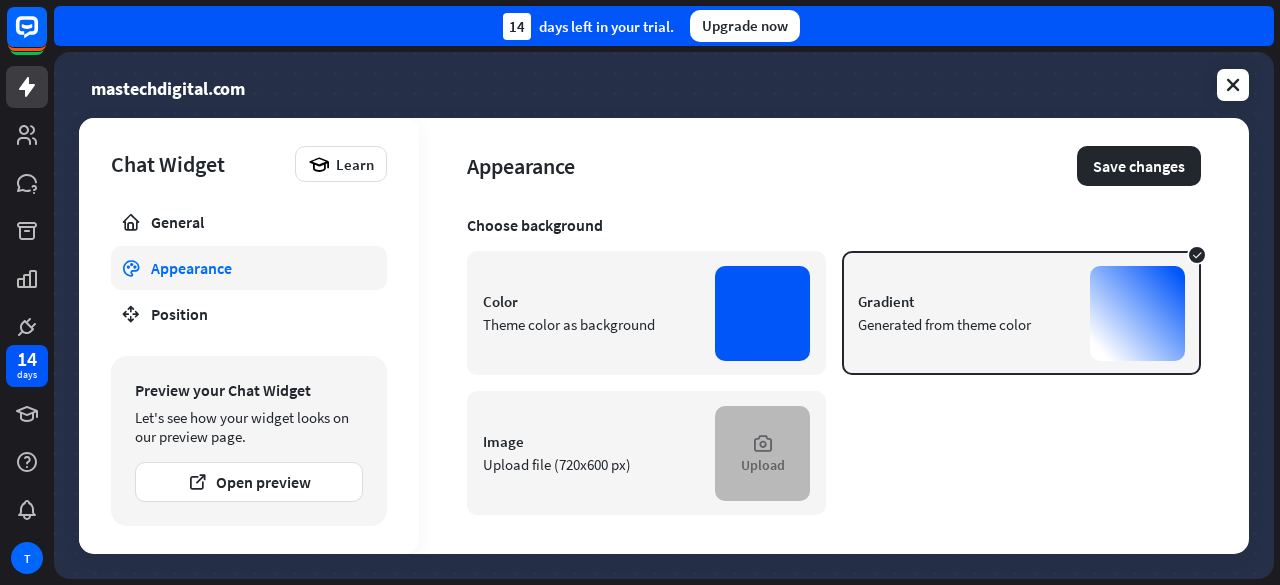 click on "Upload" at bounding box center (762, 453) 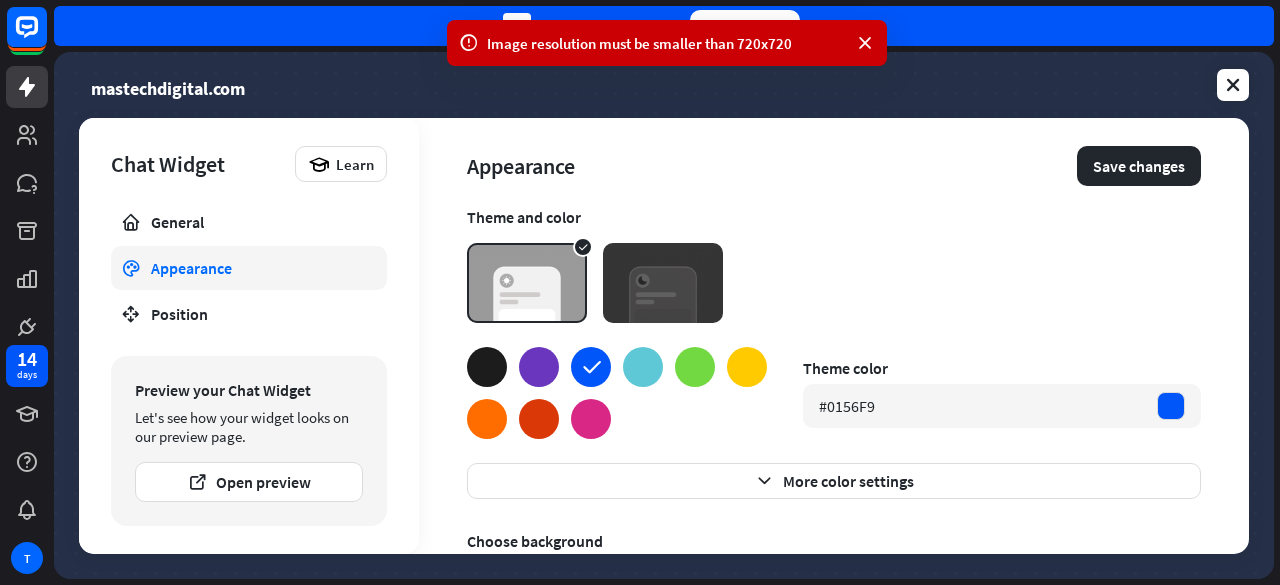 scroll, scrollTop: 0, scrollLeft: 0, axis: both 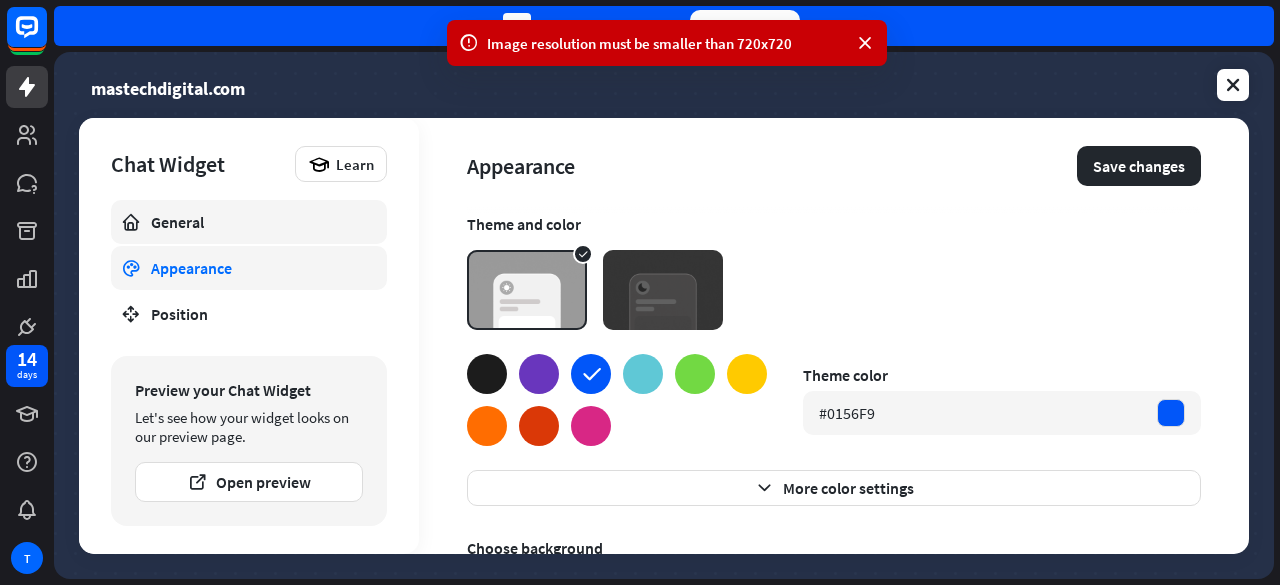 click on "General" at bounding box center [249, 222] 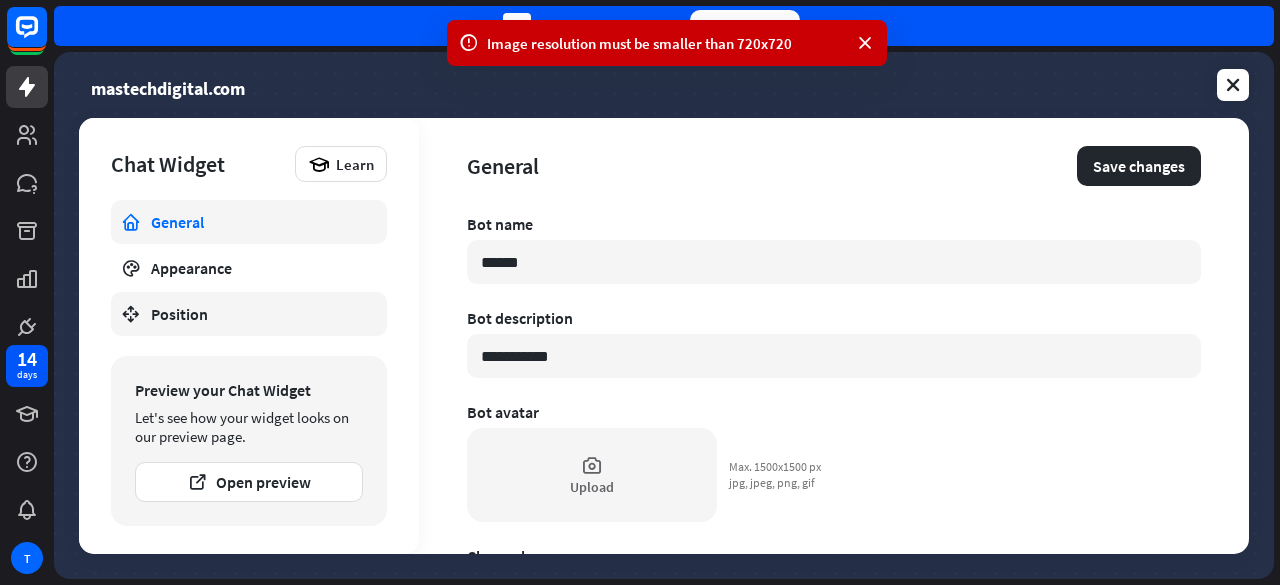 click on "Position" at bounding box center [249, 314] 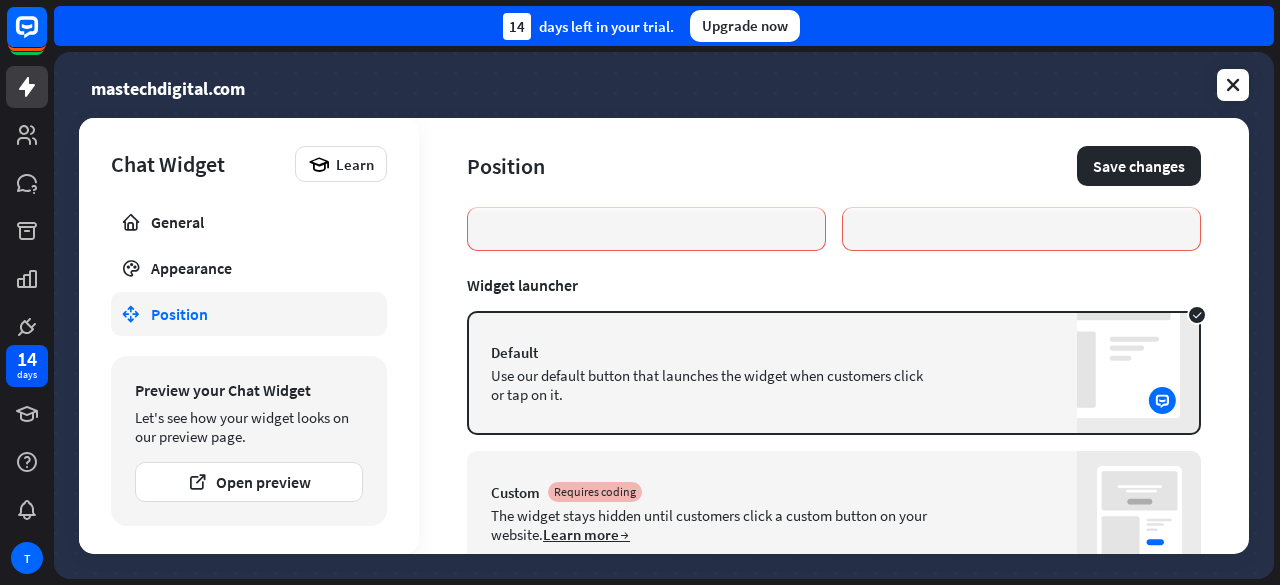 scroll, scrollTop: 0, scrollLeft: 0, axis: both 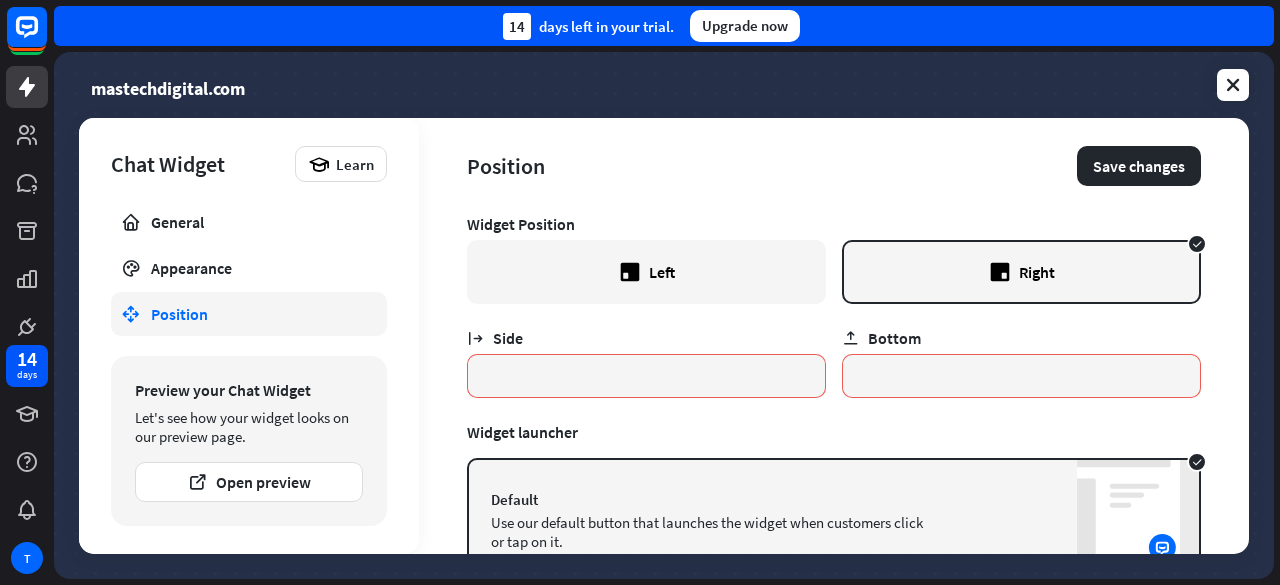 click on "Position" at bounding box center [772, 166] 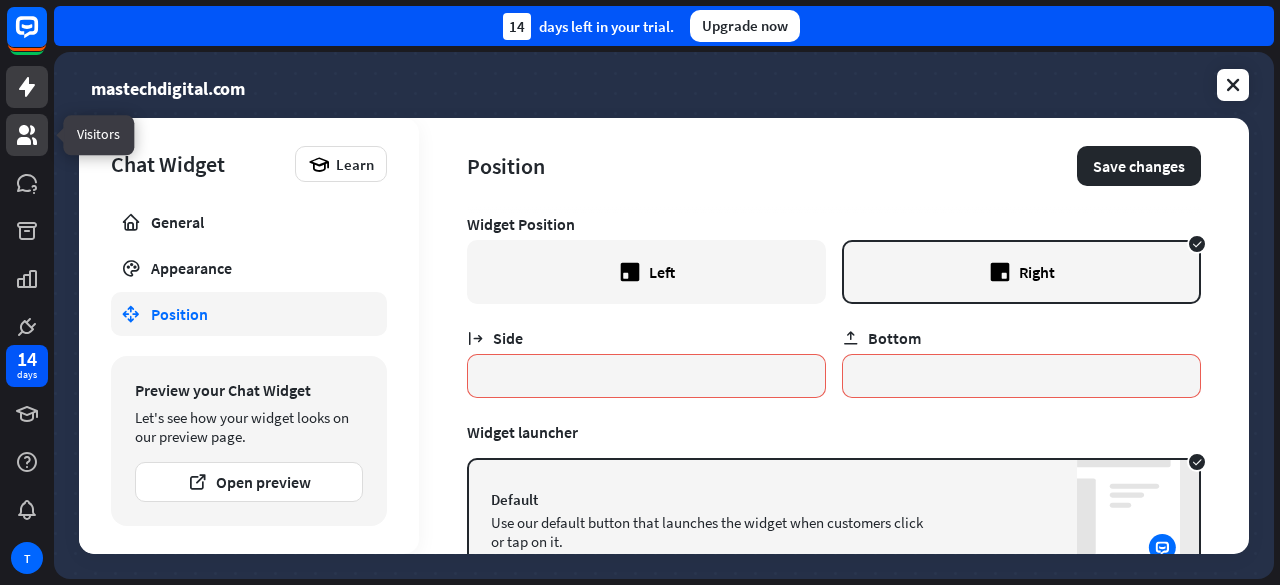 click 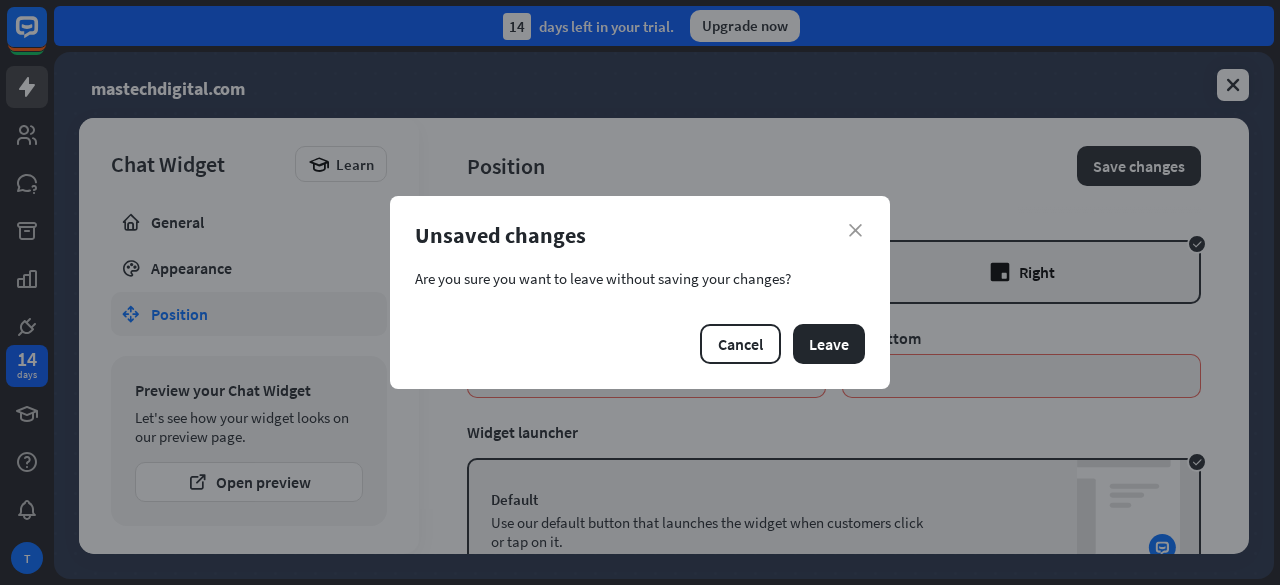 click on "Unsaved changes" at bounding box center (640, 235) 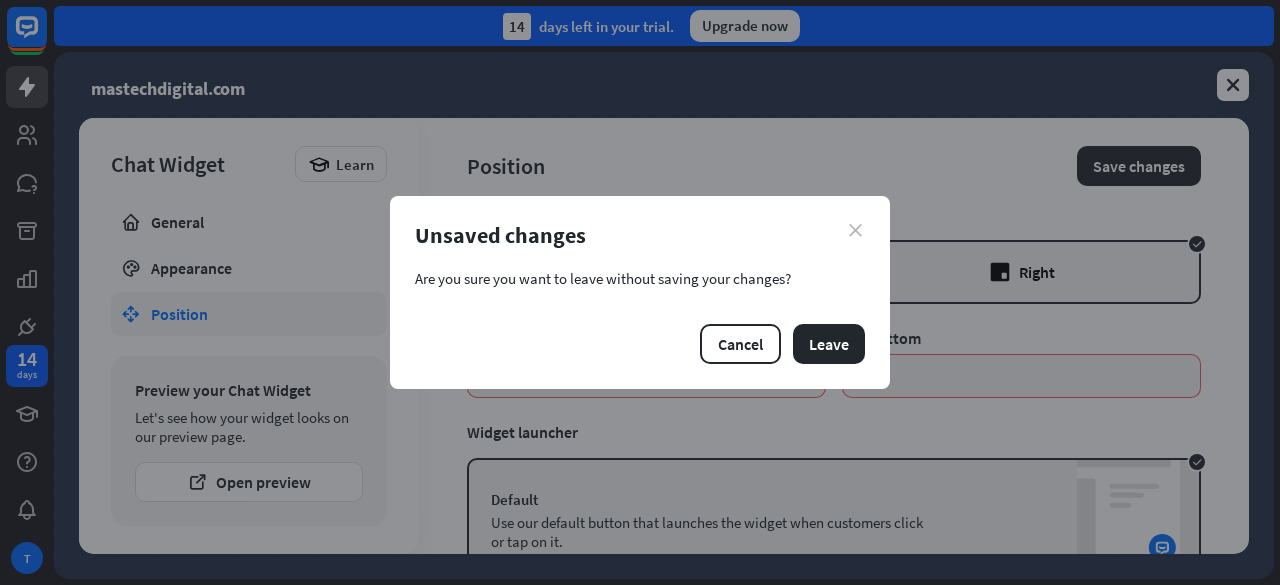 click on "close" at bounding box center [855, 230] 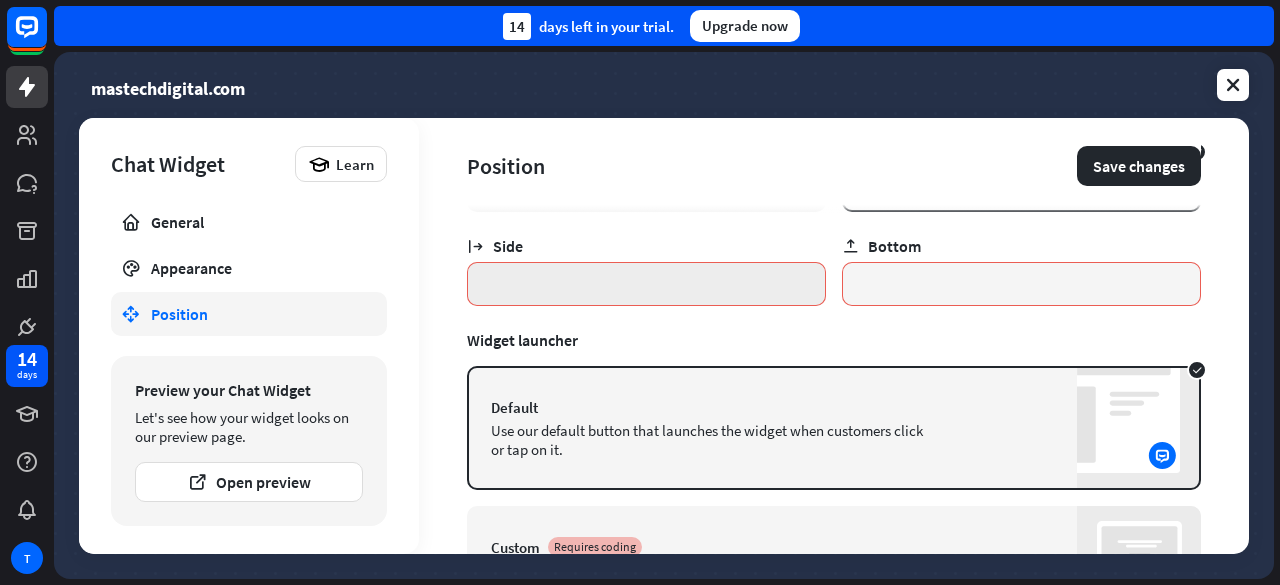 scroll, scrollTop: 0, scrollLeft: 0, axis: both 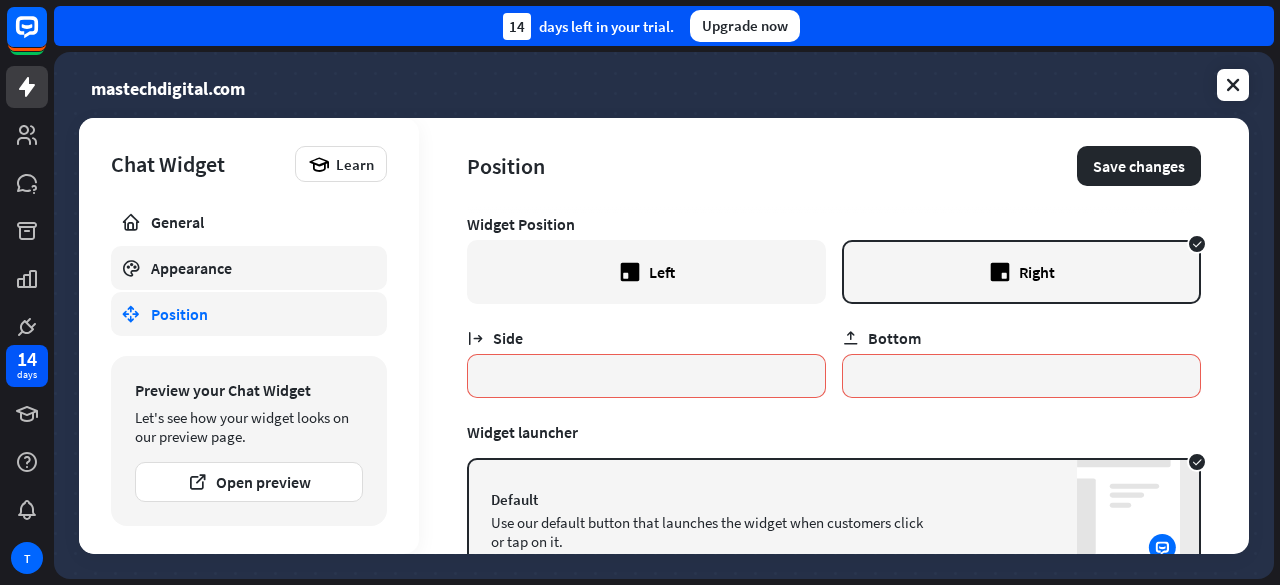 click on "Appearance" at bounding box center [249, 268] 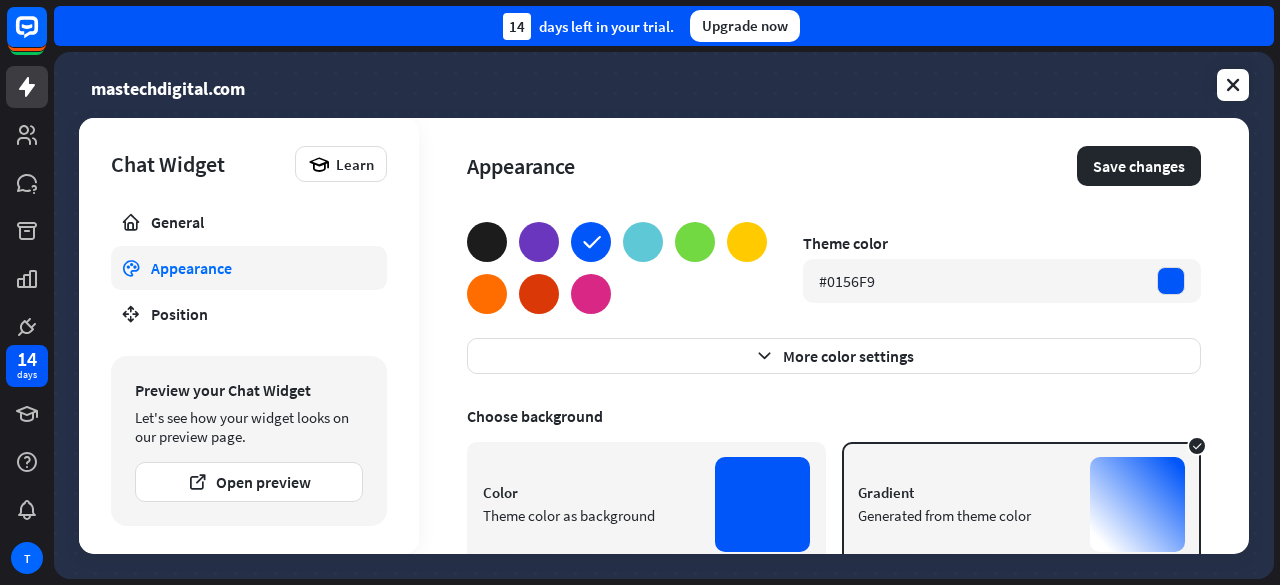 scroll, scrollTop: 0, scrollLeft: 0, axis: both 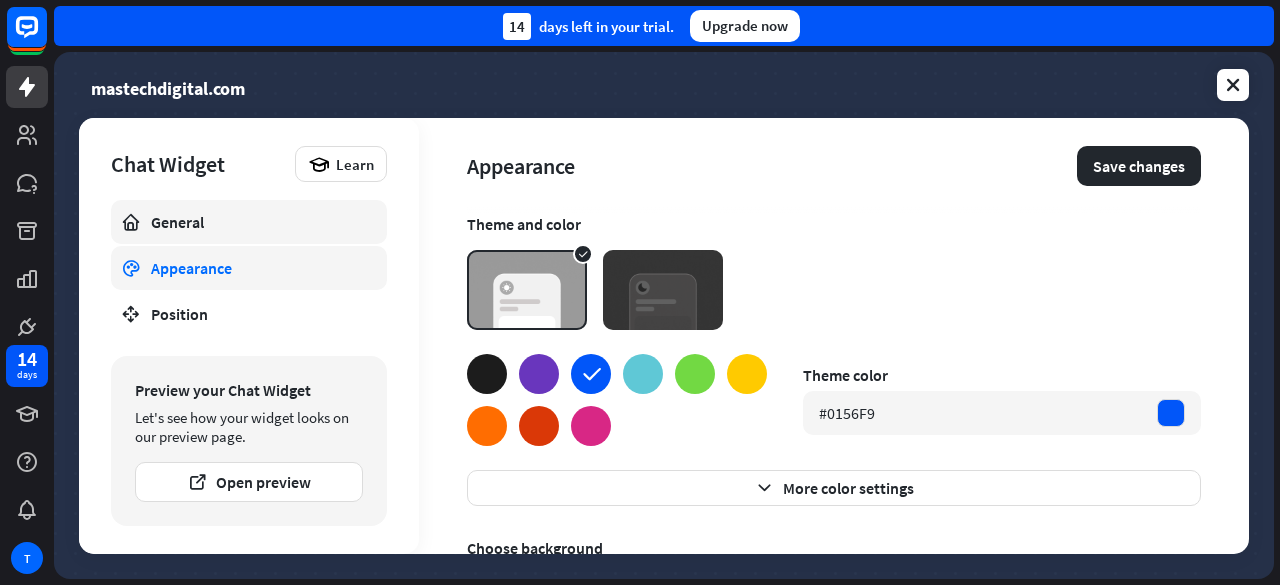 click on "General" at bounding box center (249, 222) 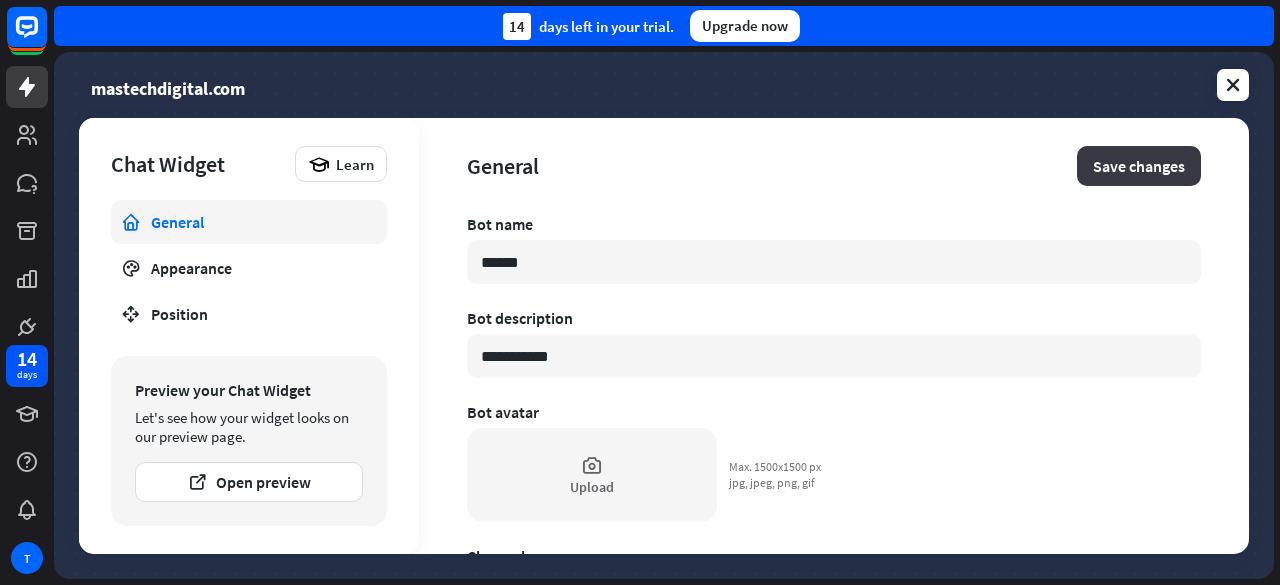 click on "Save changes" at bounding box center (1139, 166) 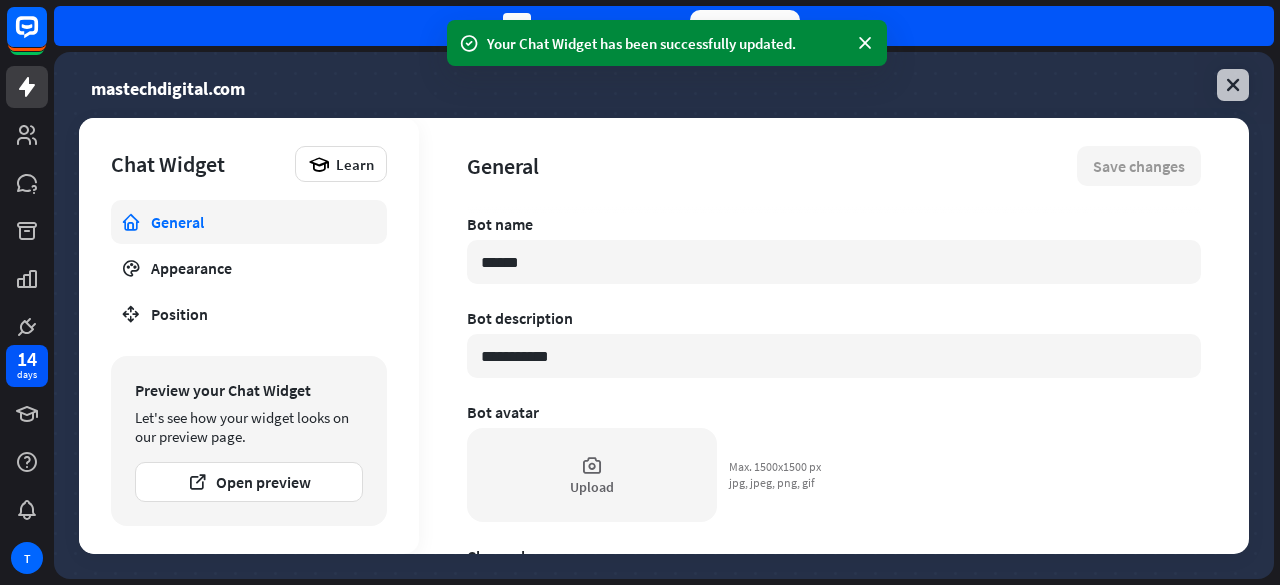 click at bounding box center (1233, 85) 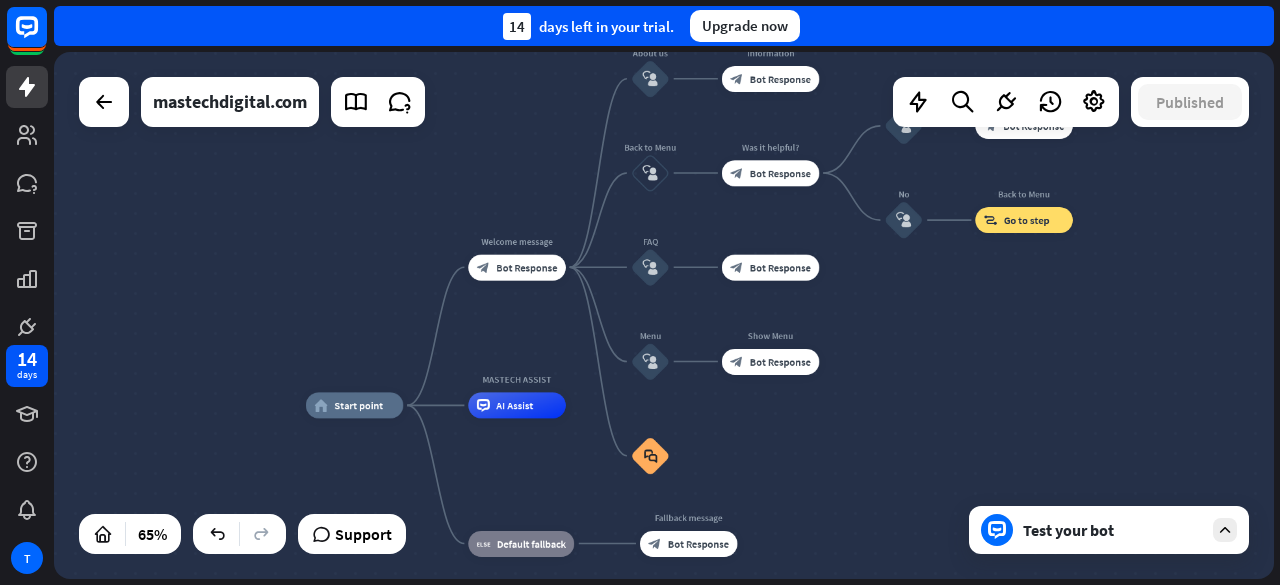 drag, startPoint x: 1064, startPoint y: 397, endPoint x: 790, endPoint y: 445, distance: 278.1726 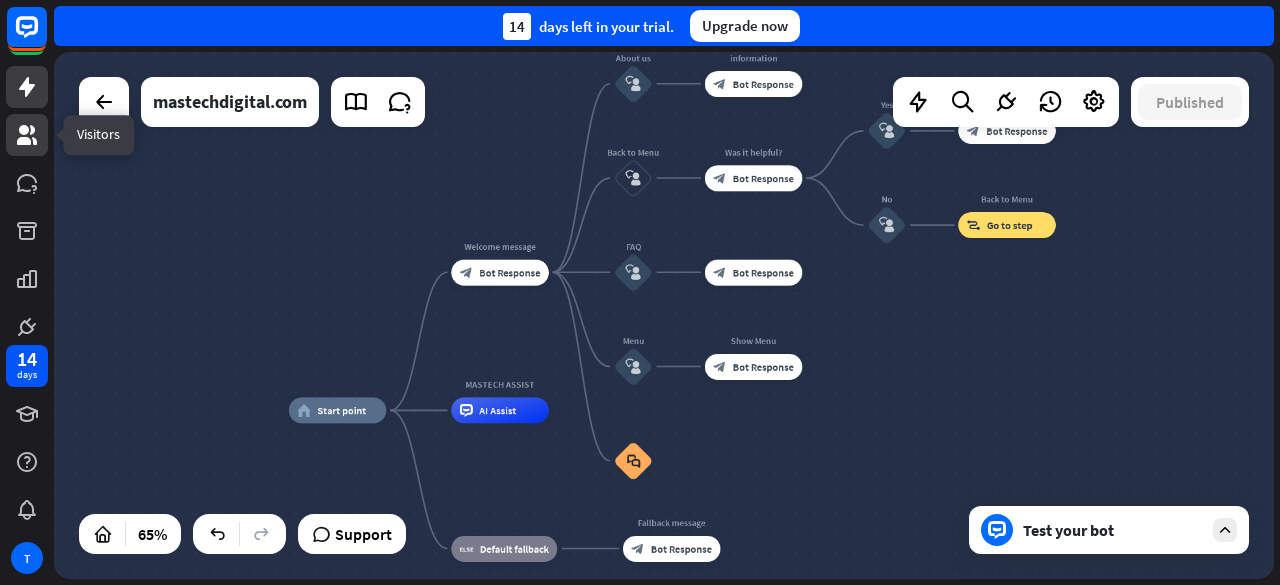 click at bounding box center [27, 135] 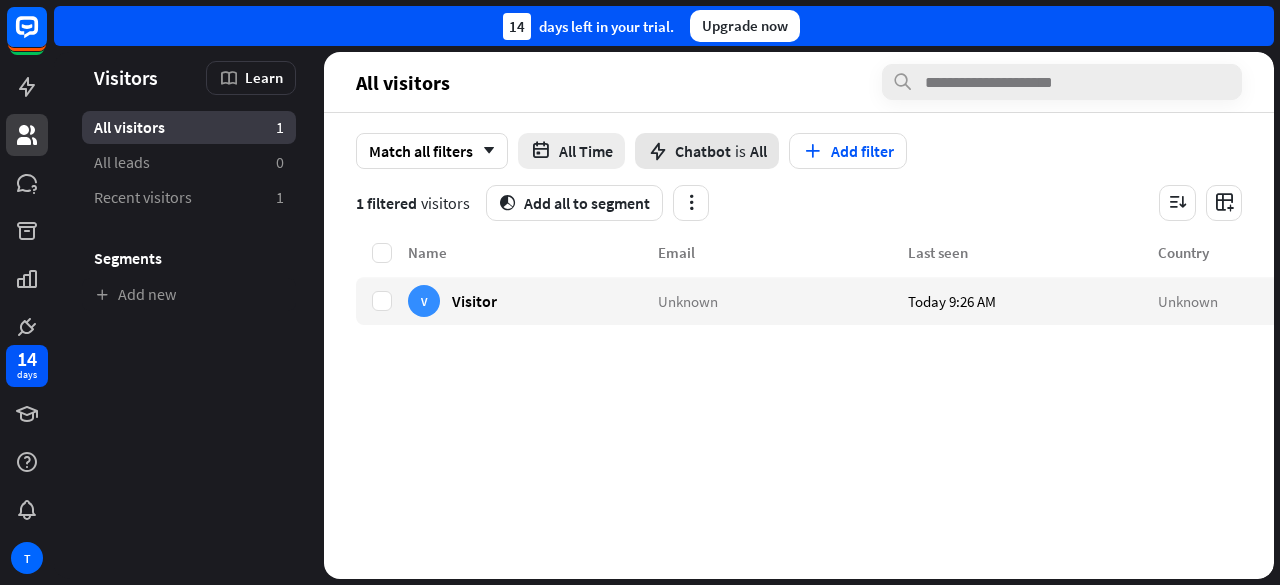 click on "Chatbot   is   All" at bounding box center (721, 151) 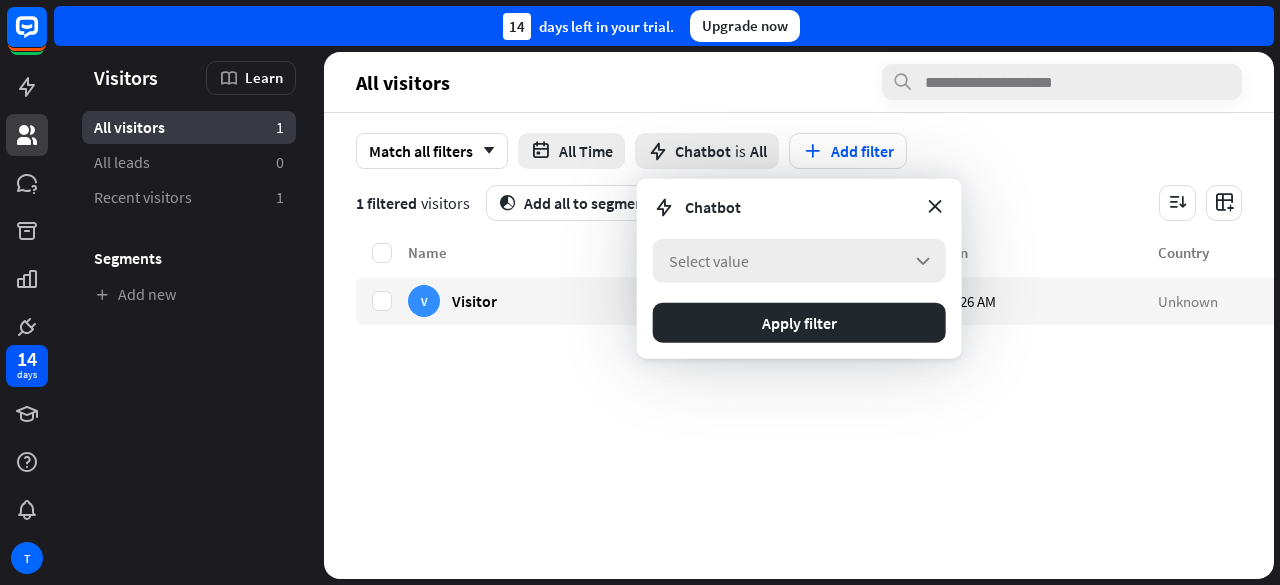 click on "Select value
arrow_down" at bounding box center [799, 261] 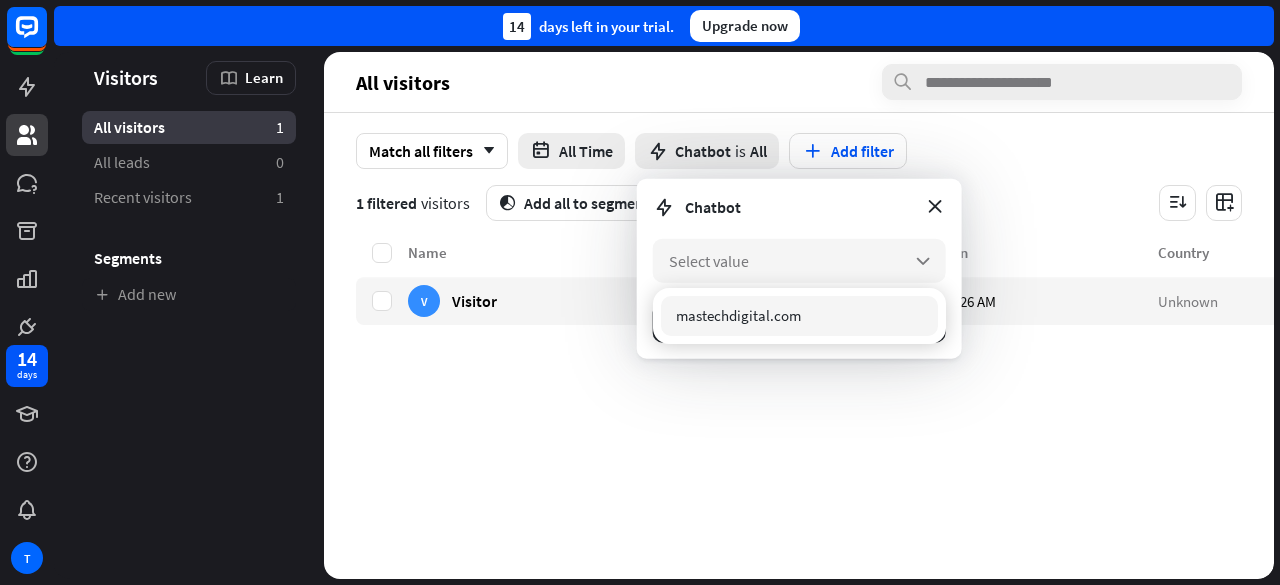 click on "mastechdigital.com" at bounding box center (799, 316) 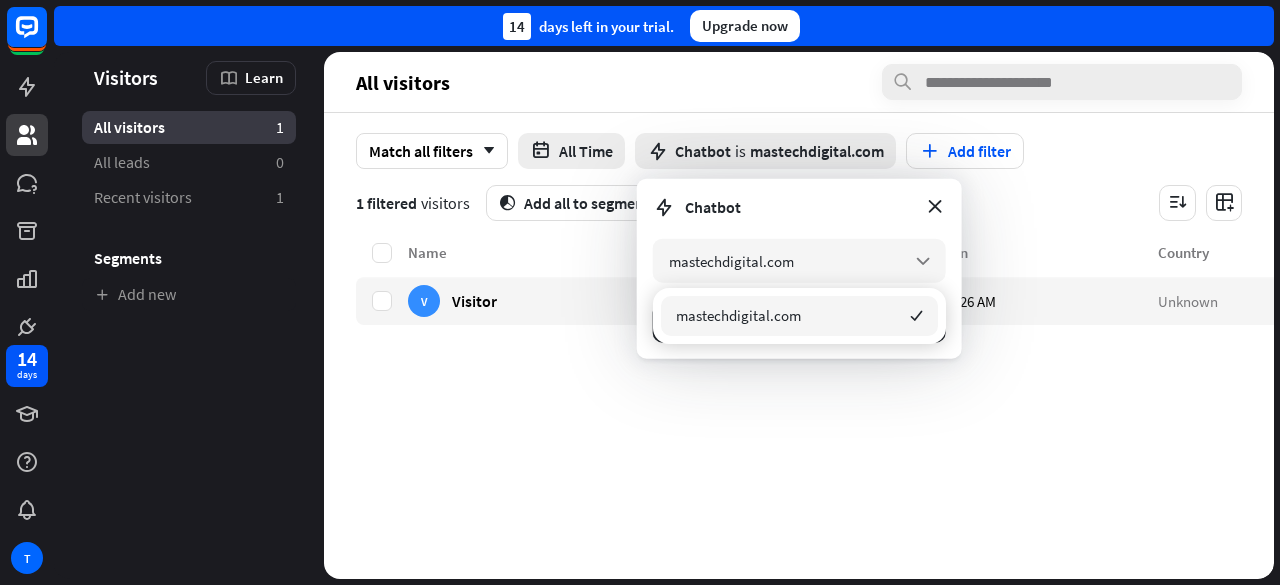 click on "Name
Email
Last seen
Country
V
Visitor
Unknown
Today 9:26 AM
Unknown" at bounding box center (882, 410) 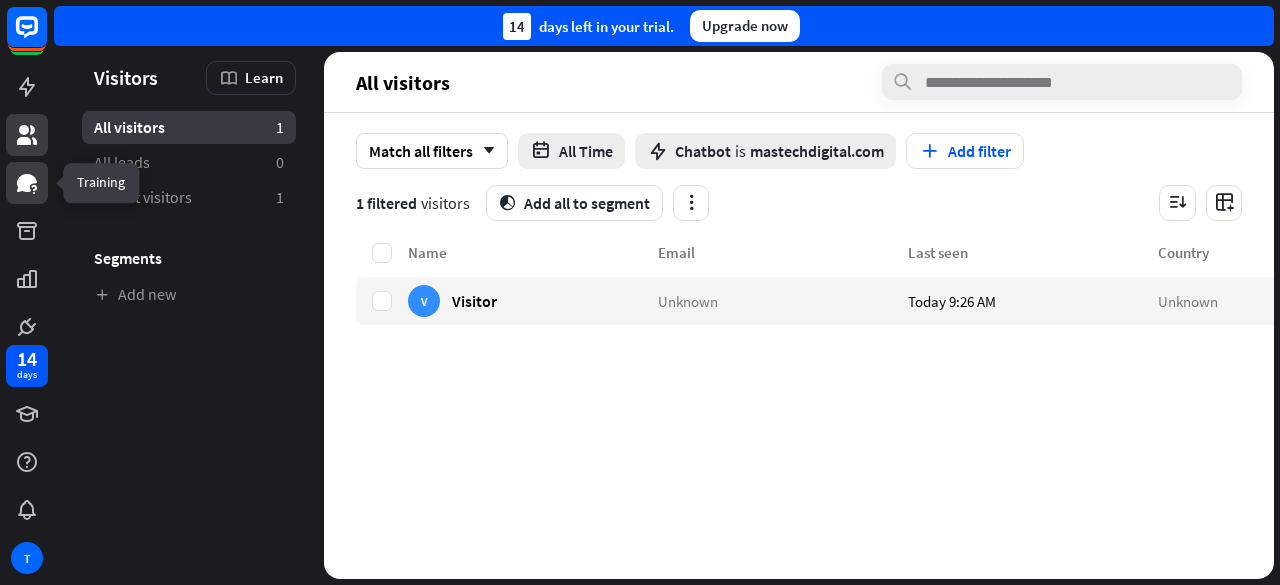 click 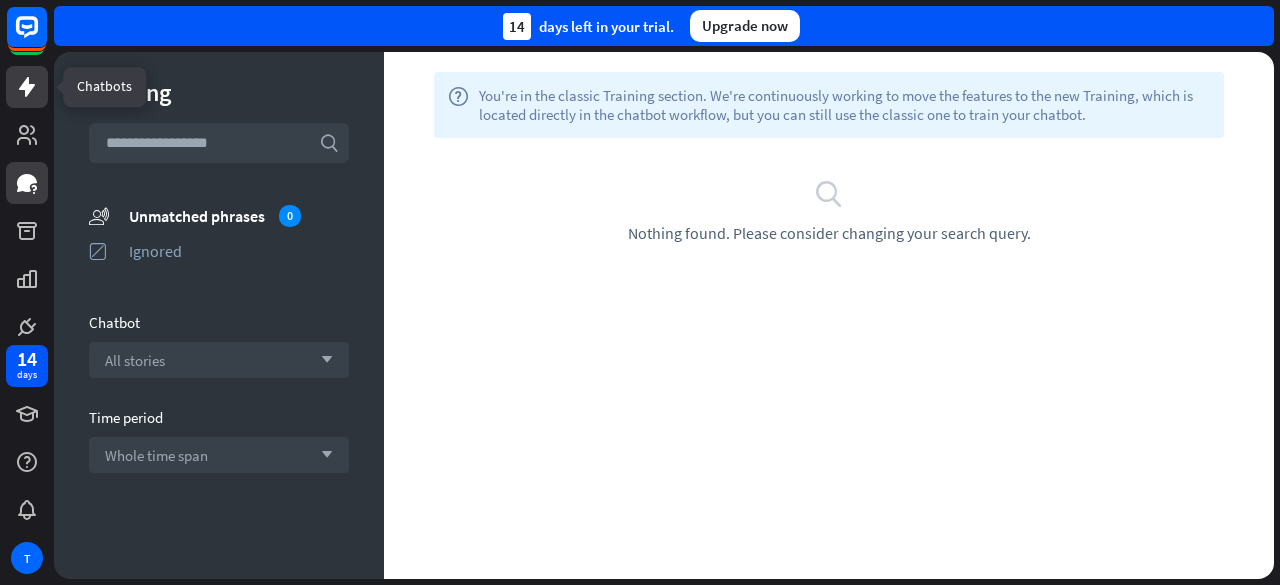 click at bounding box center (27, 87) 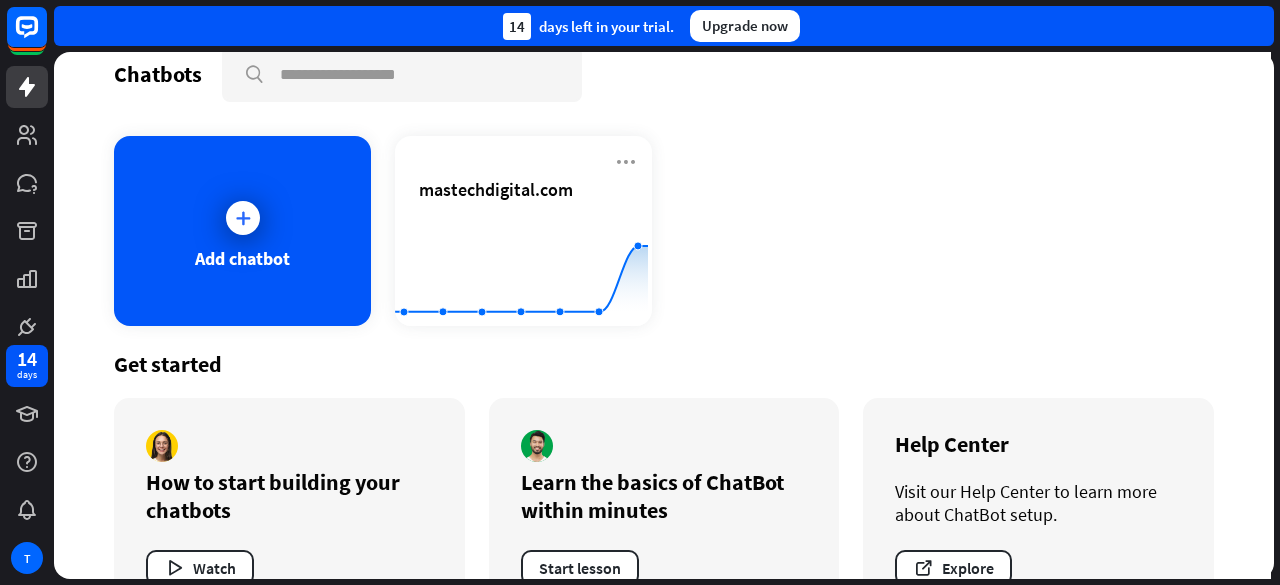 scroll, scrollTop: 0, scrollLeft: 0, axis: both 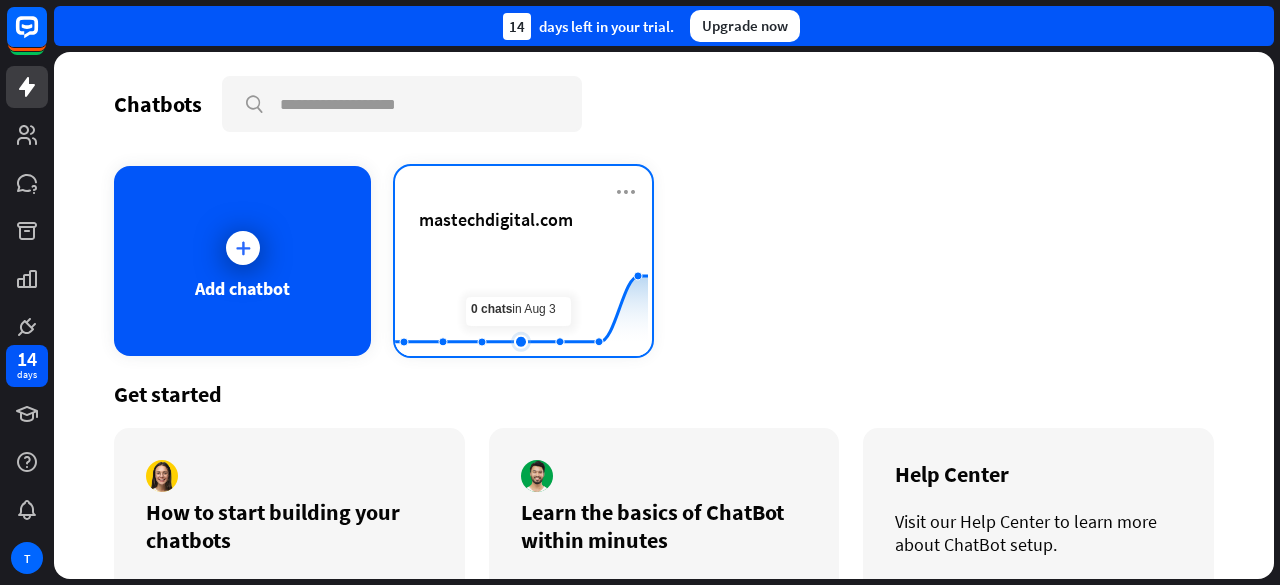 click 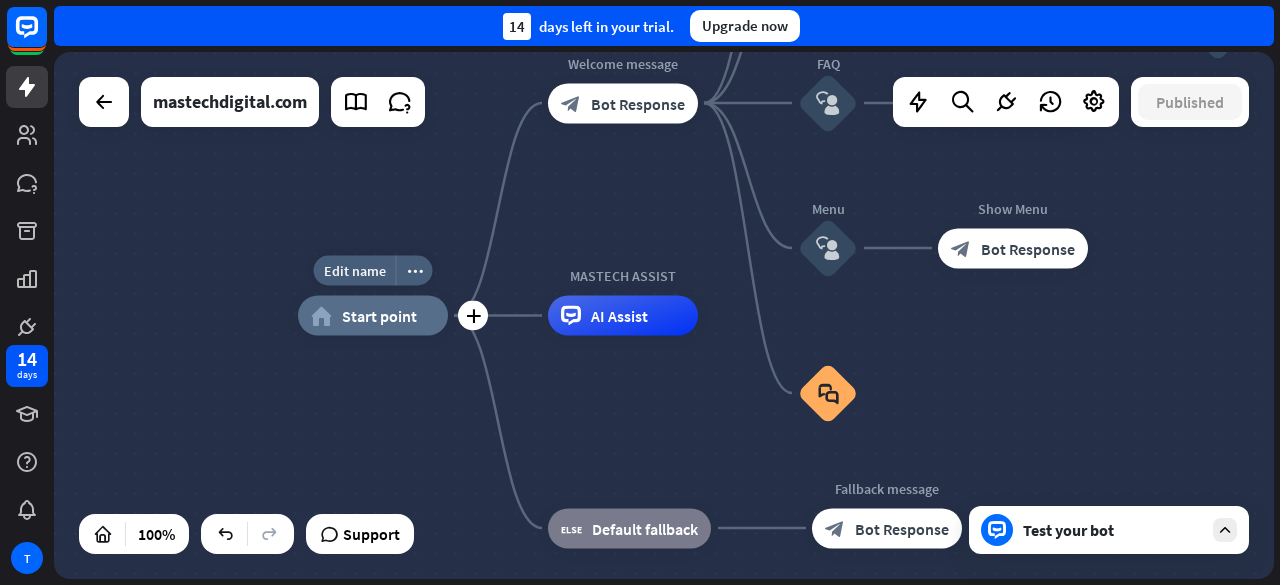 click on "Start point" at bounding box center (379, 316) 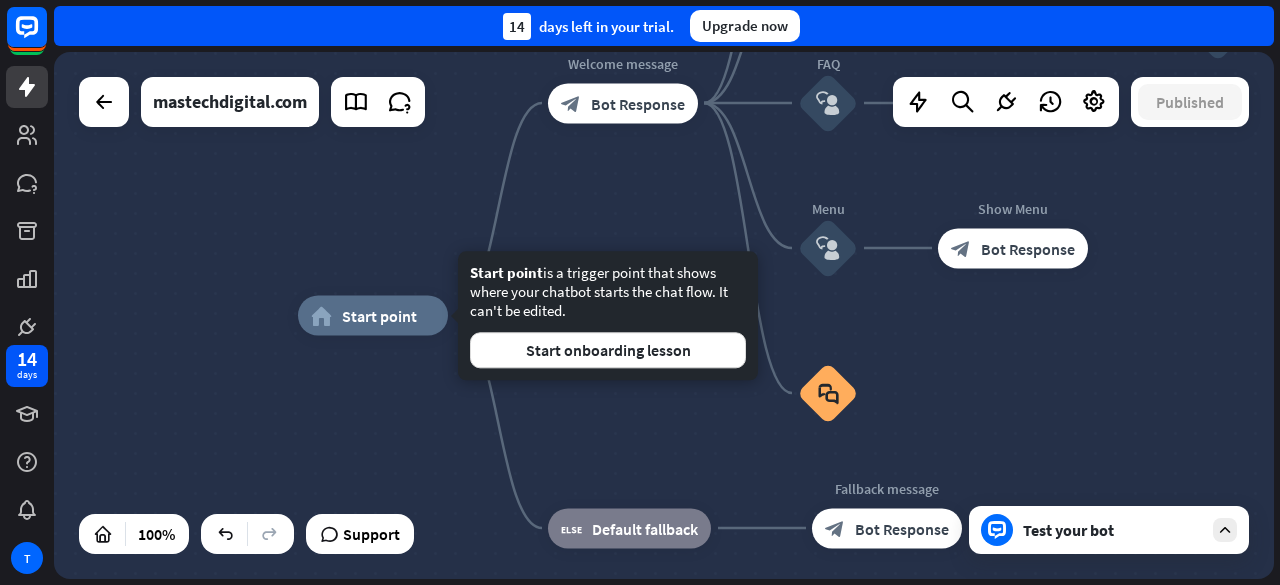 click on "home_2   Start point                 Welcome message   block_bot_response   Bot Response                 About us   block_user_input                 Provide company information   block_bot_response   Bot Response                 Back to Menu   block_user_input                 Was it helpful?   block_bot_response   Bot Response                 Yes   block_user_input                 Thank you!   block_bot_response   Bot Response                 No   block_user_input                 Back to Menu   block_goto   Go to step                 FAQ   block_user_input                   block_bot_response   Bot Response                 Menu   block_user_input                 Show Menu   block_bot_response   Bot Response                   block_faq                 MASTECH ASSIST     AI Assist                   block_fallback   Default fallback                 Fallback message   block_bot_response   Bot Response" at bounding box center [908, 579] 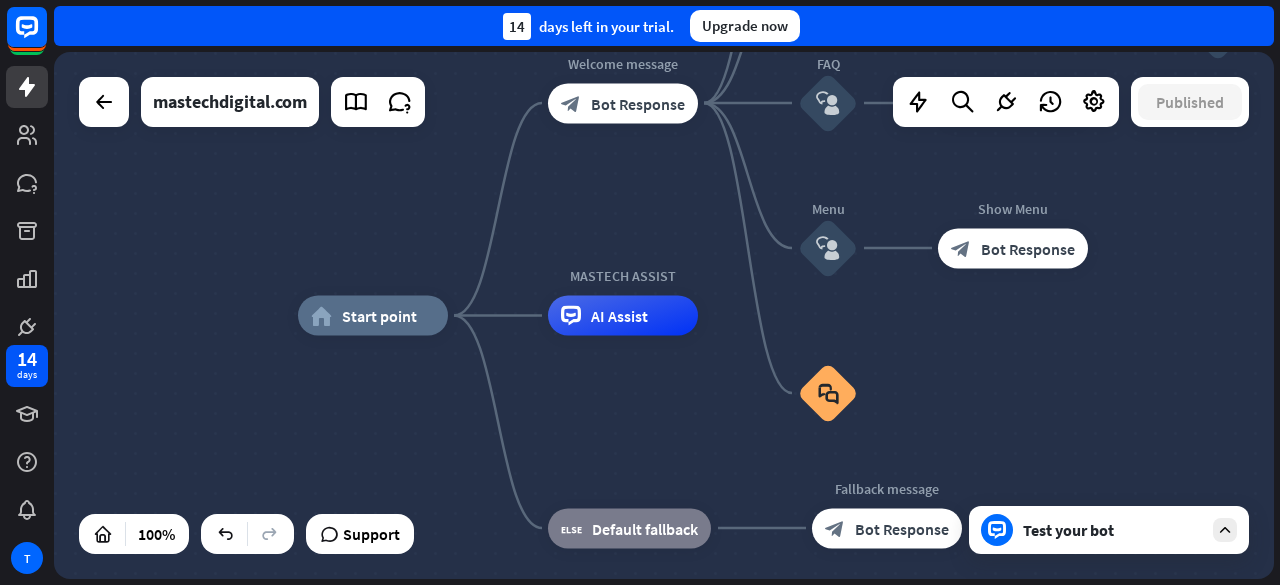 click 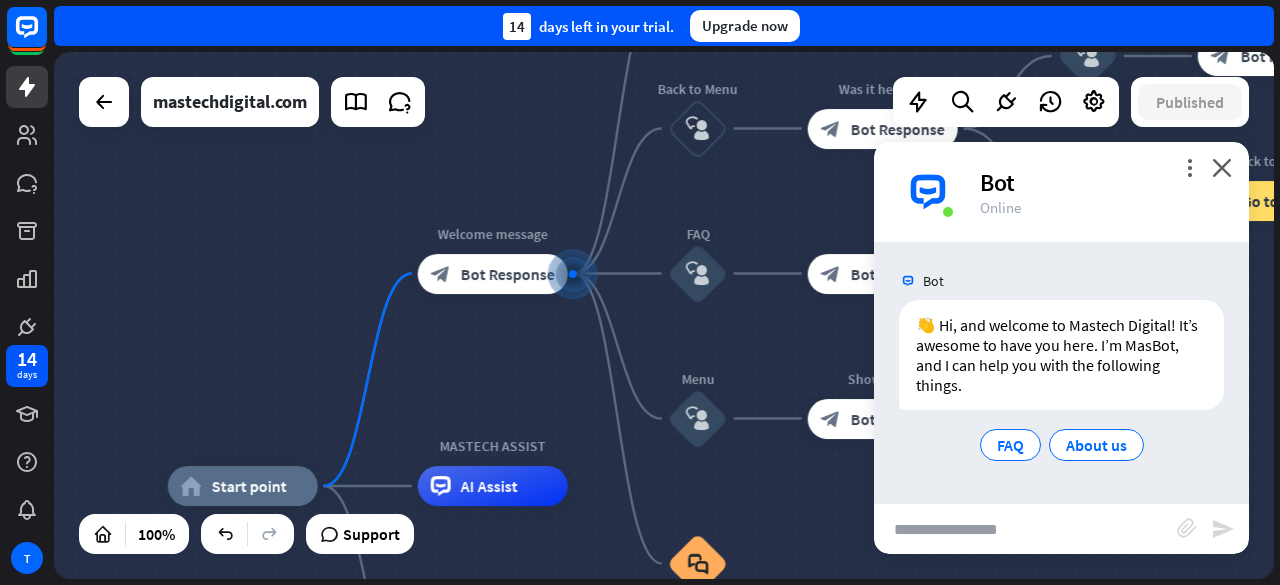 click at bounding box center [928, 192] 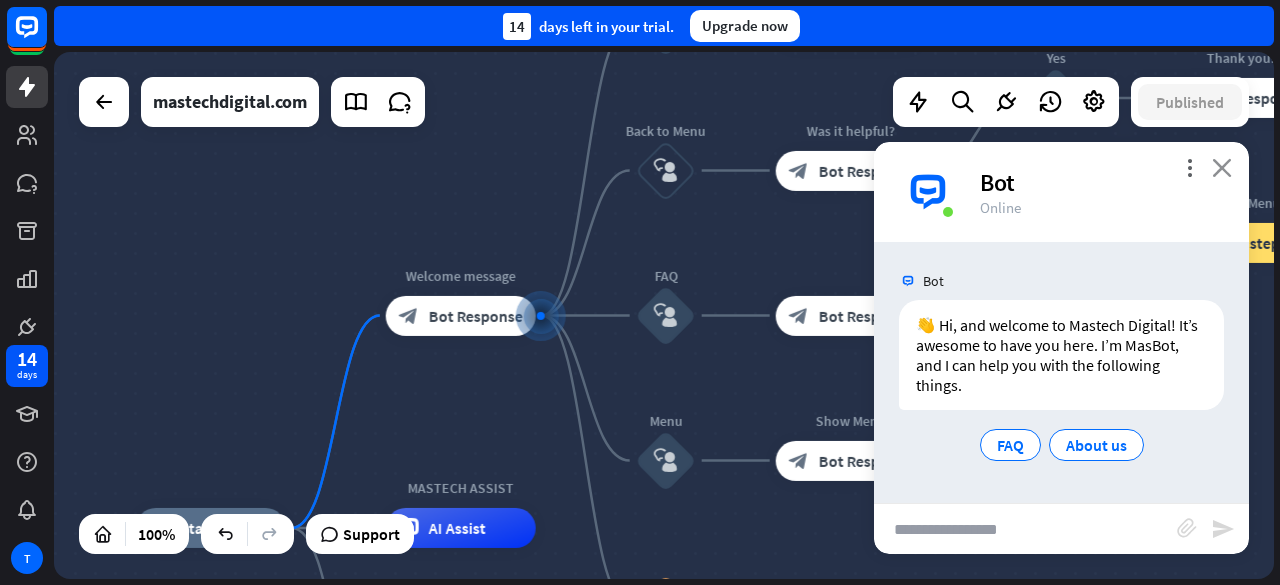 click on "close" at bounding box center (1222, 167) 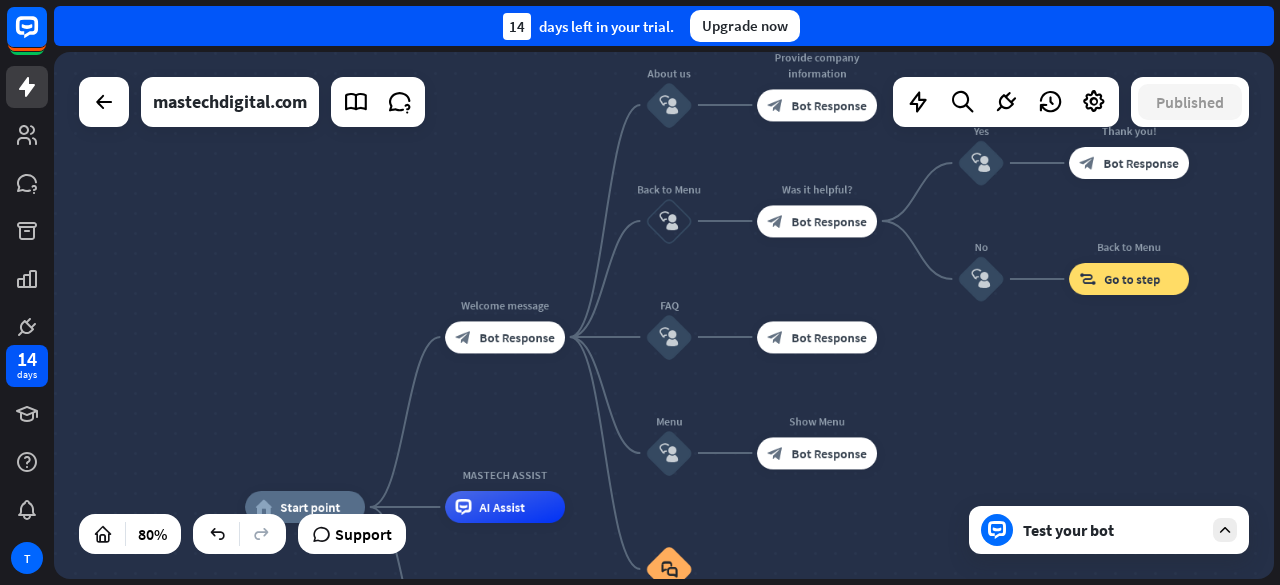 drag, startPoint x: 1144, startPoint y: 360, endPoint x: 1067, endPoint y: 371, distance: 77.781746 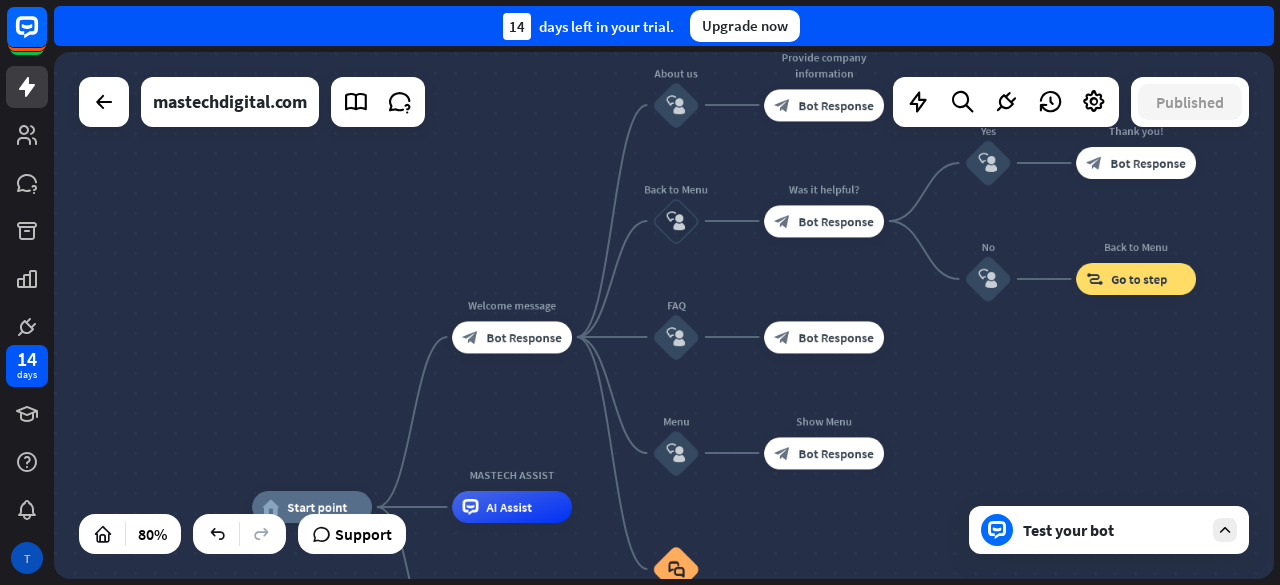 click on "T" at bounding box center [27, 558] 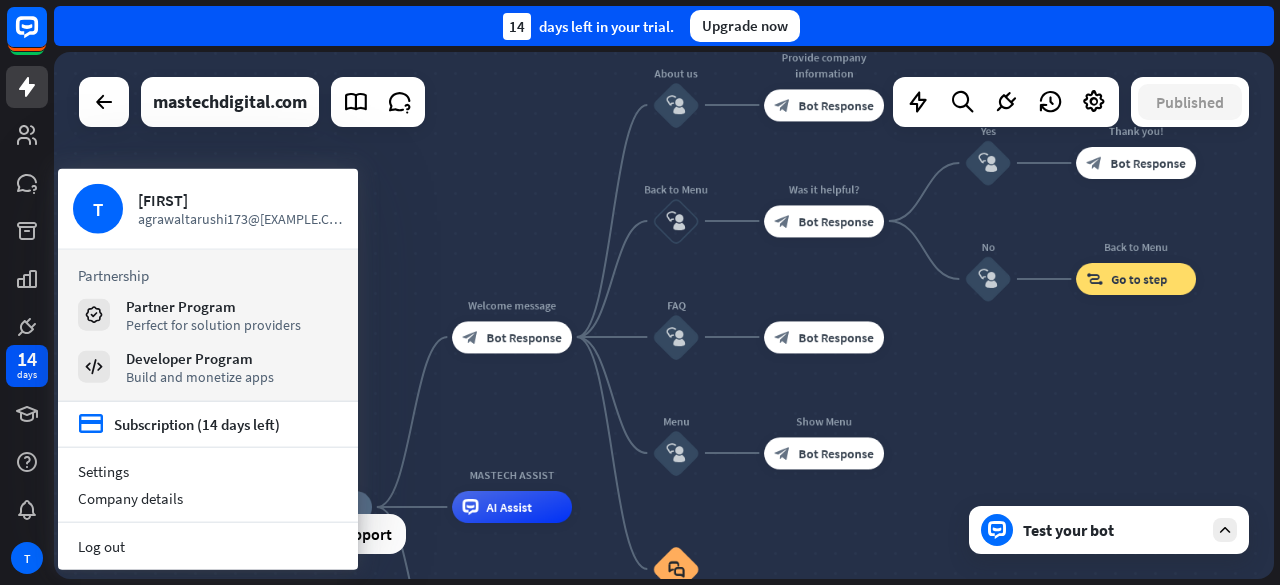 click on "home_2   Start point                 Welcome message   block_bot_response   Bot Response                 About us   block_user_input                 Provide company information   block_bot_response   Bot Response                 Back to Menu   block_user_input                 Was it helpful?   block_bot_response   Bot Response                 Yes   block_user_input                 Thank you!   block_bot_response   Bot Response                 No   block_user_input                 Back to Menu   block_goto   Go to step                 FAQ   block_user_input                   block_bot_response   Bot Response                 Menu   block_user_input                 Show Menu   block_bot_response   Bot Response                   block_faq                 MASTECH ASSIST     AI Assist                   block_fallback   Default fallback                 Fallback message   block_bot_response   Bot Response" at bounding box center (664, 315) 